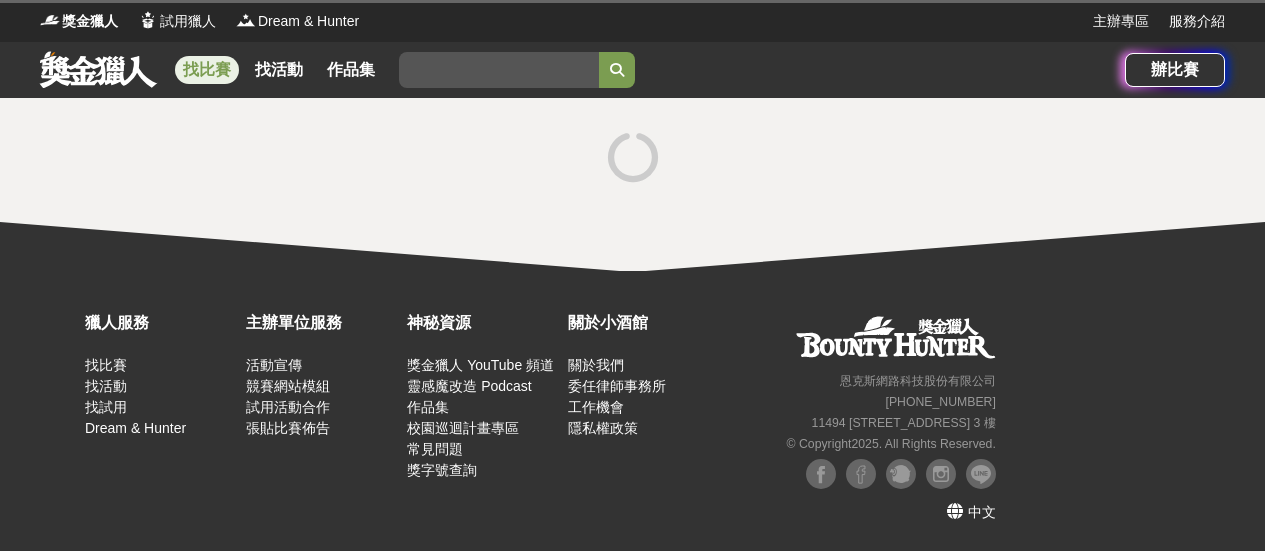 scroll, scrollTop: 0, scrollLeft: 0, axis: both 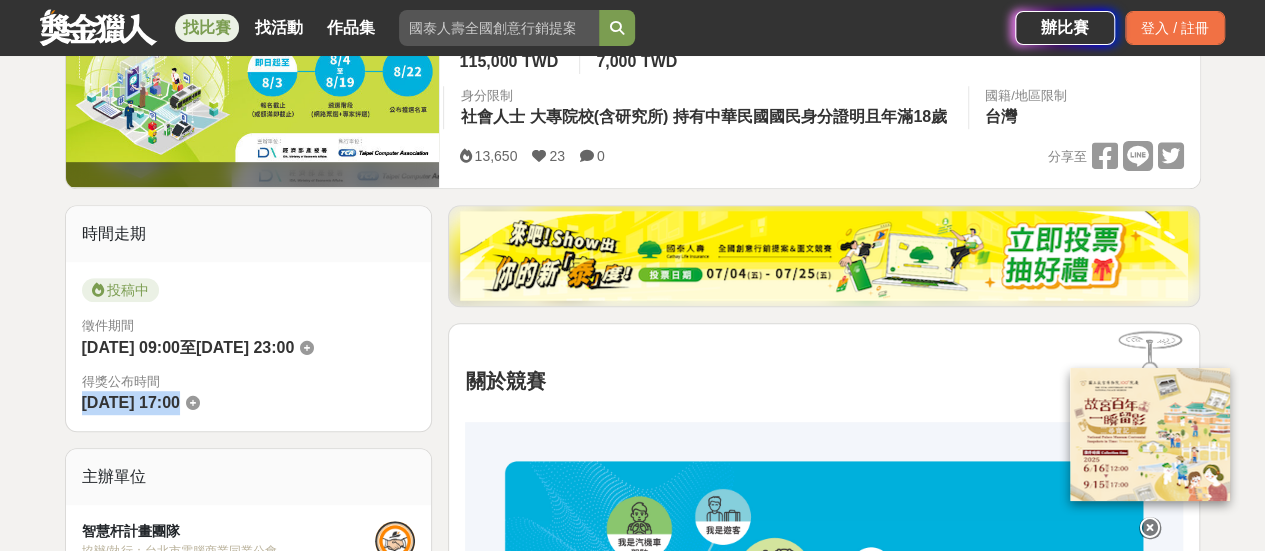 drag, startPoint x: 79, startPoint y: 408, endPoint x: 213, endPoint y: 403, distance: 134.09325 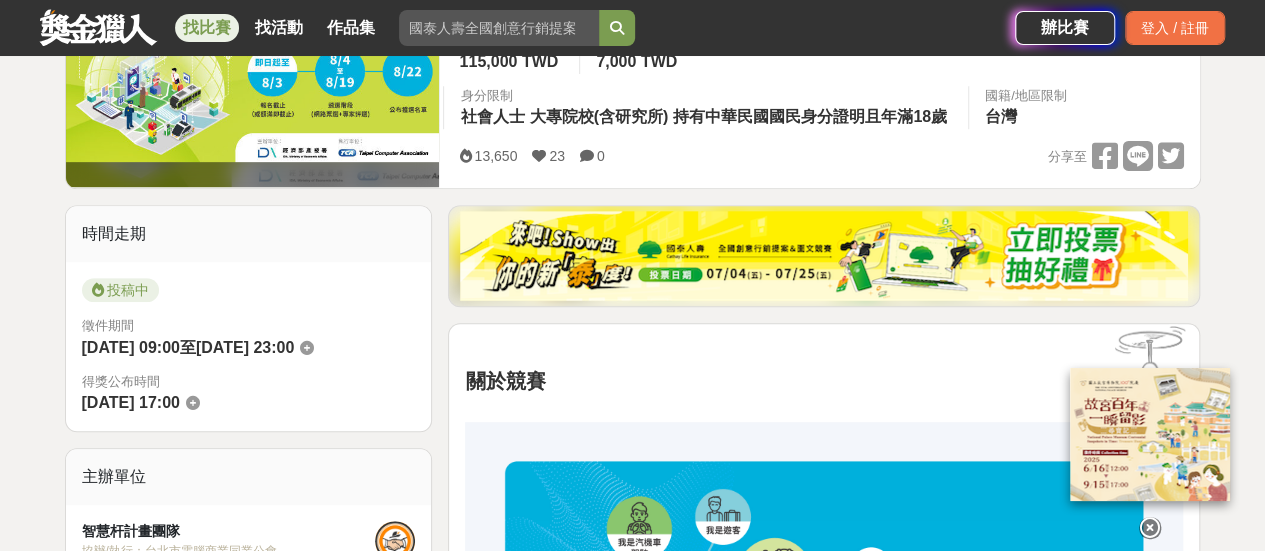click at bounding box center [1150, 528] 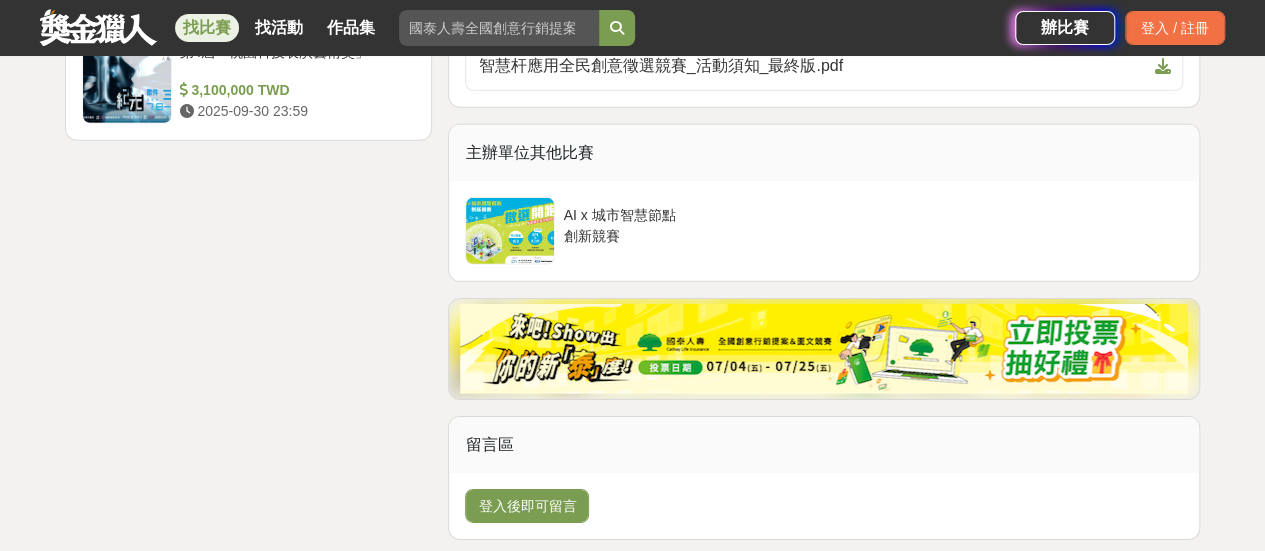 scroll, scrollTop: 2688, scrollLeft: 0, axis: vertical 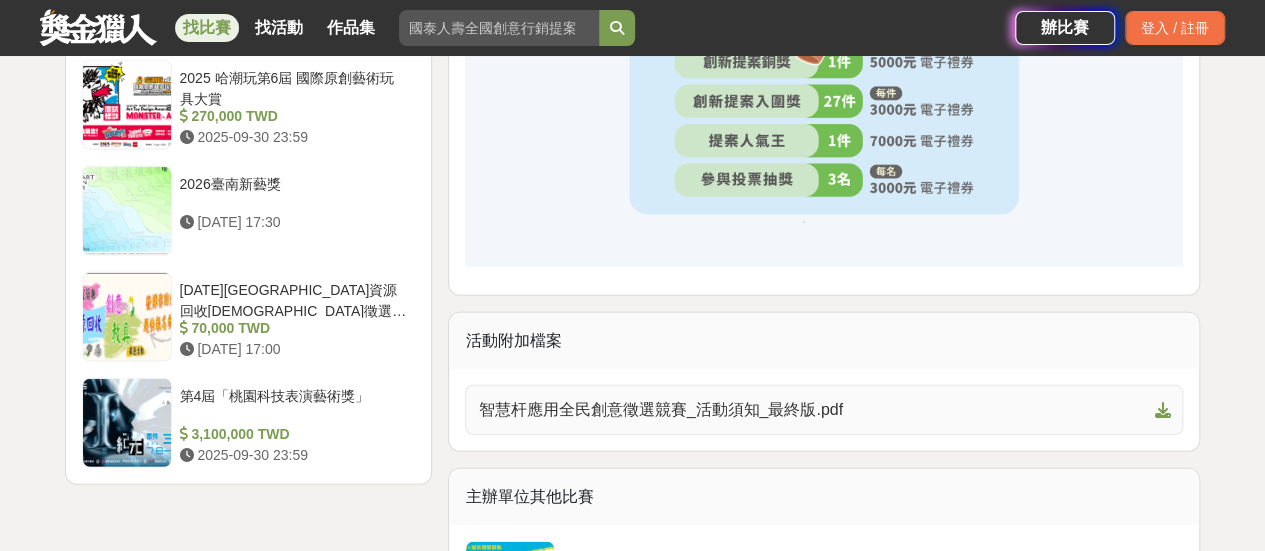 click on "智慧杆應用全民創意徵選競賽_活動須知_最終版.pdf" at bounding box center [812, 410] 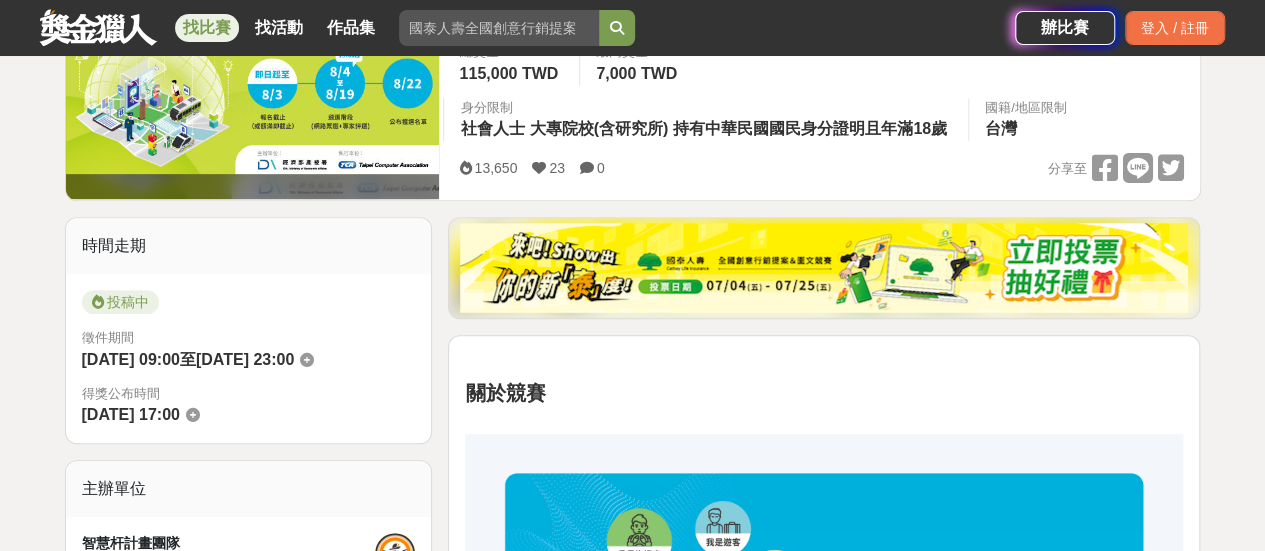 scroll, scrollTop: 0, scrollLeft: 0, axis: both 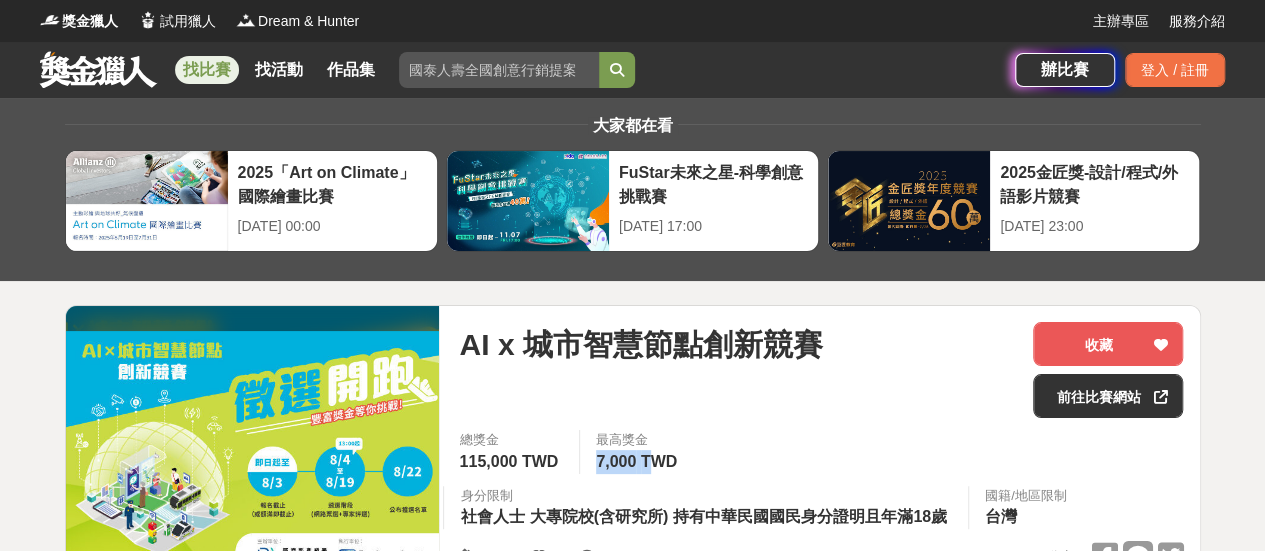 drag, startPoint x: 592, startPoint y: 458, endPoint x: 654, endPoint y: 458, distance: 62 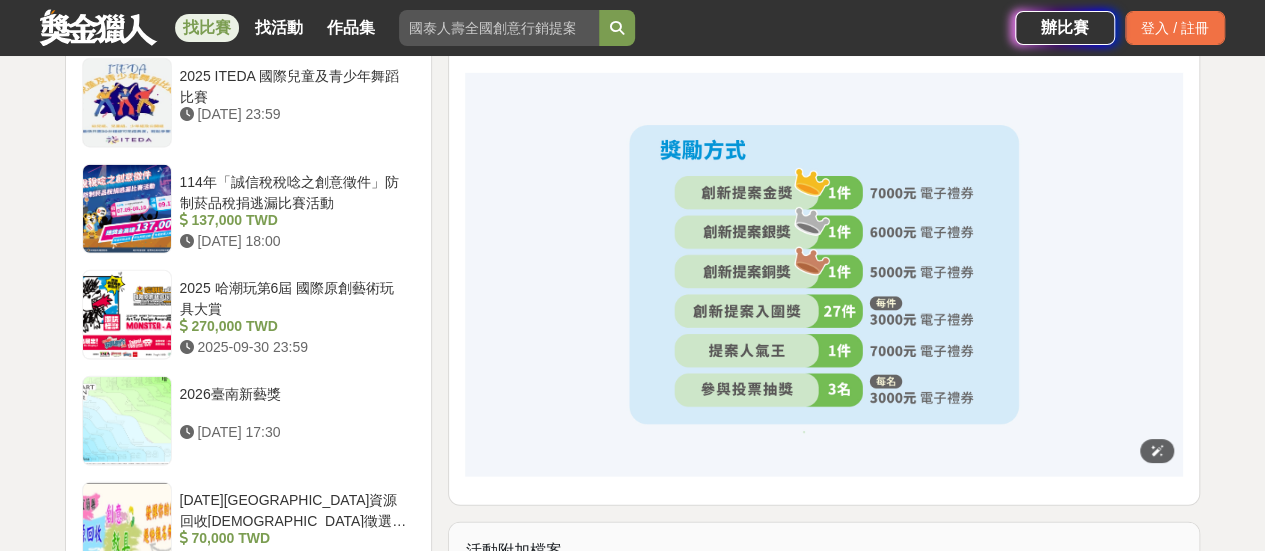 scroll, scrollTop: 2479, scrollLeft: 0, axis: vertical 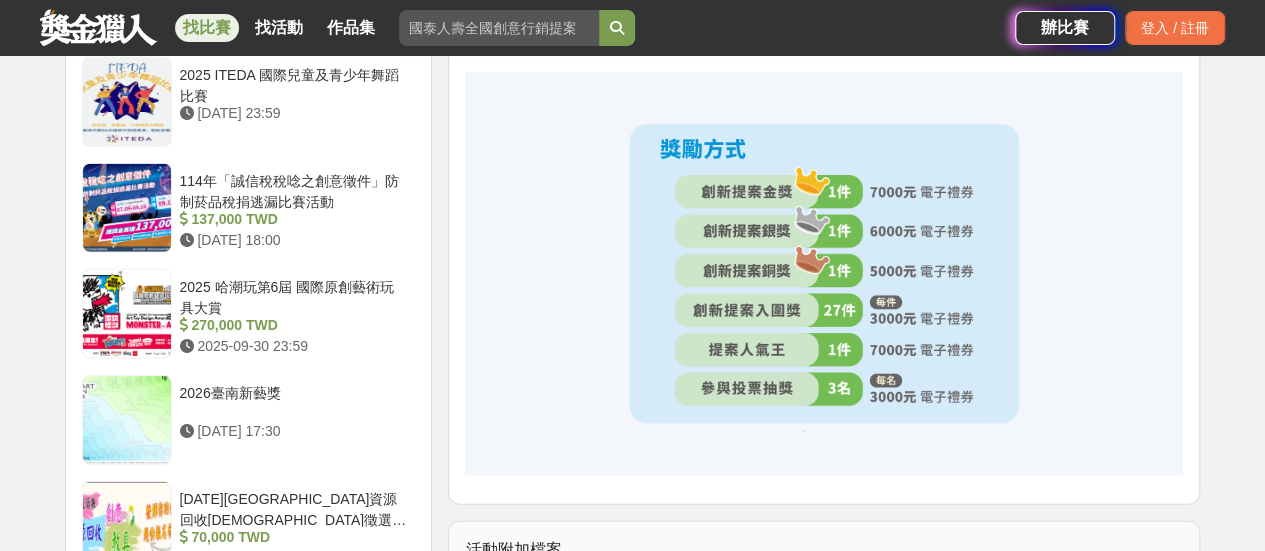 click at bounding box center (98, 27) 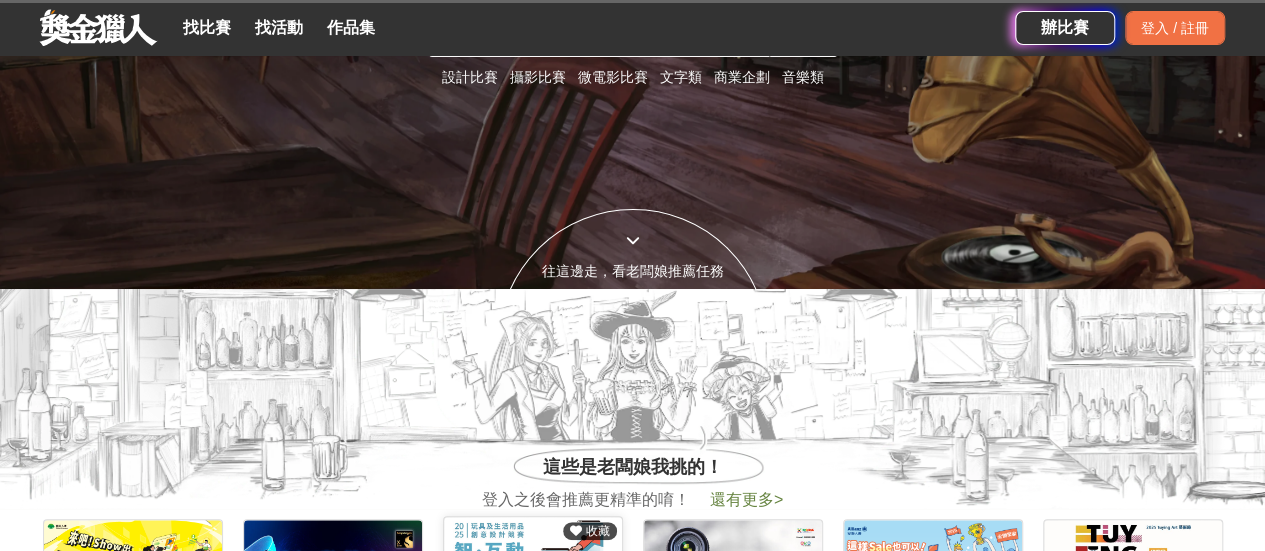scroll, scrollTop: 500, scrollLeft: 0, axis: vertical 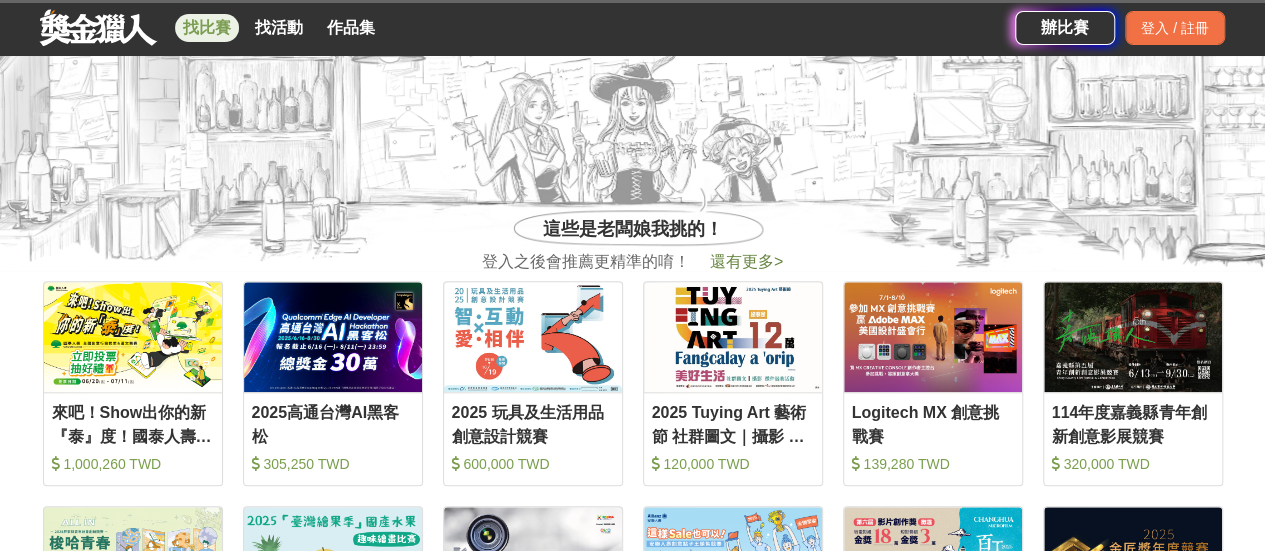 click on "找比賽" at bounding box center (207, 28) 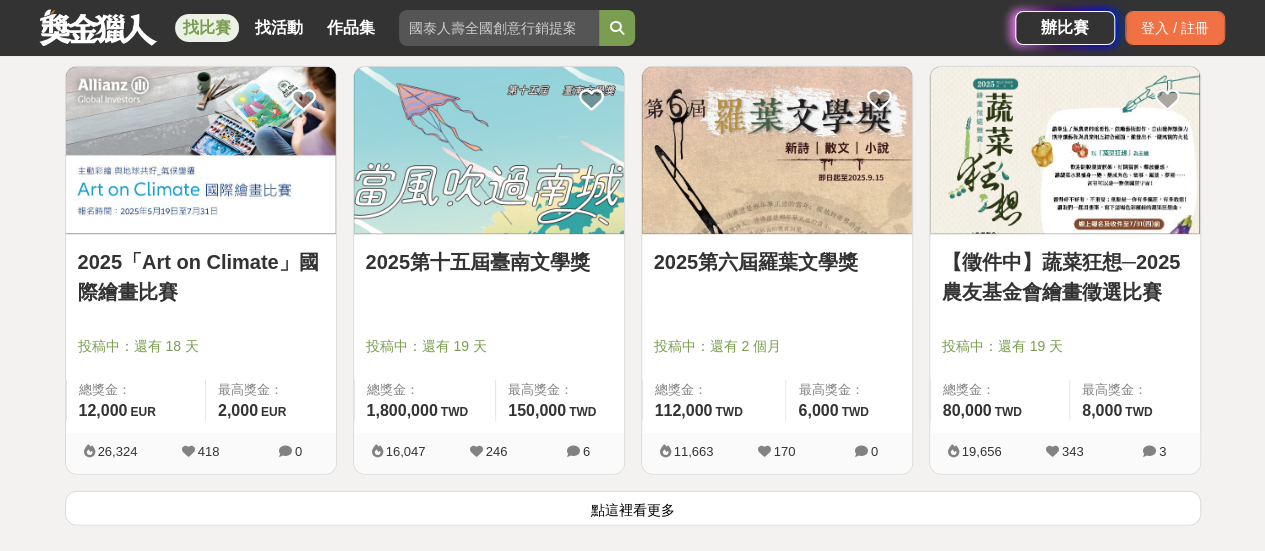 scroll, scrollTop: 2792, scrollLeft: 0, axis: vertical 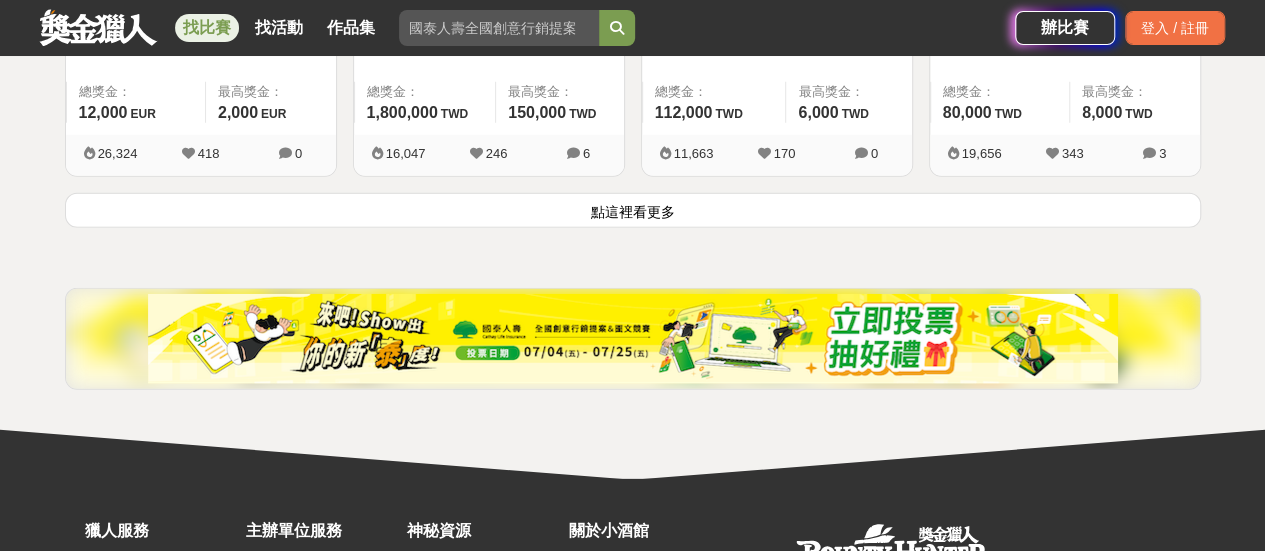 click on "點這裡看更多" at bounding box center [633, 210] 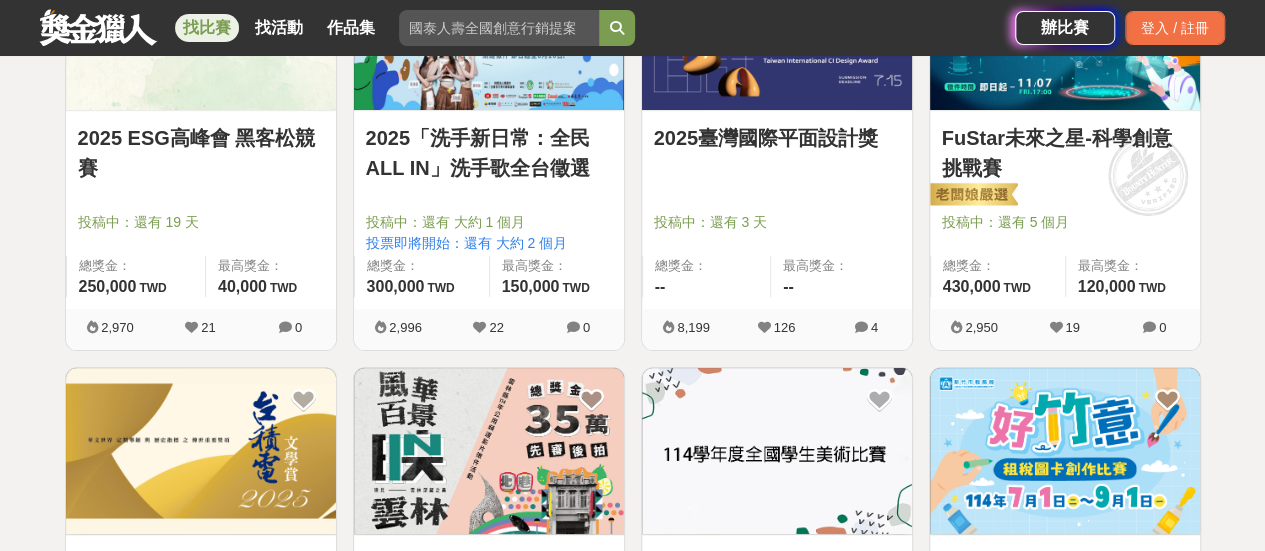 scroll, scrollTop: 3792, scrollLeft: 0, axis: vertical 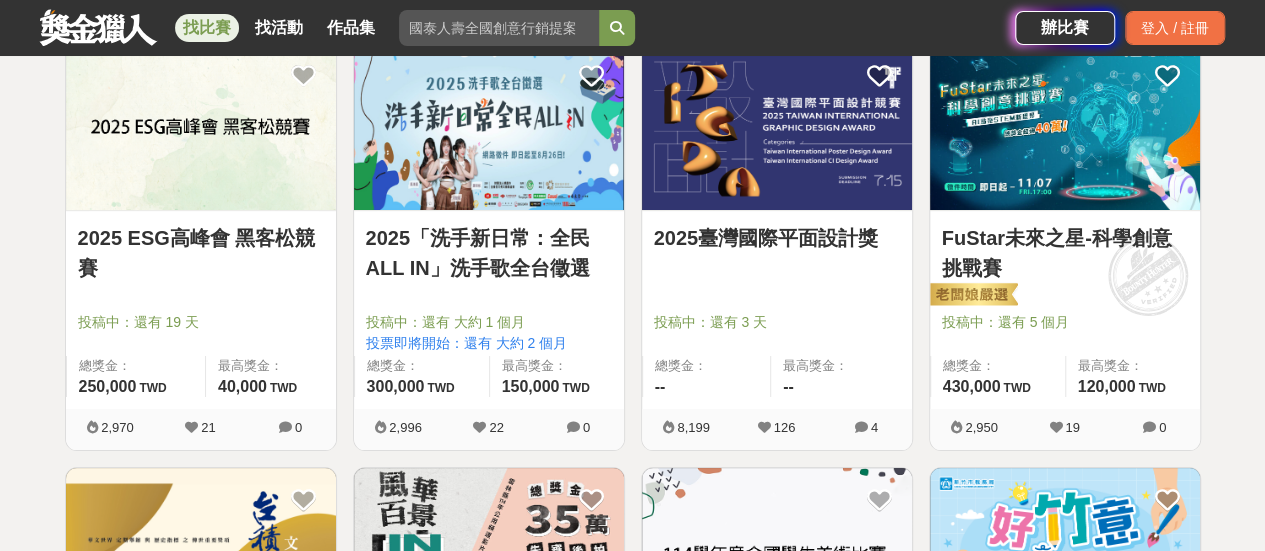 click on "FuStar未來之星-科學創意挑戰賽" at bounding box center (1065, 253) 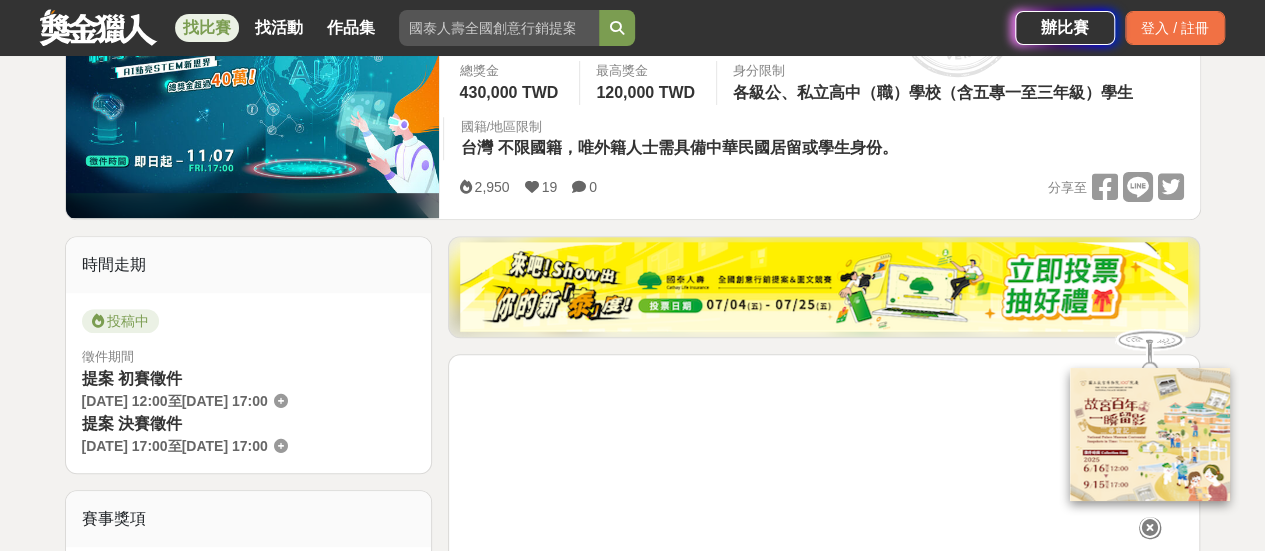 scroll, scrollTop: 400, scrollLeft: 0, axis: vertical 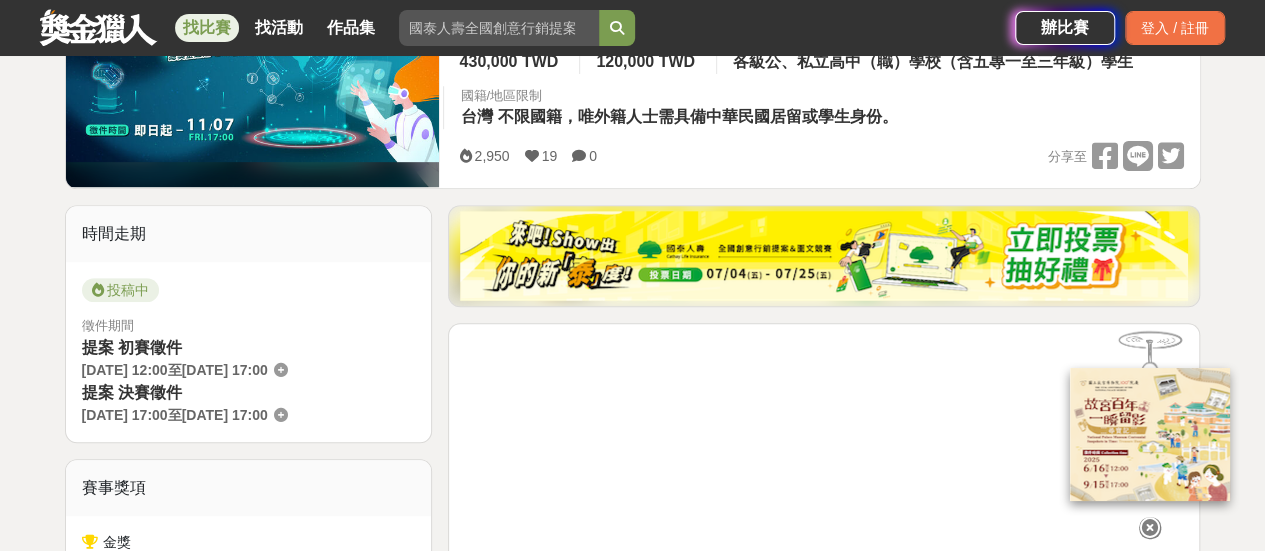 click at bounding box center [1150, 528] 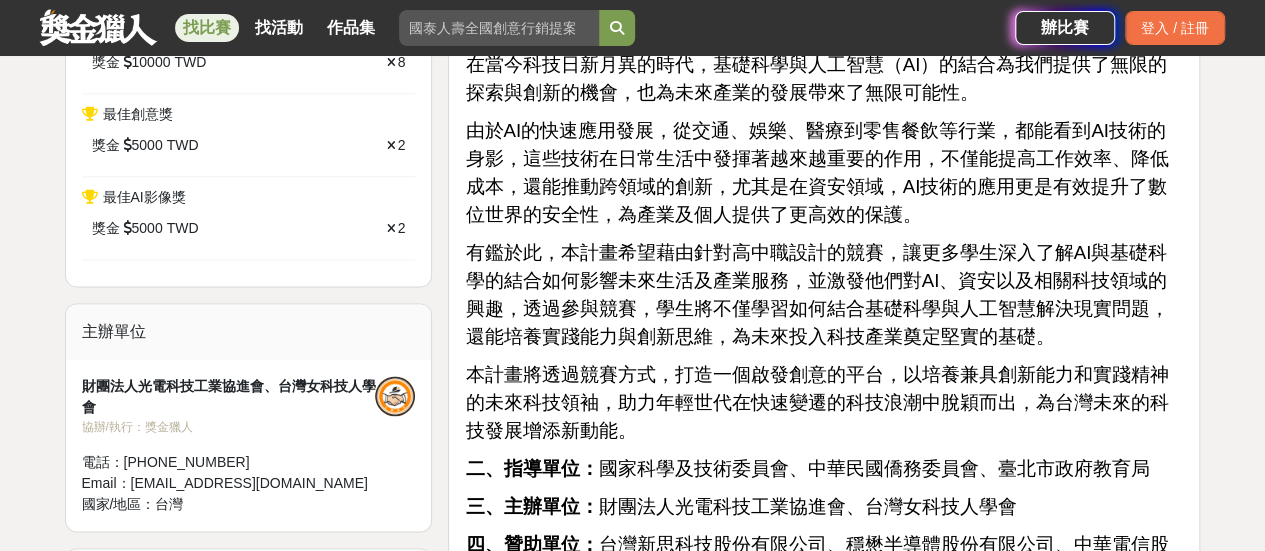 scroll, scrollTop: 1100, scrollLeft: 0, axis: vertical 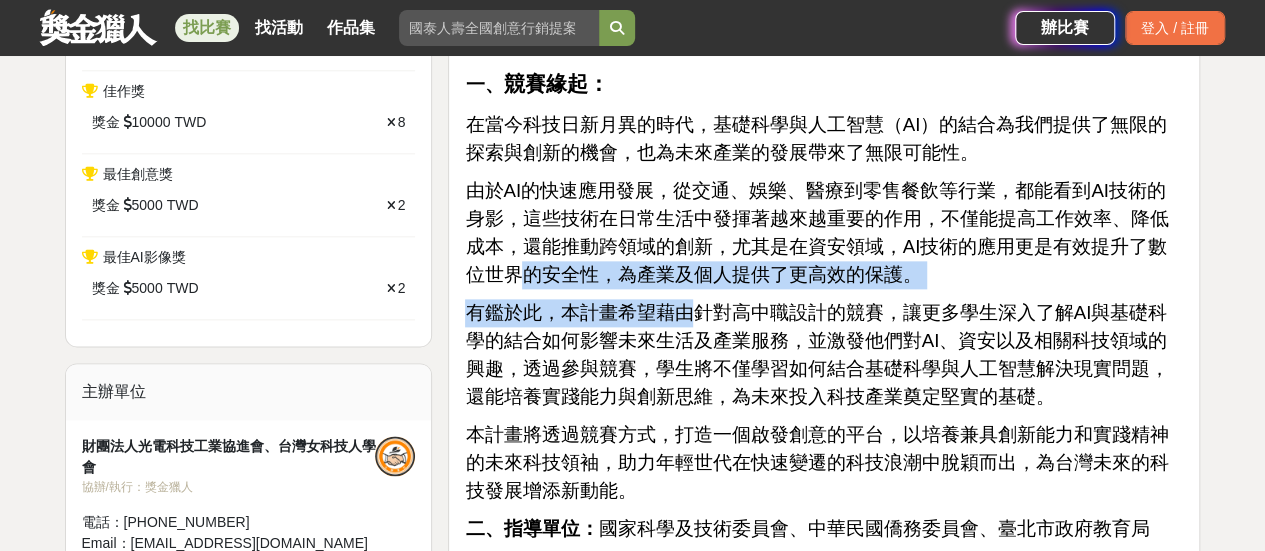 drag, startPoint x: 490, startPoint y: 271, endPoint x: 696, endPoint y: 290, distance: 206.87436 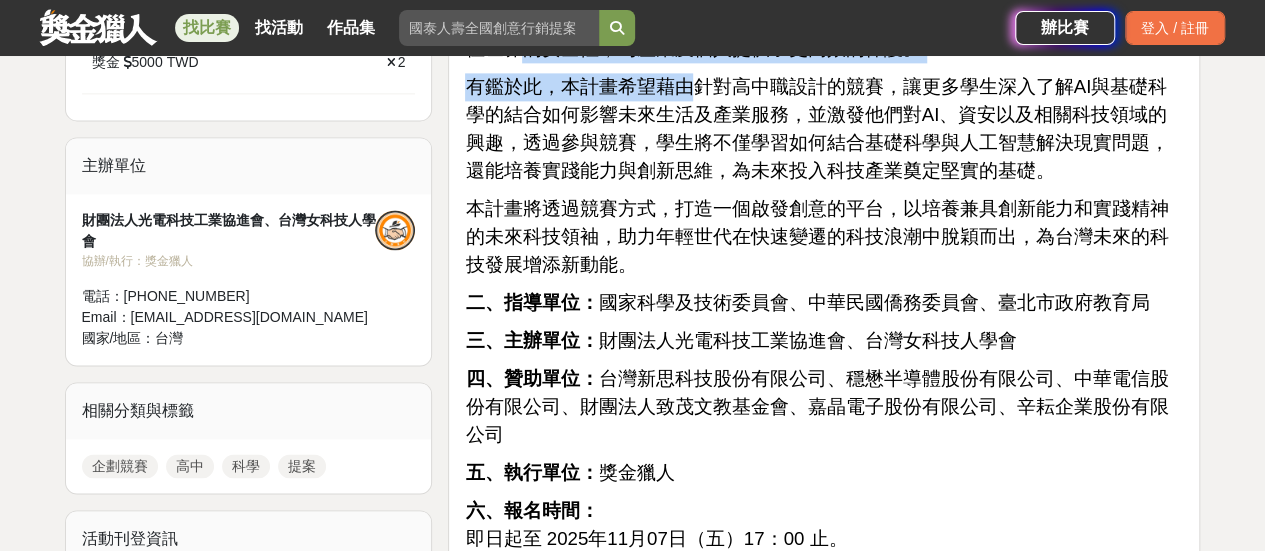 scroll, scrollTop: 1600, scrollLeft: 0, axis: vertical 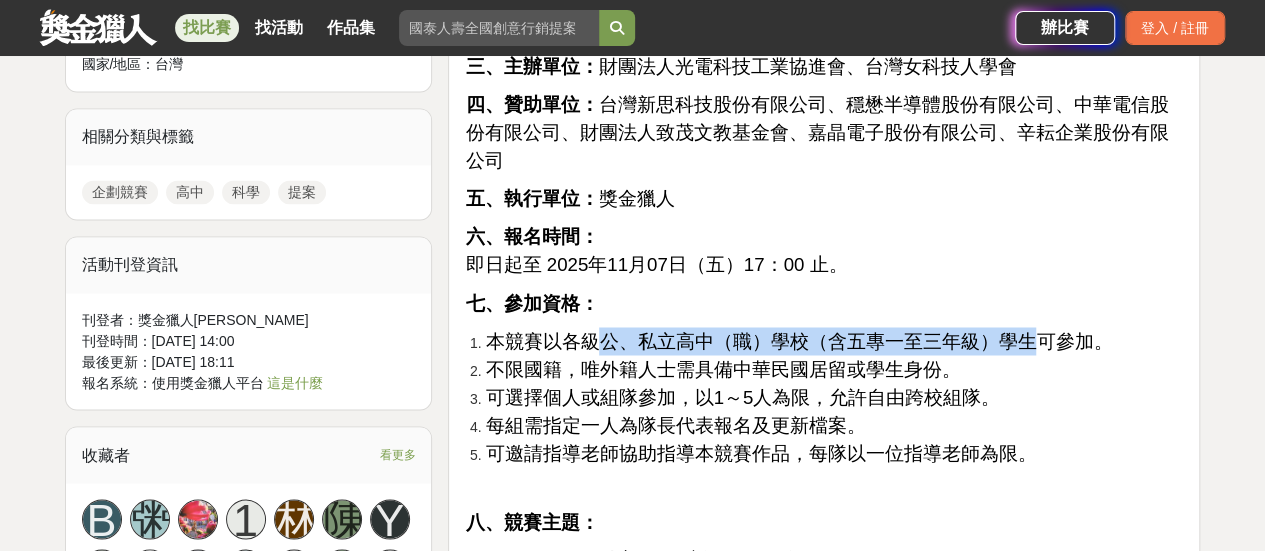 drag, startPoint x: 595, startPoint y: 313, endPoint x: 1030, endPoint y: 310, distance: 435.01035 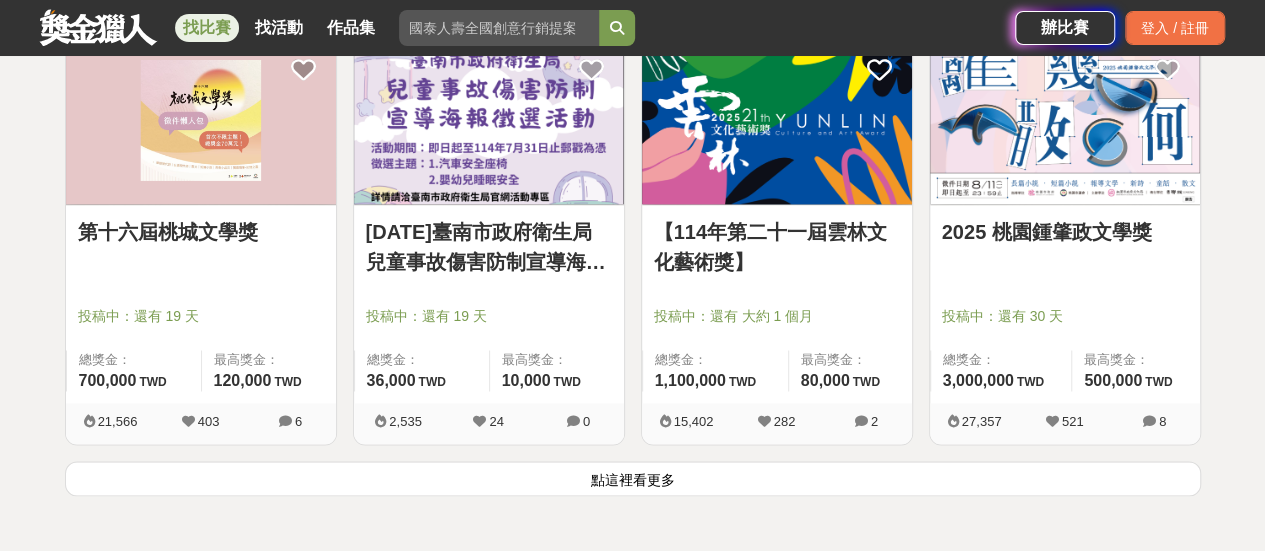 scroll, scrollTop: 5192, scrollLeft: 0, axis: vertical 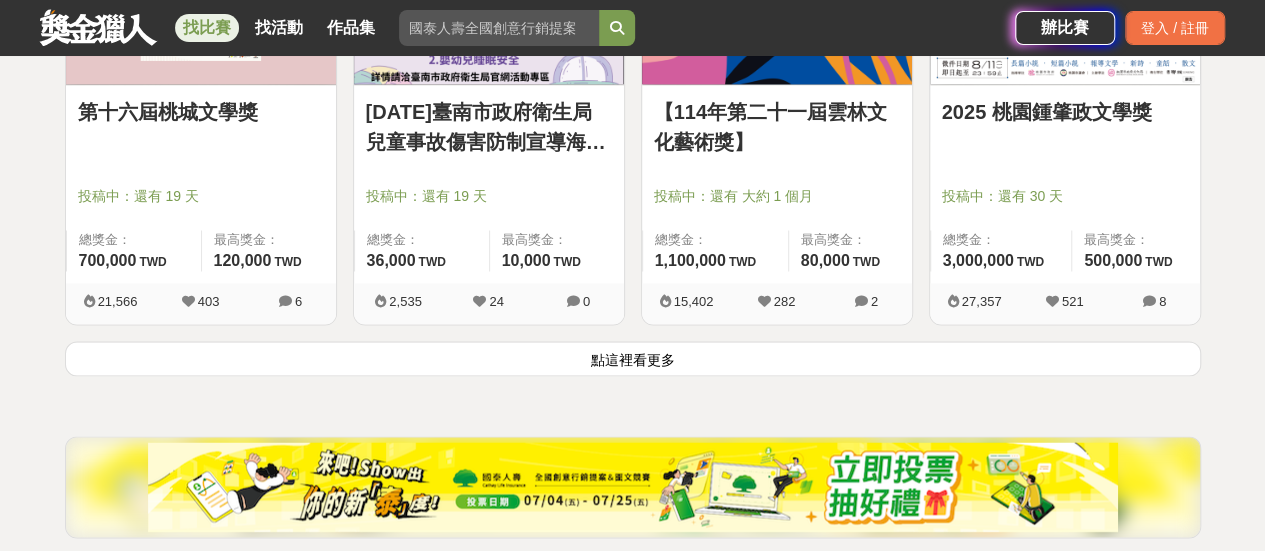 click on "點這裡看更多" at bounding box center (633, 358) 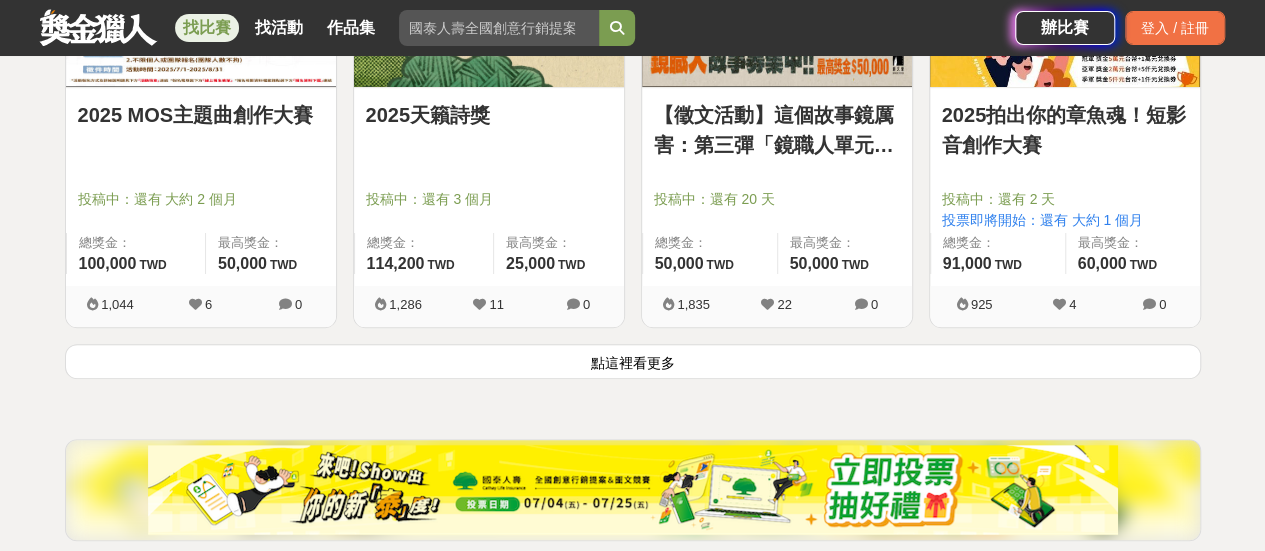 scroll, scrollTop: 7792, scrollLeft: 0, axis: vertical 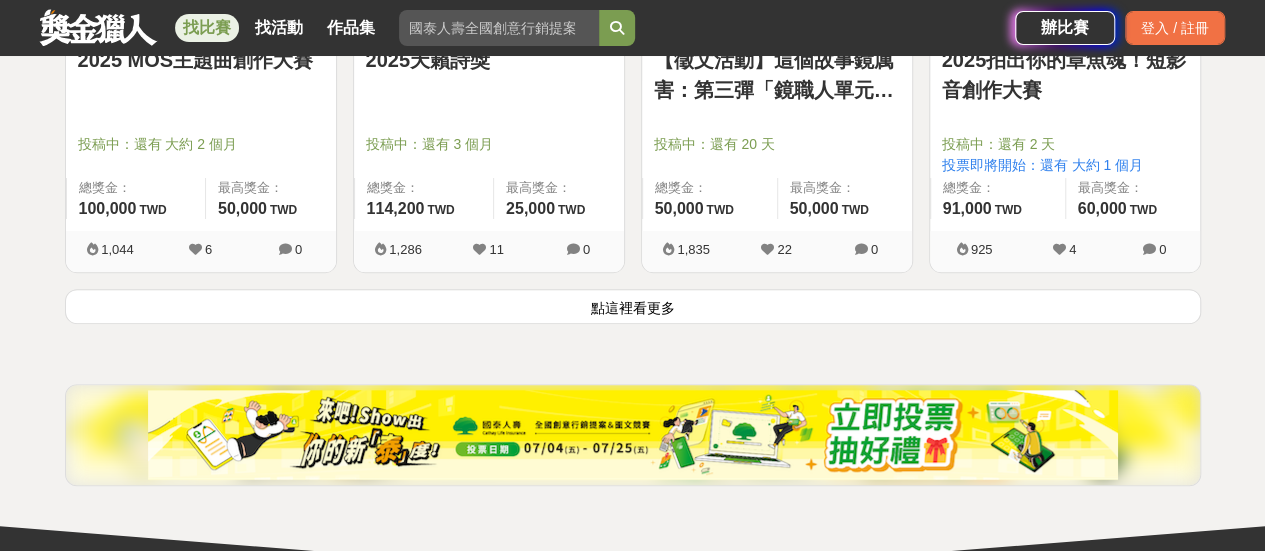 click on "點這裡看更多" at bounding box center (633, 306) 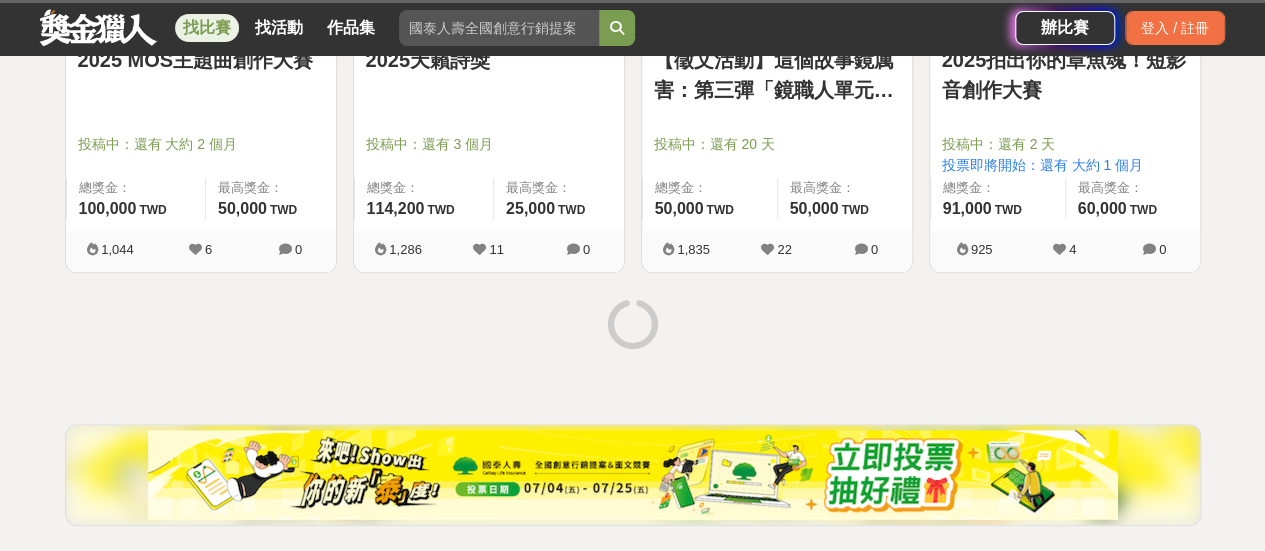 click at bounding box center (633, 324) 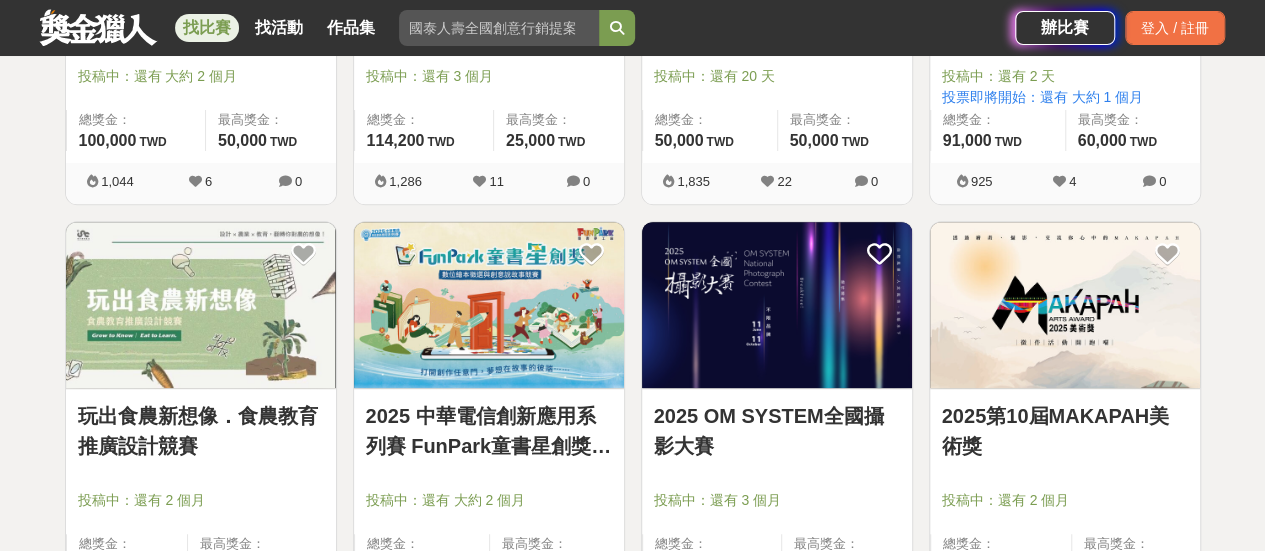 scroll, scrollTop: 7892, scrollLeft: 0, axis: vertical 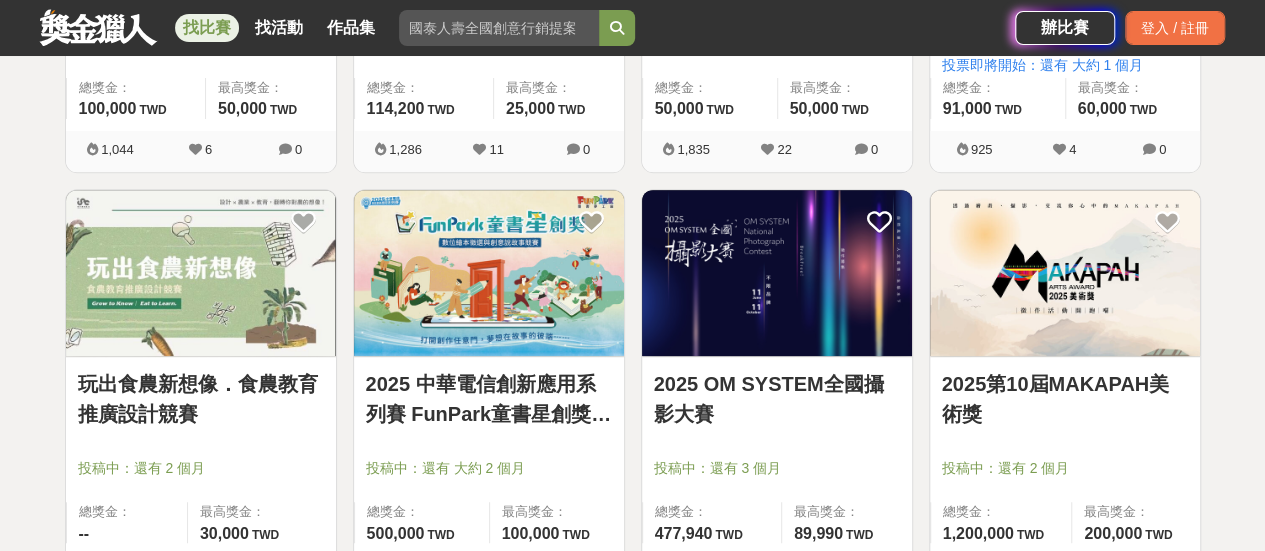 click at bounding box center (495, 440) 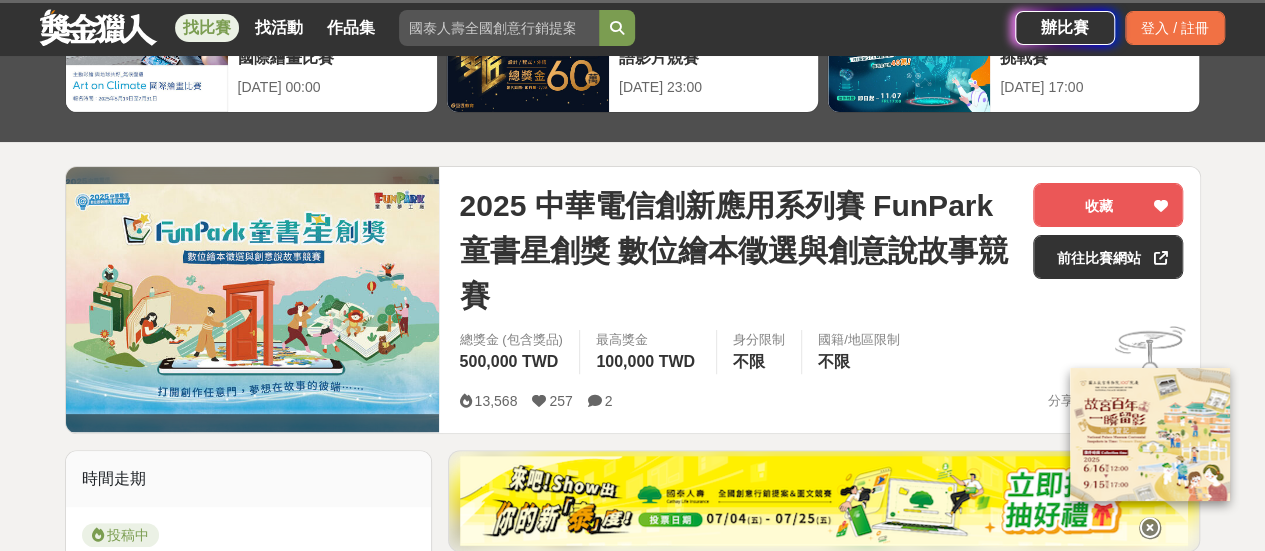 scroll, scrollTop: 300, scrollLeft: 0, axis: vertical 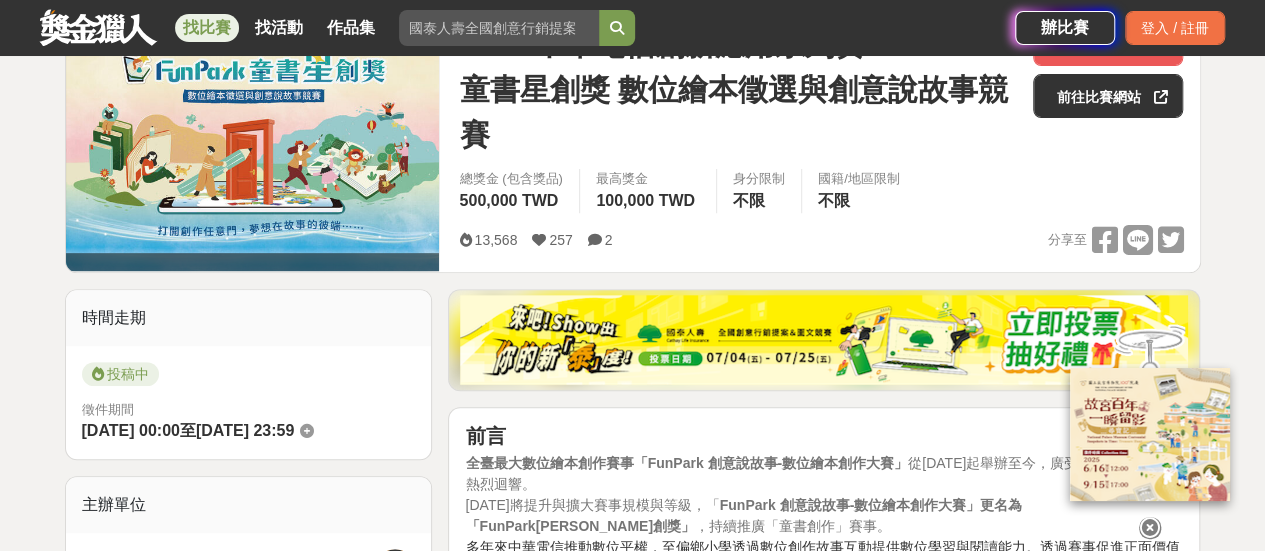 click at bounding box center [1150, 528] 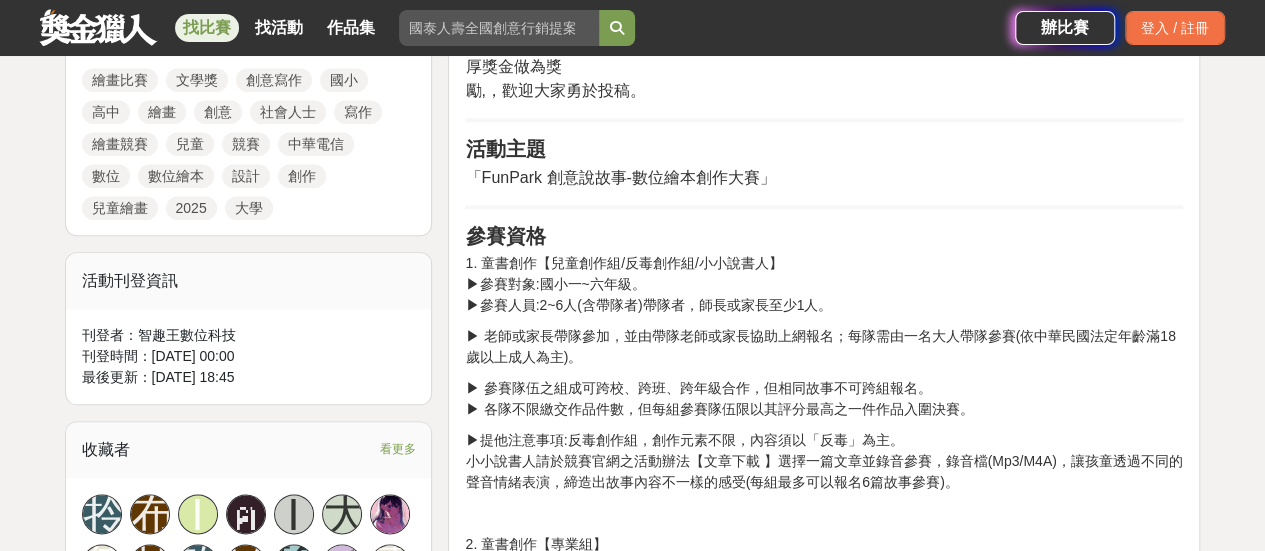 scroll, scrollTop: 1100, scrollLeft: 0, axis: vertical 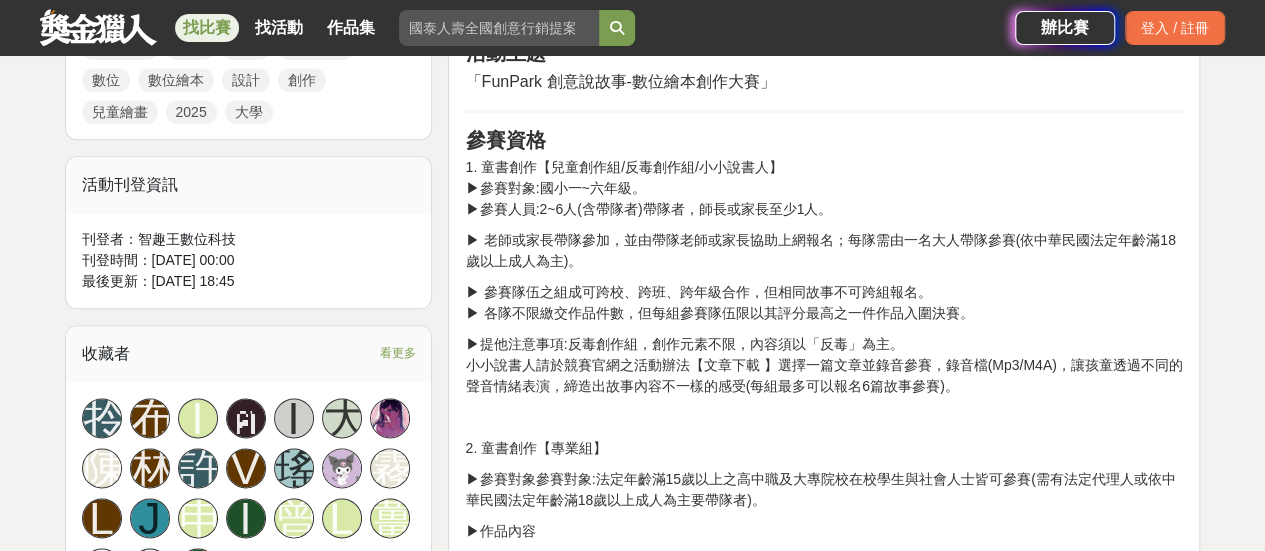 drag, startPoint x: 556, startPoint y: 165, endPoint x: 622, endPoint y: 157, distance: 66.48308 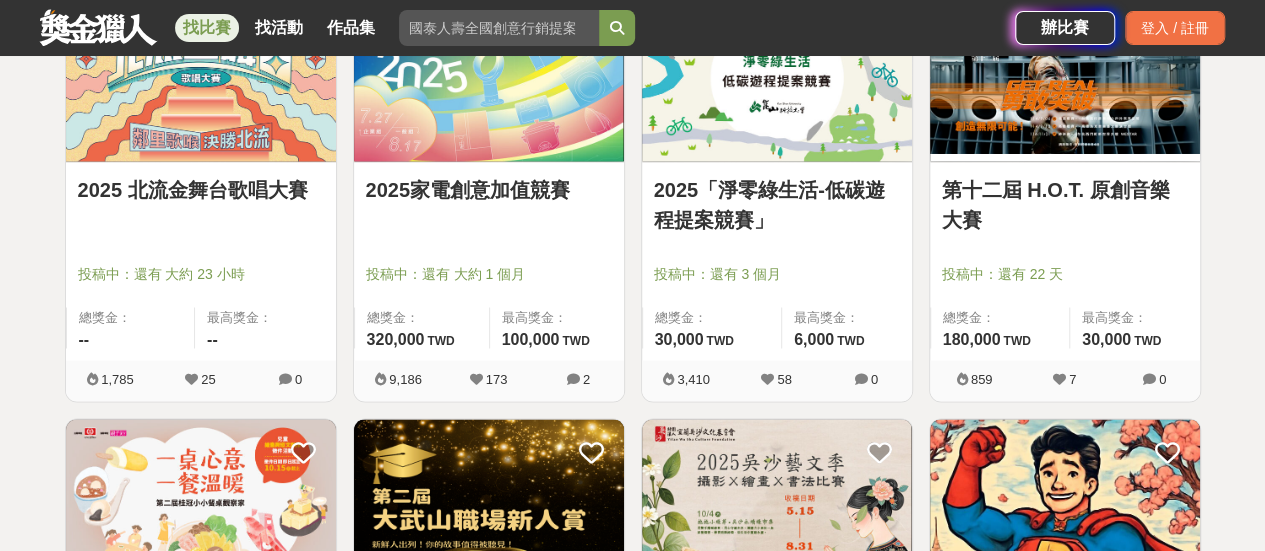 scroll, scrollTop: 9392, scrollLeft: 0, axis: vertical 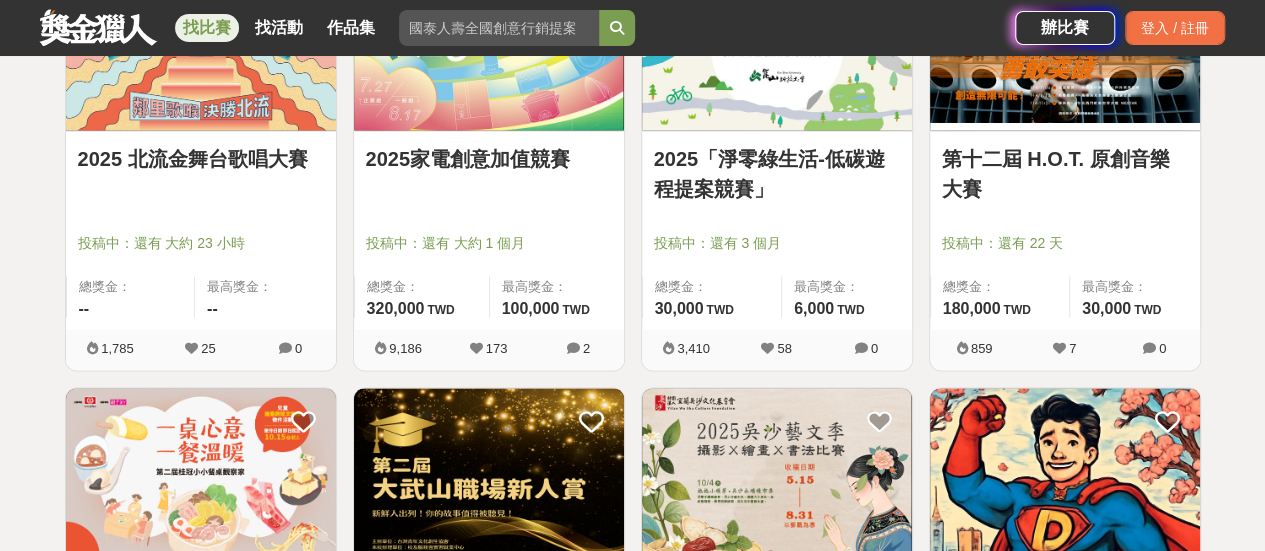 click on "2025家電創意加值競賽" at bounding box center (489, 158) 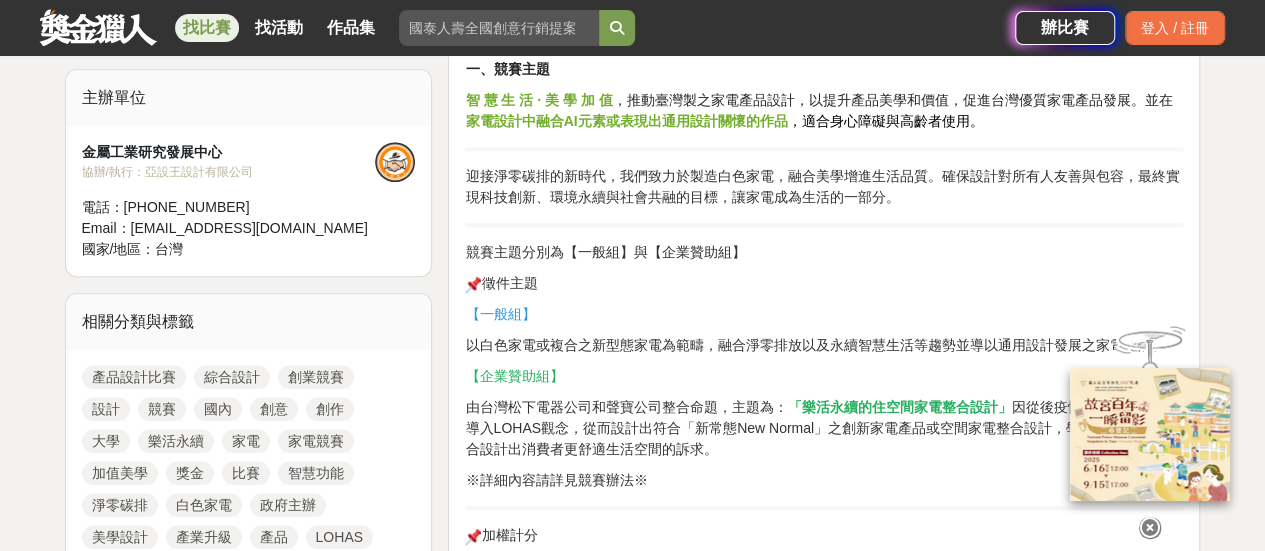 scroll, scrollTop: 700, scrollLeft: 0, axis: vertical 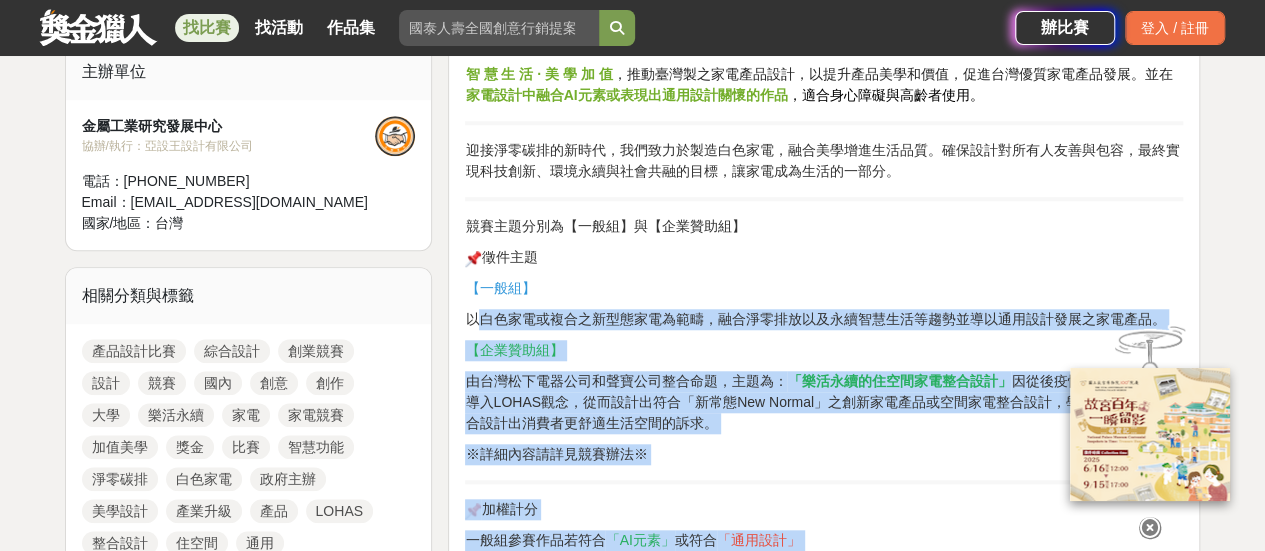 drag, startPoint x: 474, startPoint y: 321, endPoint x: 1088, endPoint y: 315, distance: 614.0293 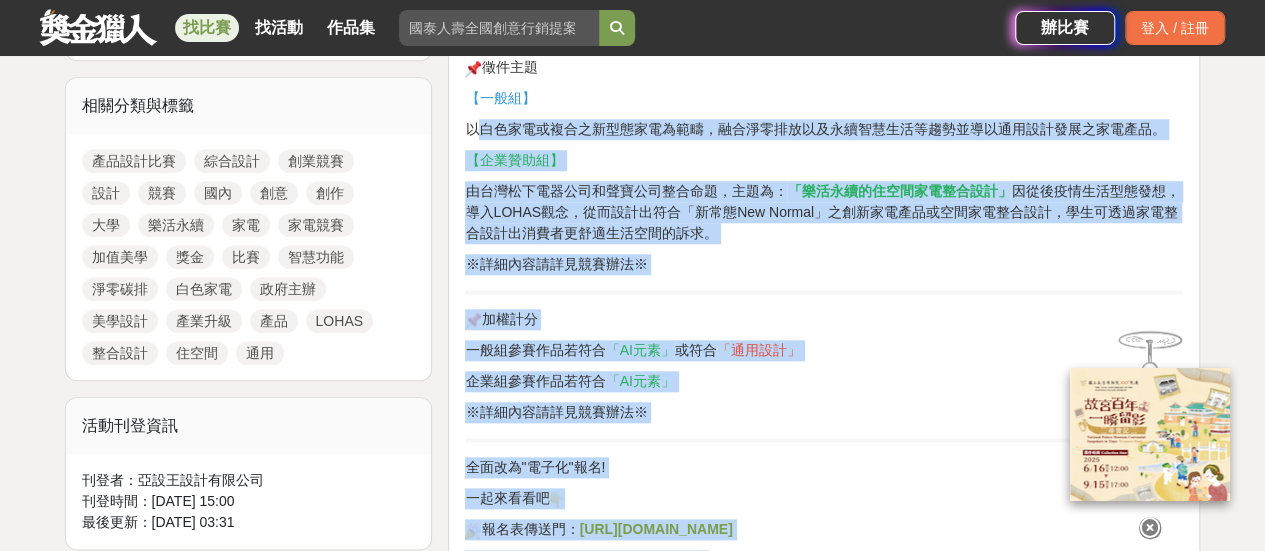 scroll, scrollTop: 1200, scrollLeft: 0, axis: vertical 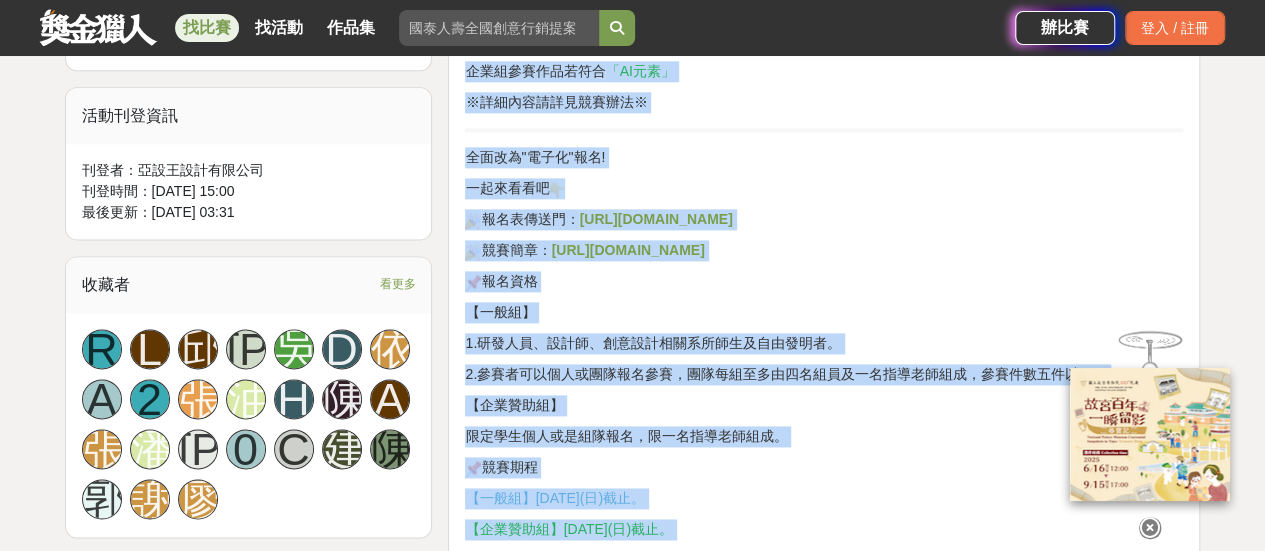 click on "報名表傳送門： [URL][DOMAIN_NAME]" at bounding box center (824, 219) 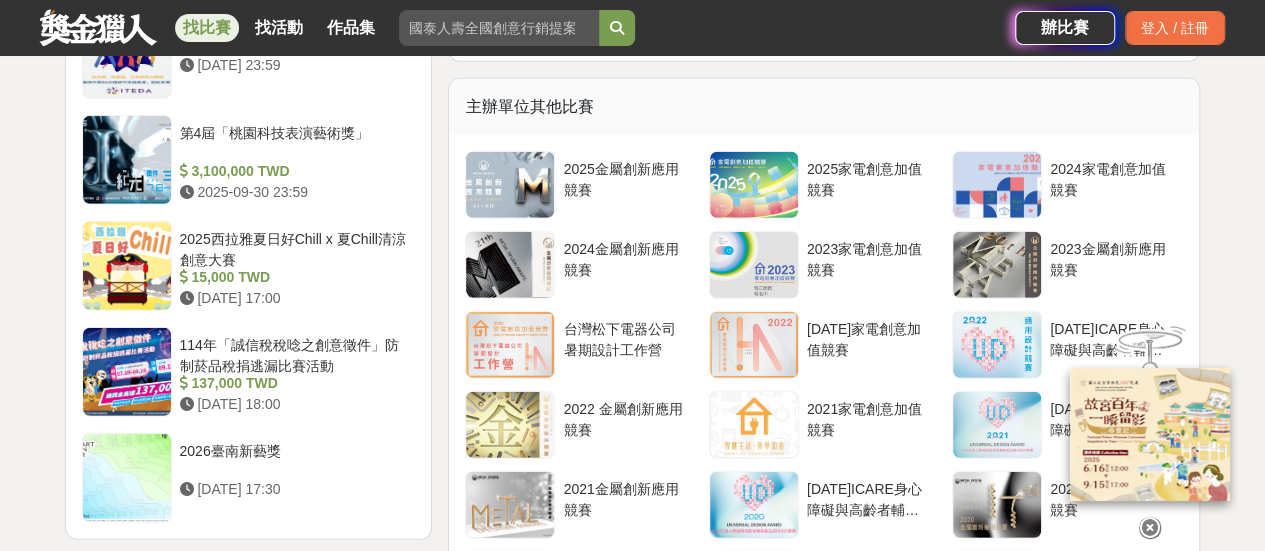 scroll, scrollTop: 2800, scrollLeft: 0, axis: vertical 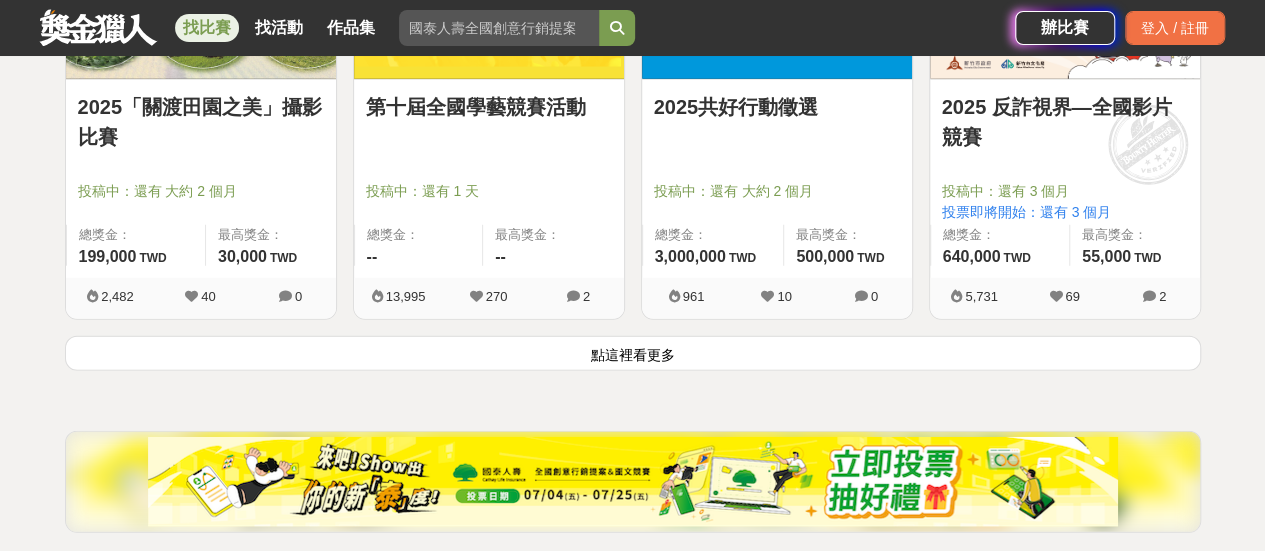 click on "點這裡看更多" at bounding box center (633, 353) 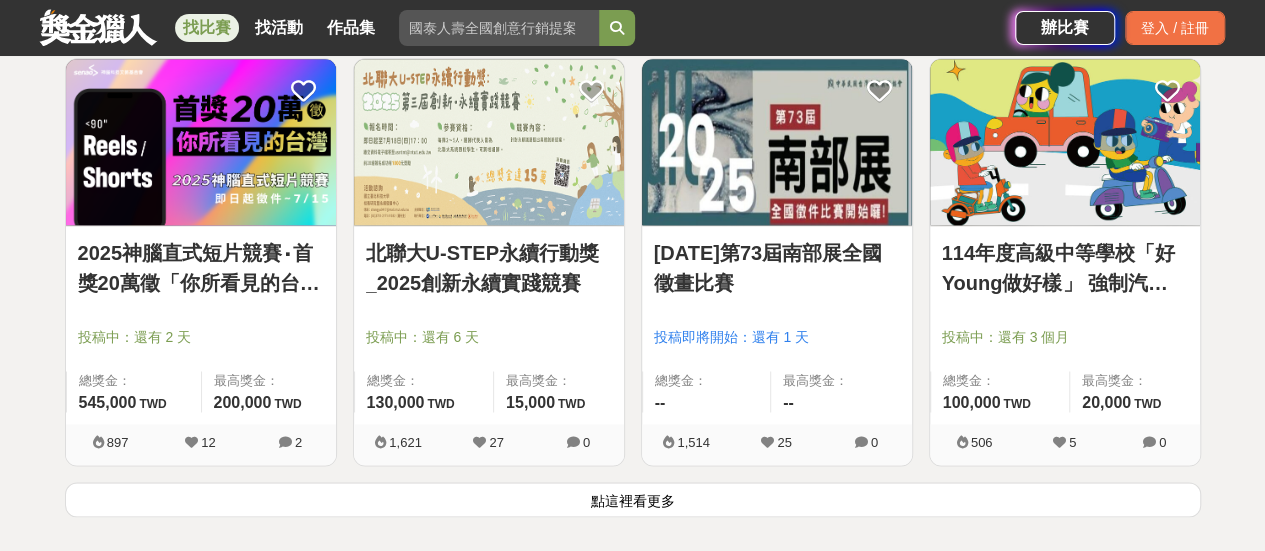 scroll, scrollTop: 12792, scrollLeft: 0, axis: vertical 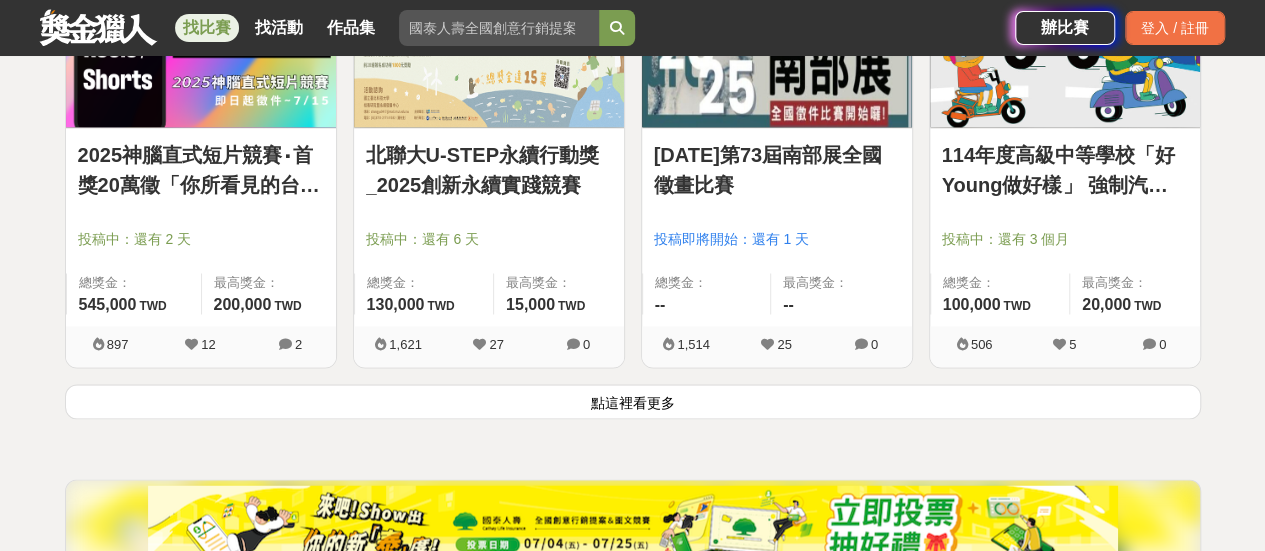 click on "點這裡看更多" at bounding box center [633, 401] 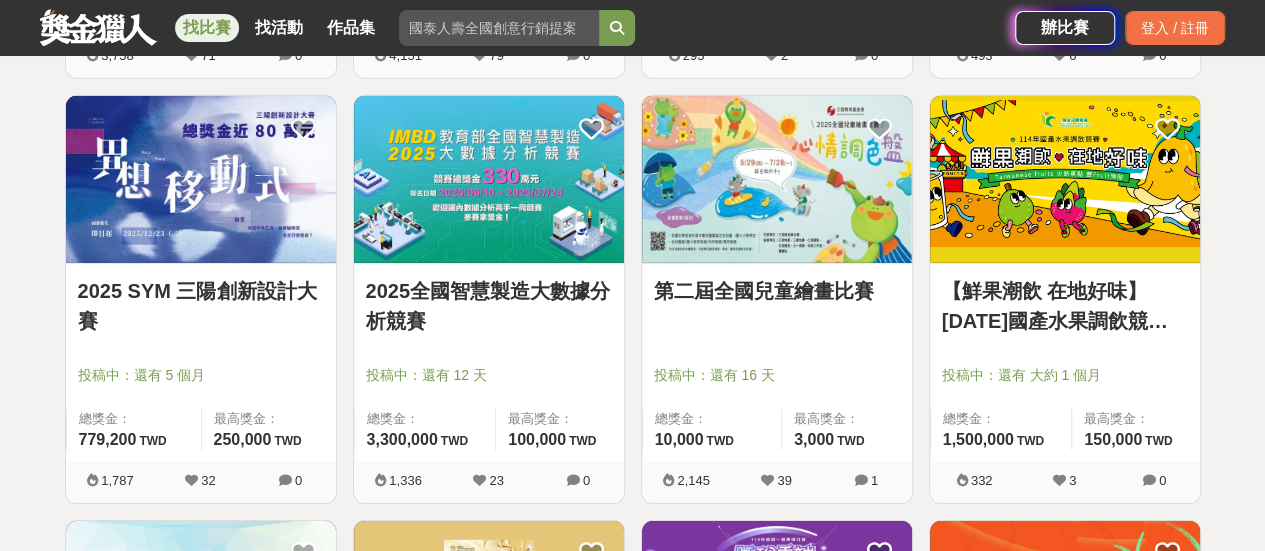 scroll, scrollTop: 14292, scrollLeft: 0, axis: vertical 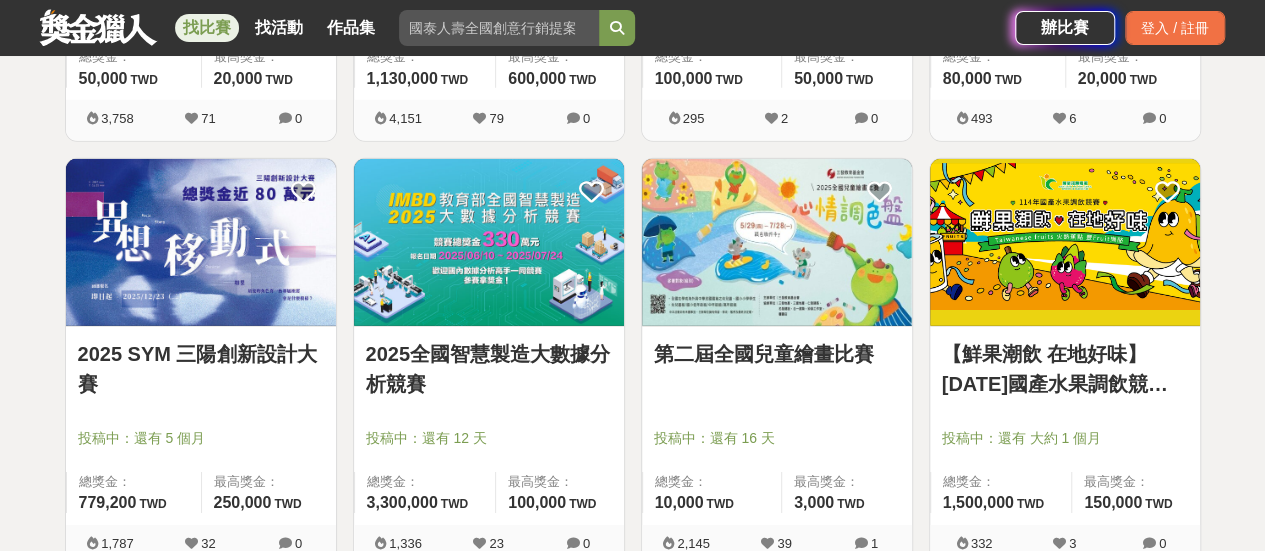 click on "2025全國智慧製造大數據分析競賽" at bounding box center [489, 369] 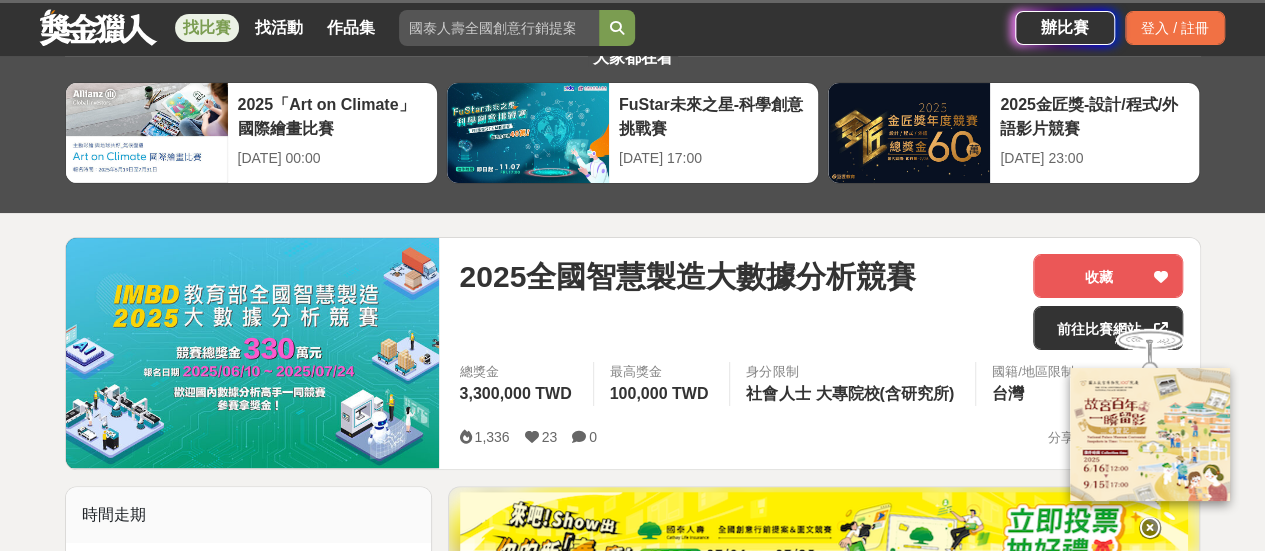 scroll, scrollTop: 100, scrollLeft: 0, axis: vertical 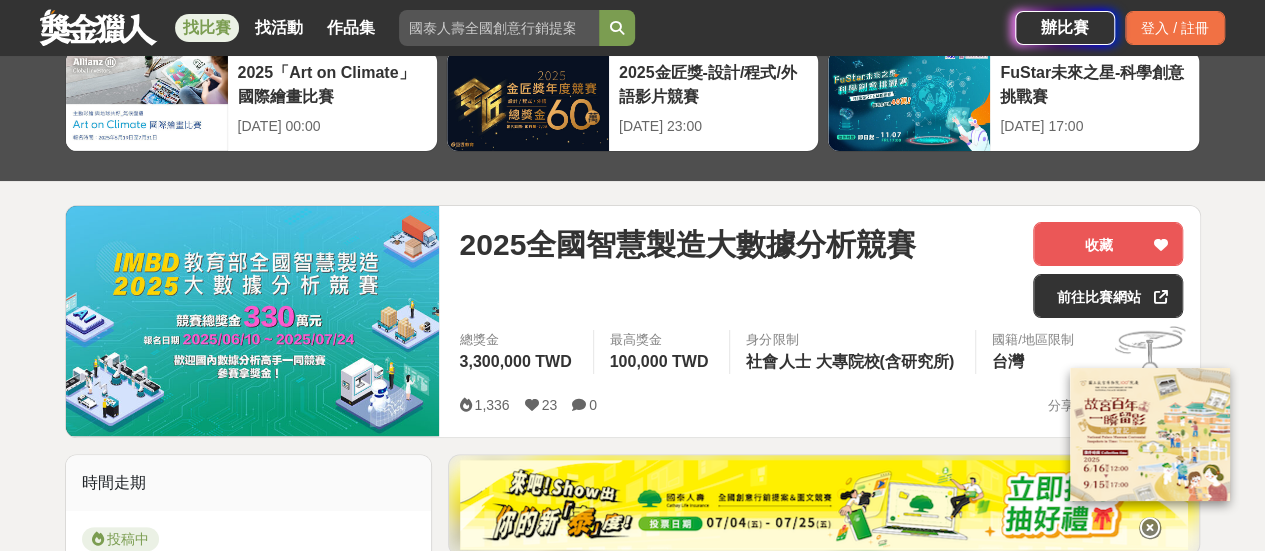 click at bounding box center [1150, 528] 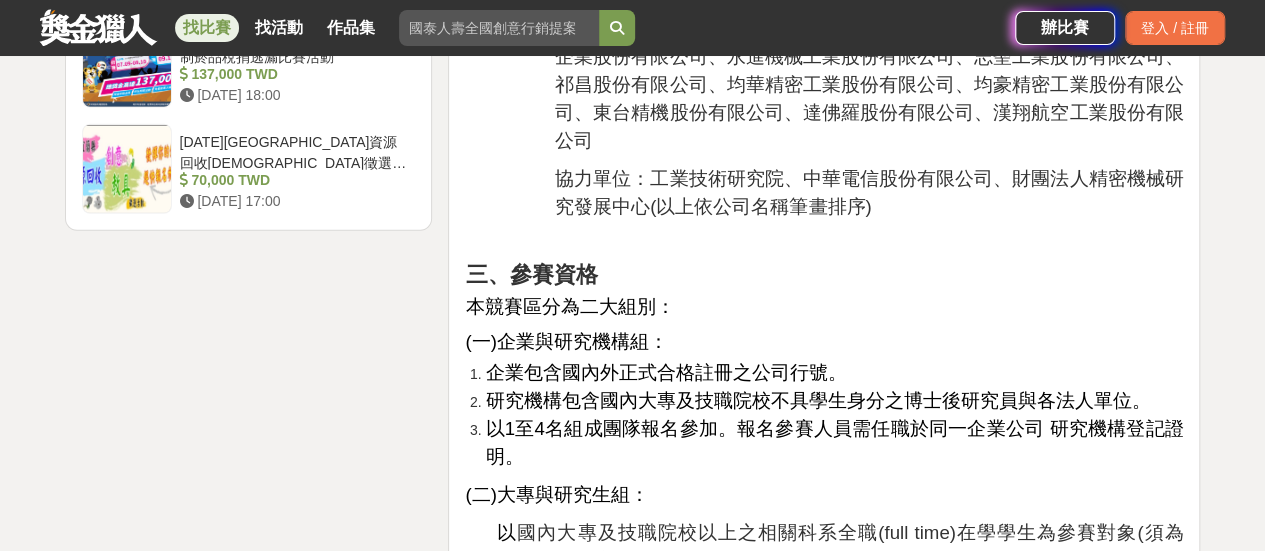 scroll, scrollTop: 3000, scrollLeft: 0, axis: vertical 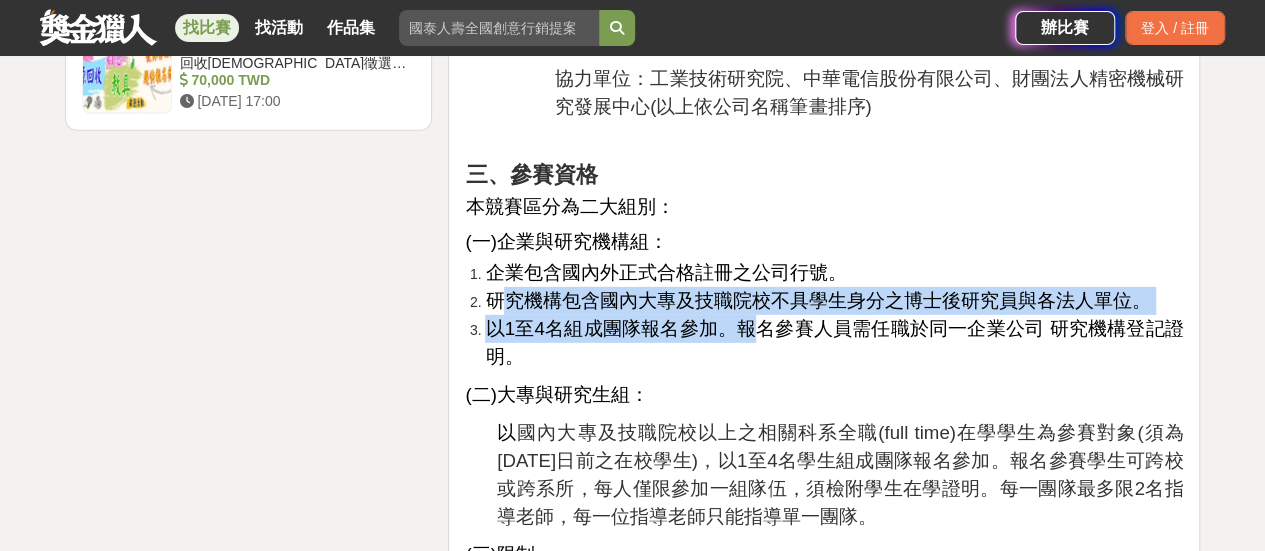 drag, startPoint x: 498, startPoint y: 276, endPoint x: 754, endPoint y: 305, distance: 257.63733 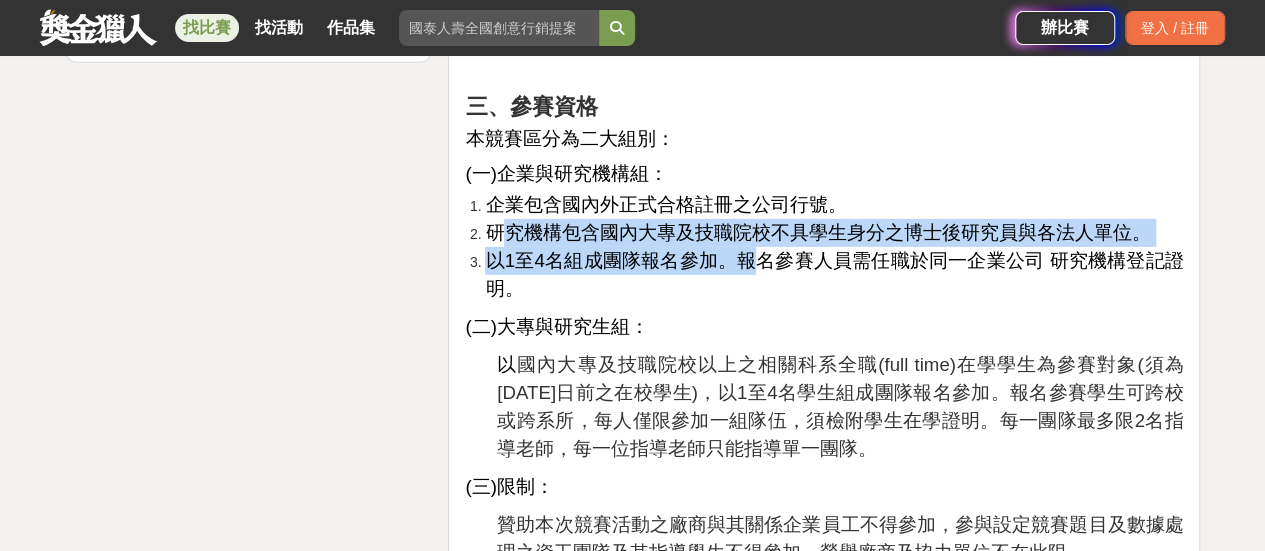 scroll, scrollTop: 3100, scrollLeft: 0, axis: vertical 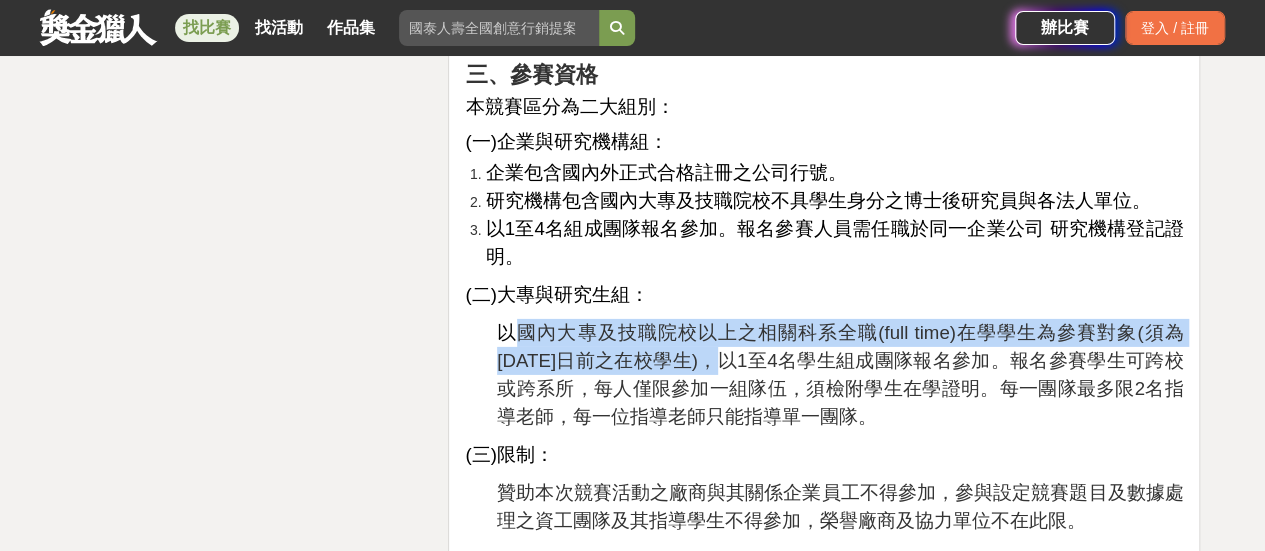 drag, startPoint x: 573, startPoint y: 311, endPoint x: 695, endPoint y: 327, distance: 123.04471 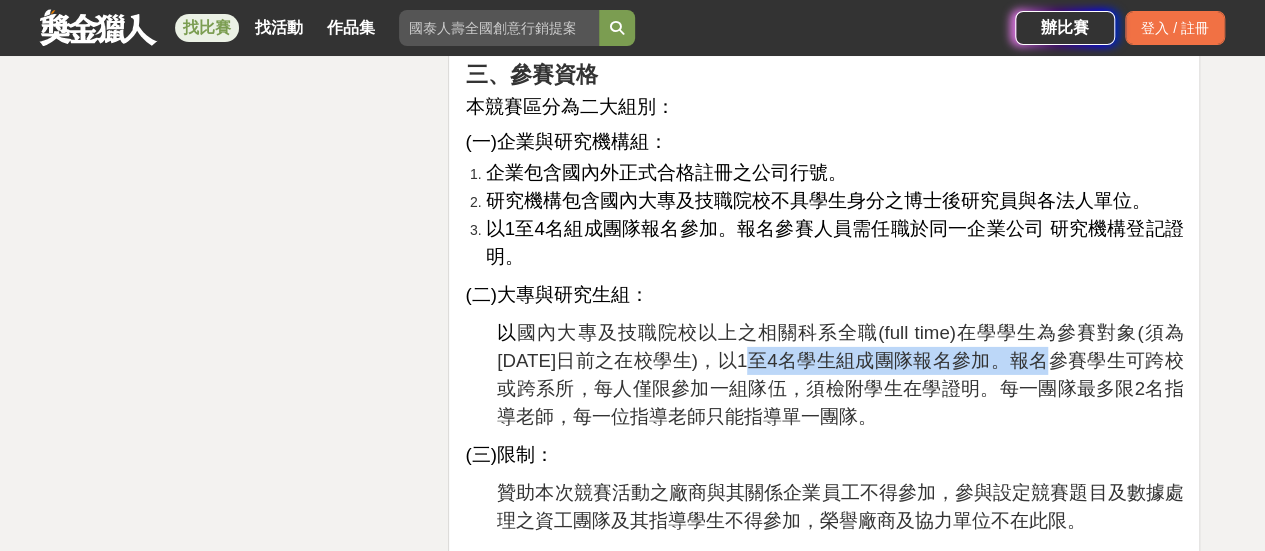 drag, startPoint x: 724, startPoint y: 330, endPoint x: 1011, endPoint y: 339, distance: 287.14108 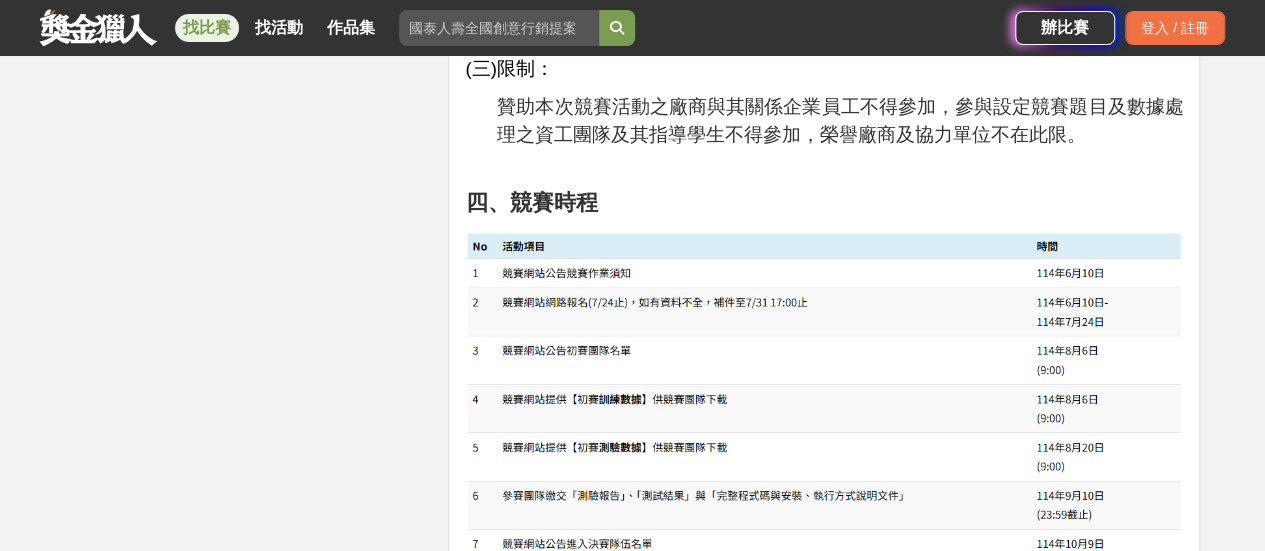 scroll, scrollTop: 3600, scrollLeft: 0, axis: vertical 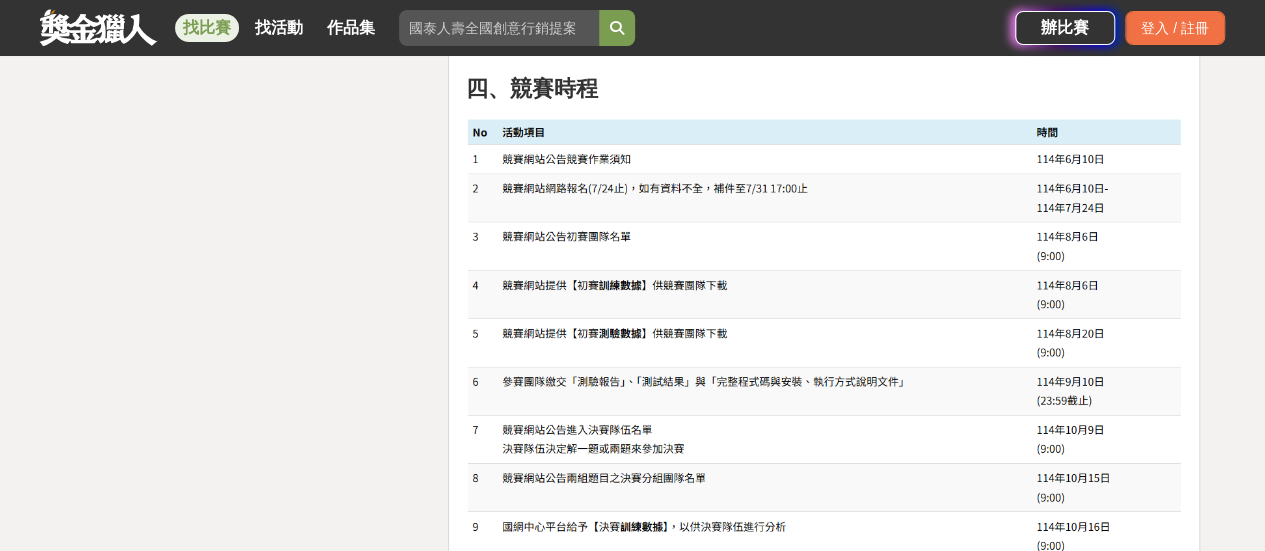 click at bounding box center [824, 371] 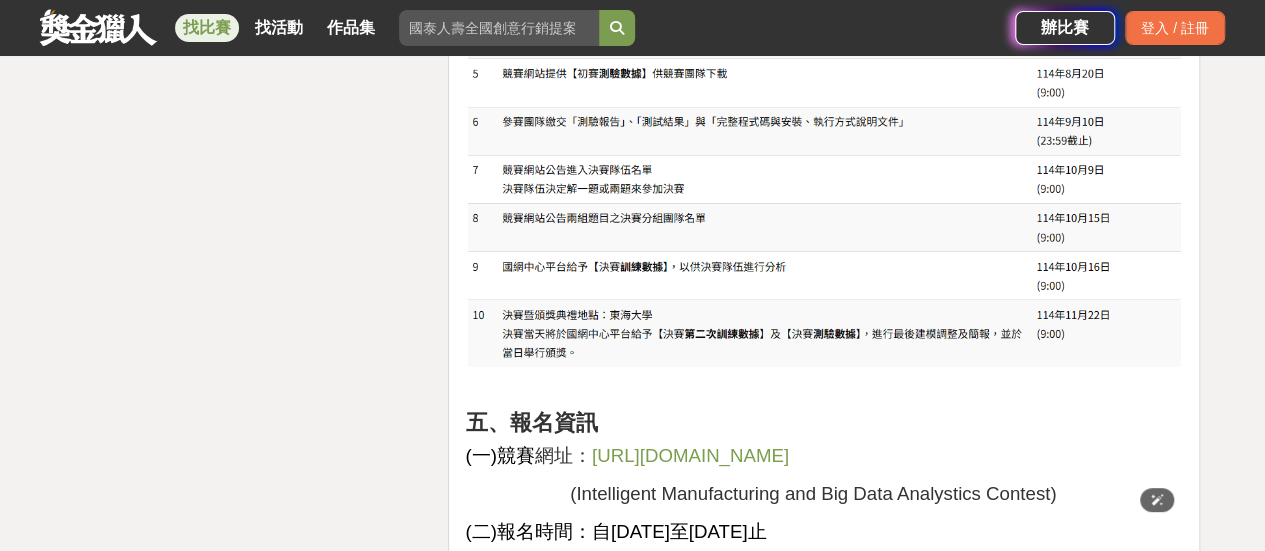 scroll, scrollTop: 4000, scrollLeft: 0, axis: vertical 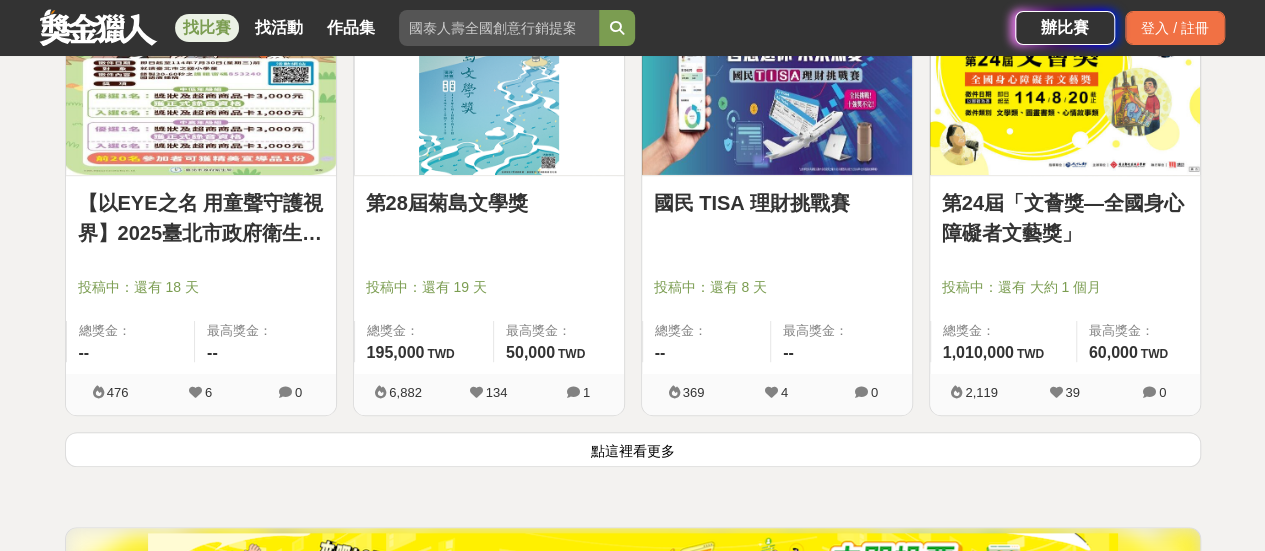 click on "點這裡看更多" at bounding box center (633, 449) 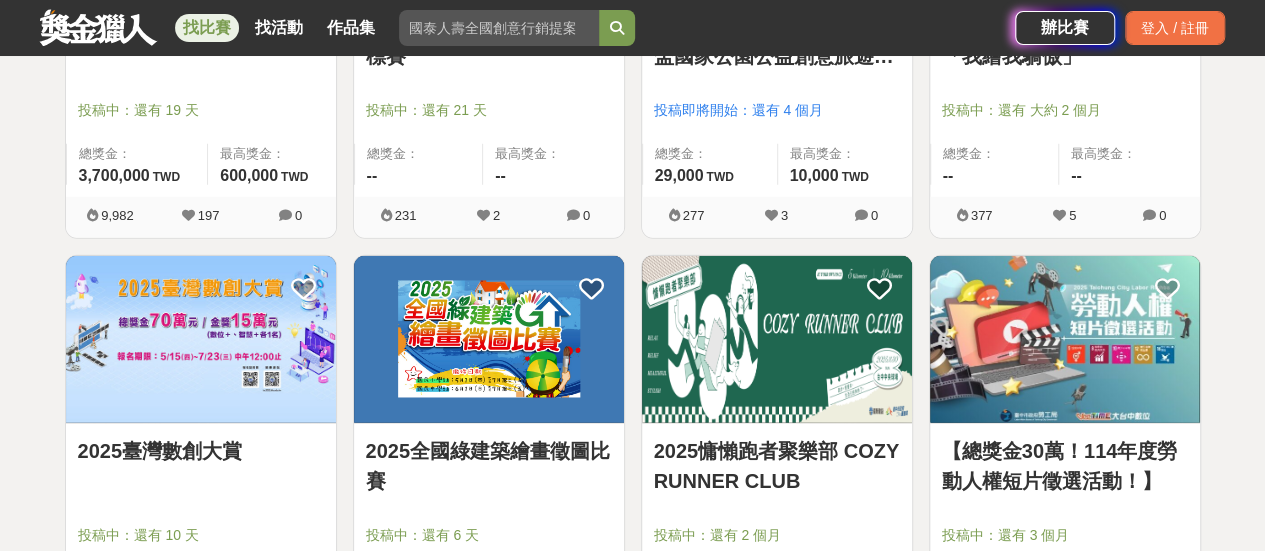 scroll, scrollTop: 17692, scrollLeft: 0, axis: vertical 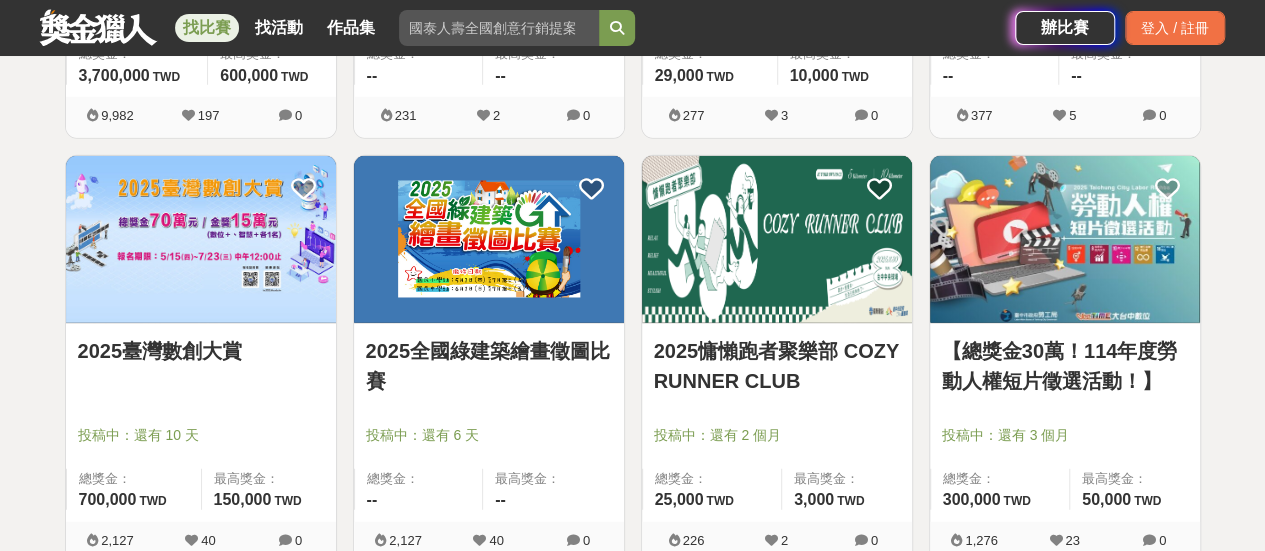 click on "2025臺灣數創大賞" at bounding box center (201, 351) 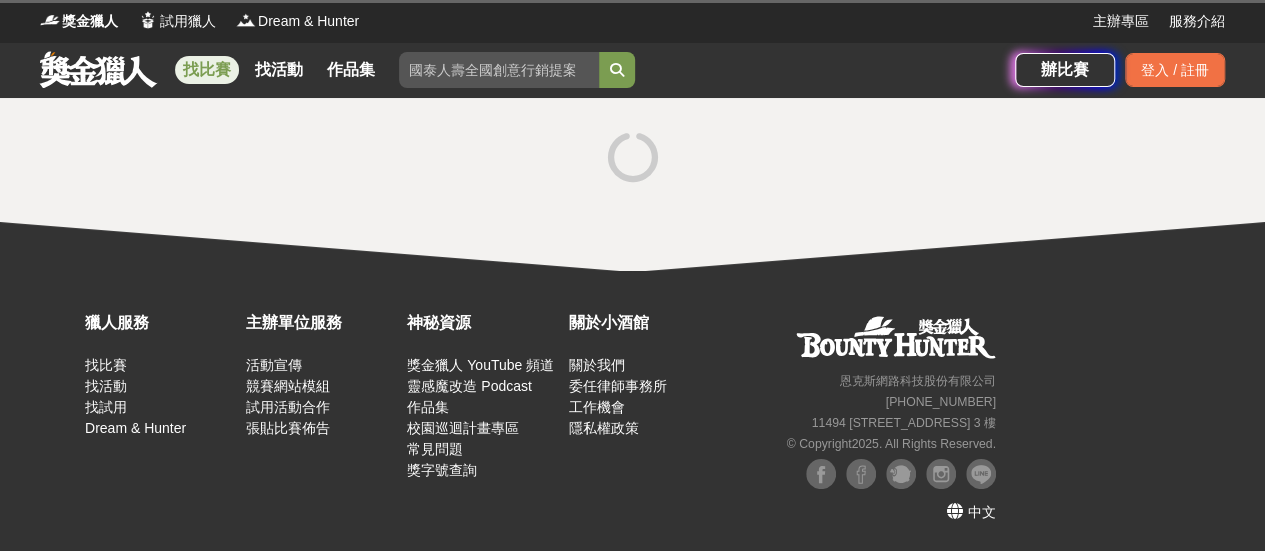 scroll, scrollTop: 0, scrollLeft: 0, axis: both 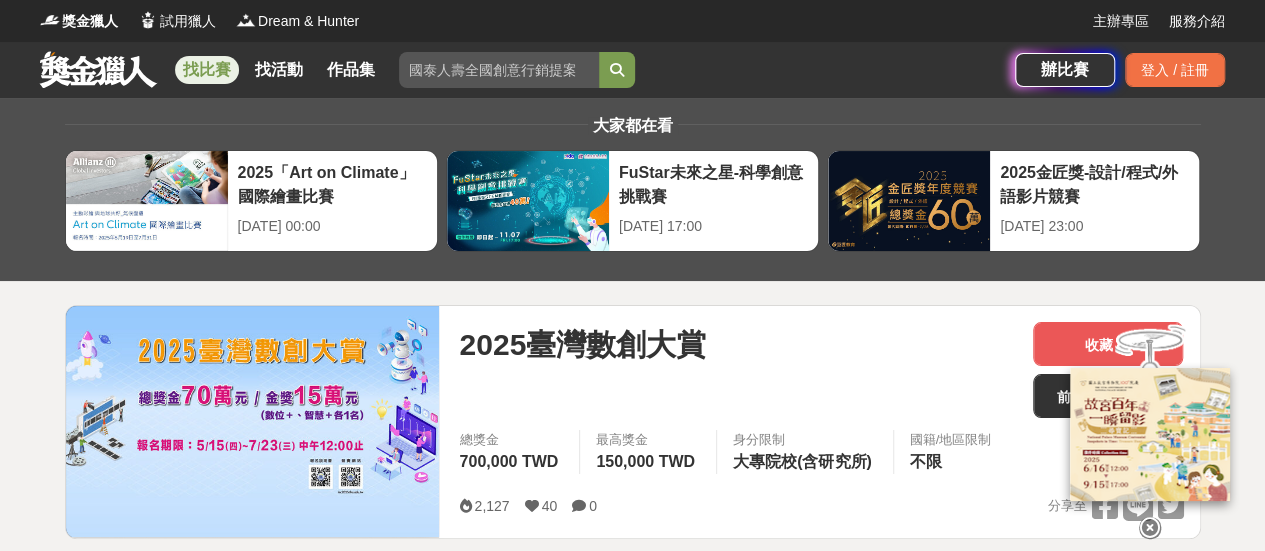 click at bounding box center (1150, 528) 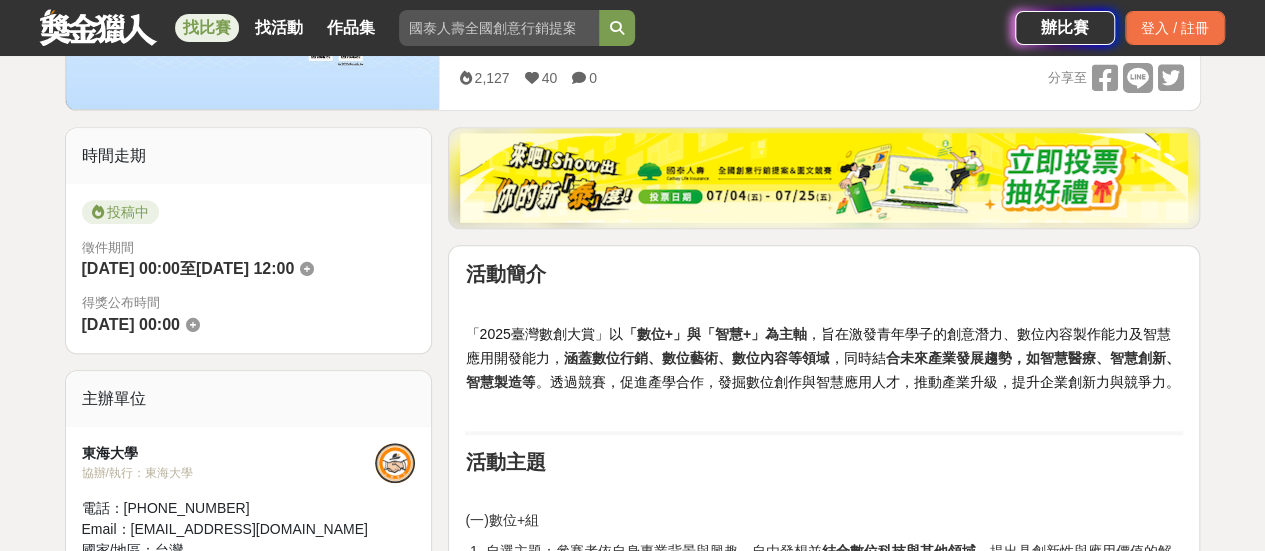 scroll, scrollTop: 500, scrollLeft: 0, axis: vertical 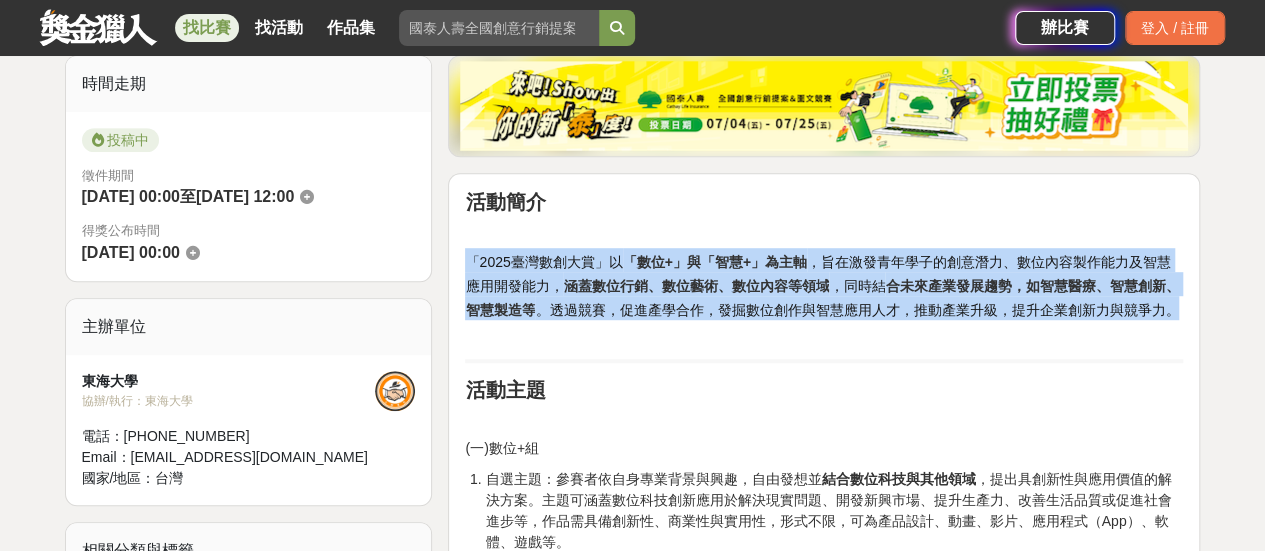 drag, startPoint x: 1174, startPoint y: 307, endPoint x: 456, endPoint y: 255, distance: 719.88055 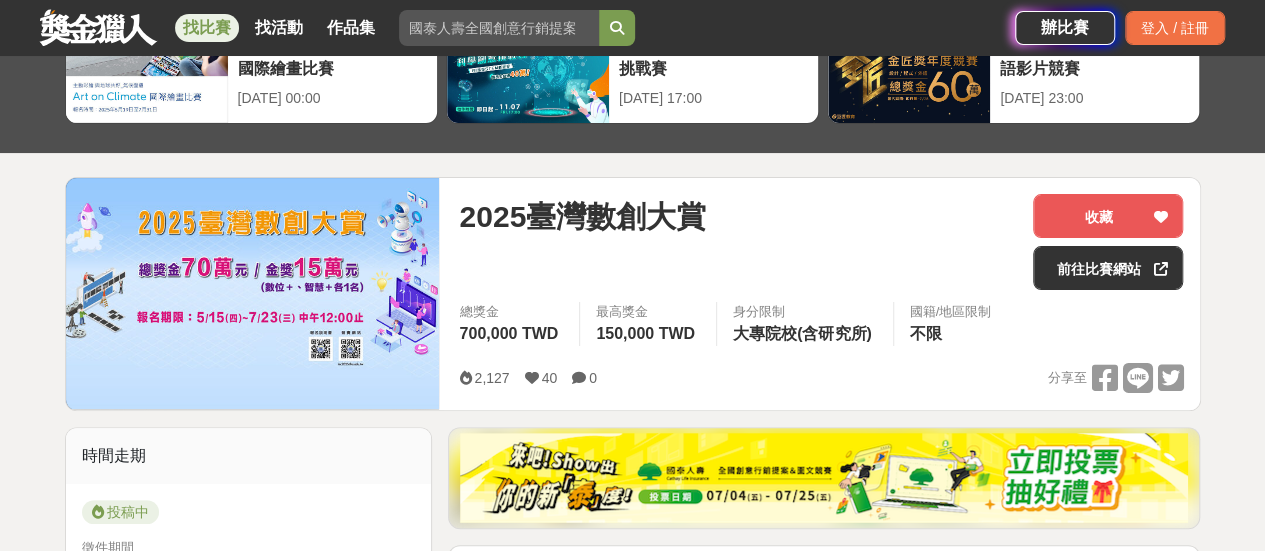 scroll, scrollTop: 200, scrollLeft: 0, axis: vertical 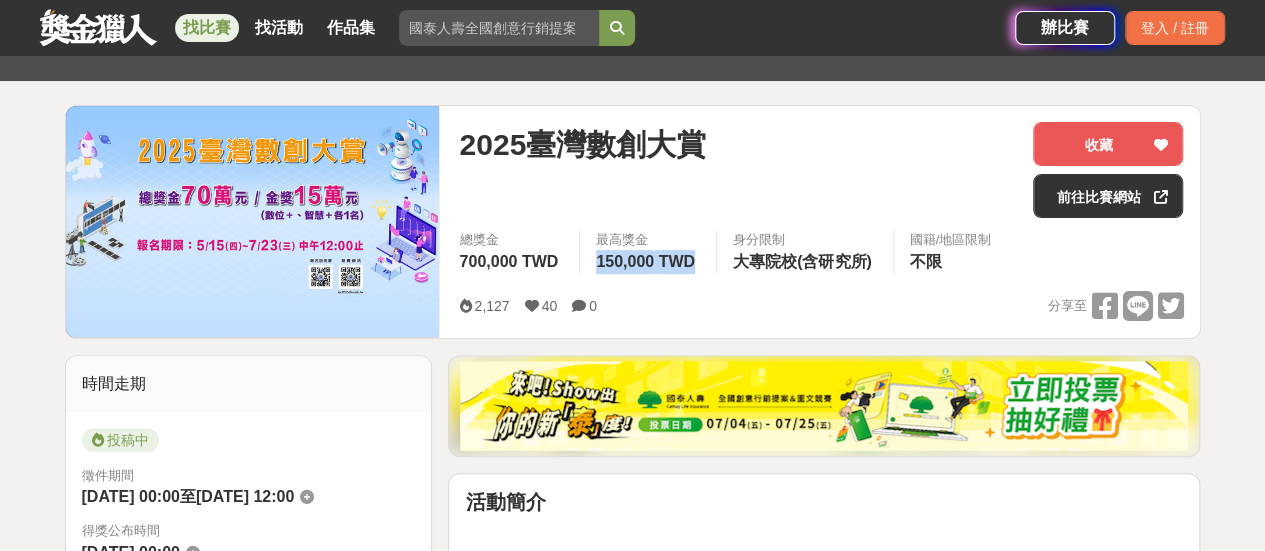 drag, startPoint x: 594, startPoint y: 258, endPoint x: 699, endPoint y: 270, distance: 105.68349 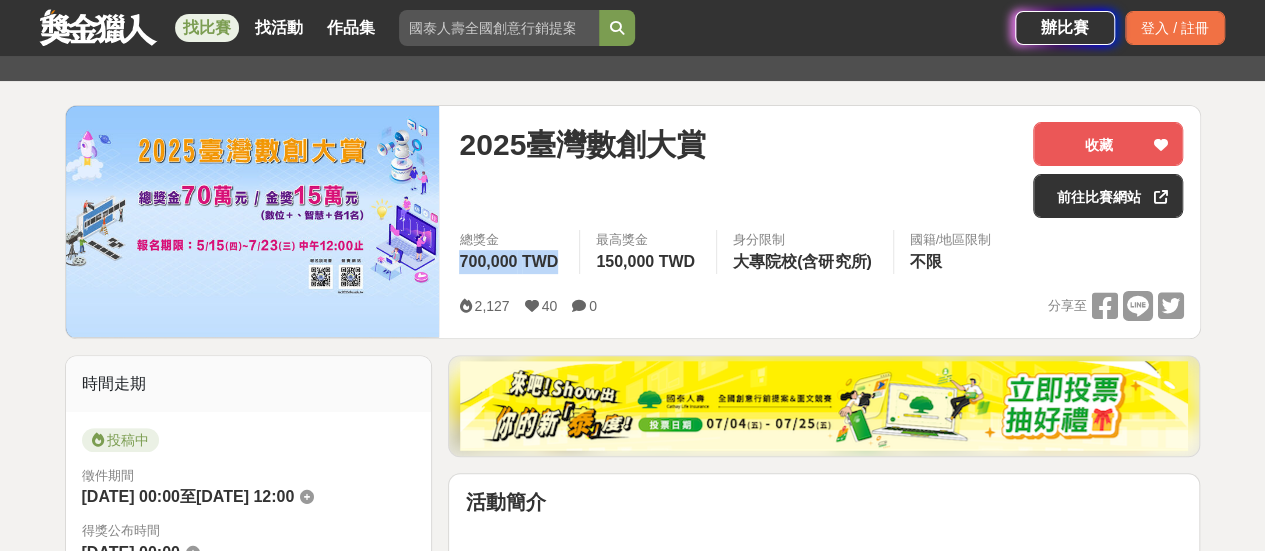 drag, startPoint x: 510, startPoint y: 262, endPoint x: 462, endPoint y: 264, distance: 48.04165 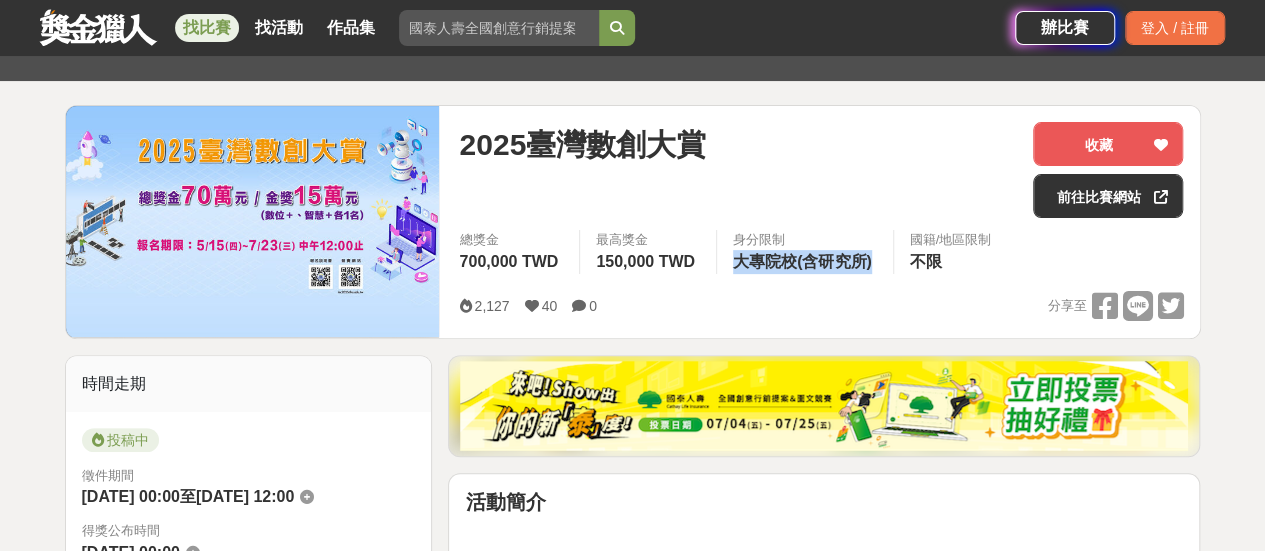 drag, startPoint x: 734, startPoint y: 260, endPoint x: 885, endPoint y: 267, distance: 151.16217 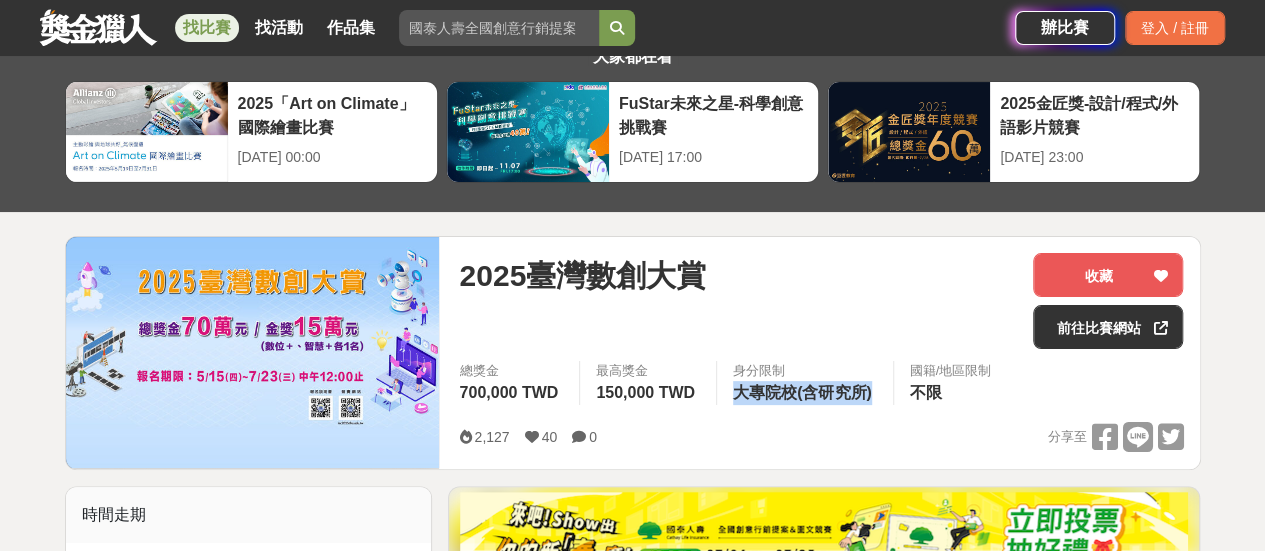 scroll, scrollTop: 100, scrollLeft: 0, axis: vertical 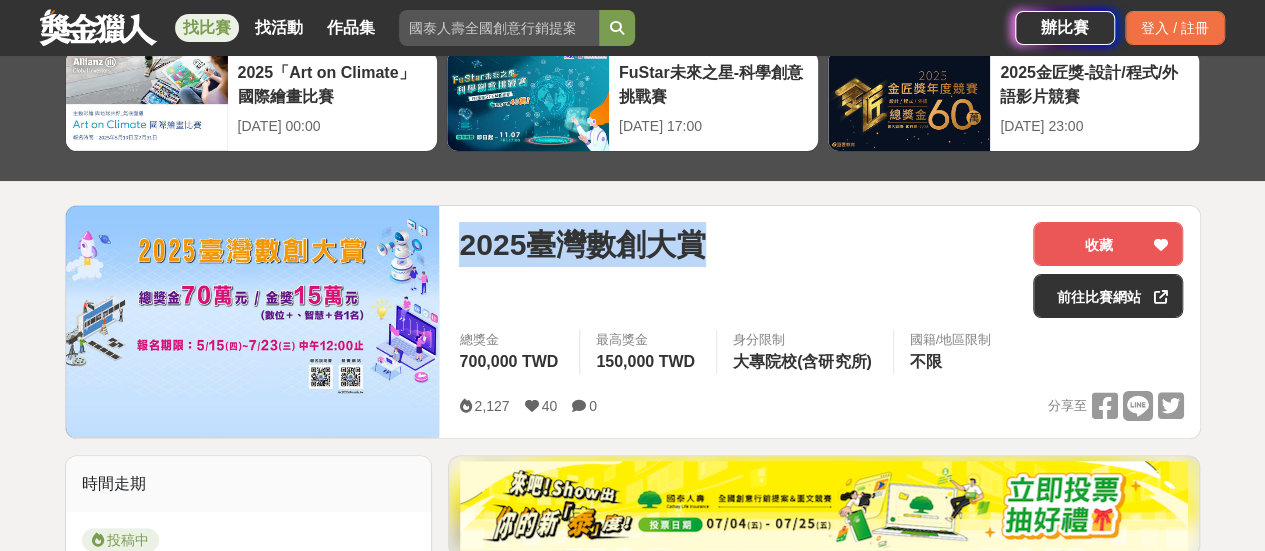 drag, startPoint x: 709, startPoint y: 236, endPoint x: 460, endPoint y: 248, distance: 249.28899 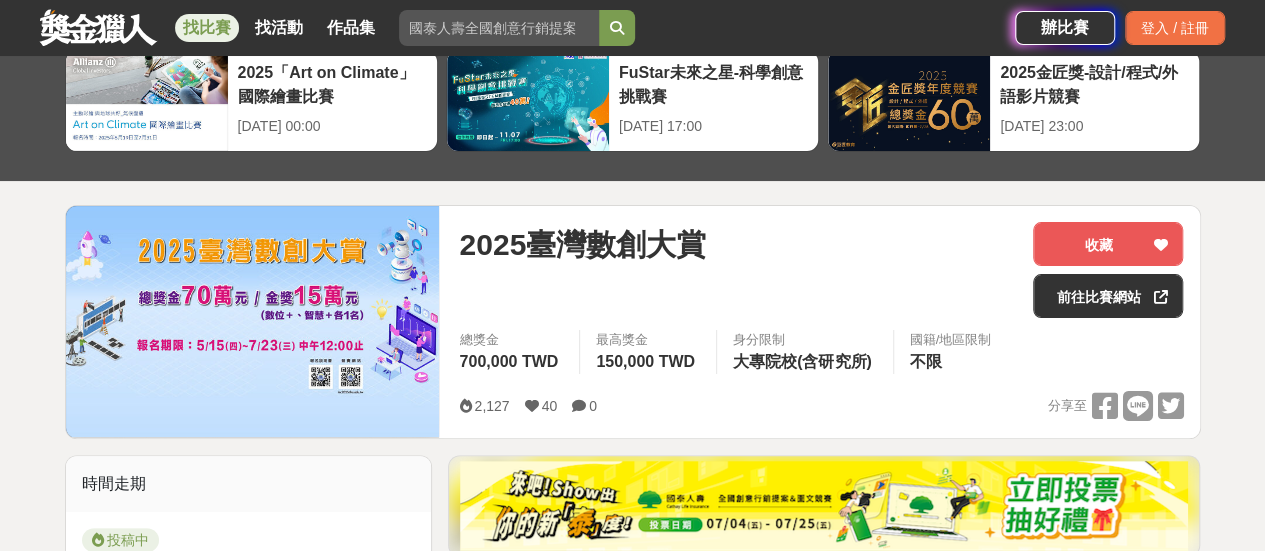 click on "2025臺灣數創大賞" at bounding box center [738, 244] 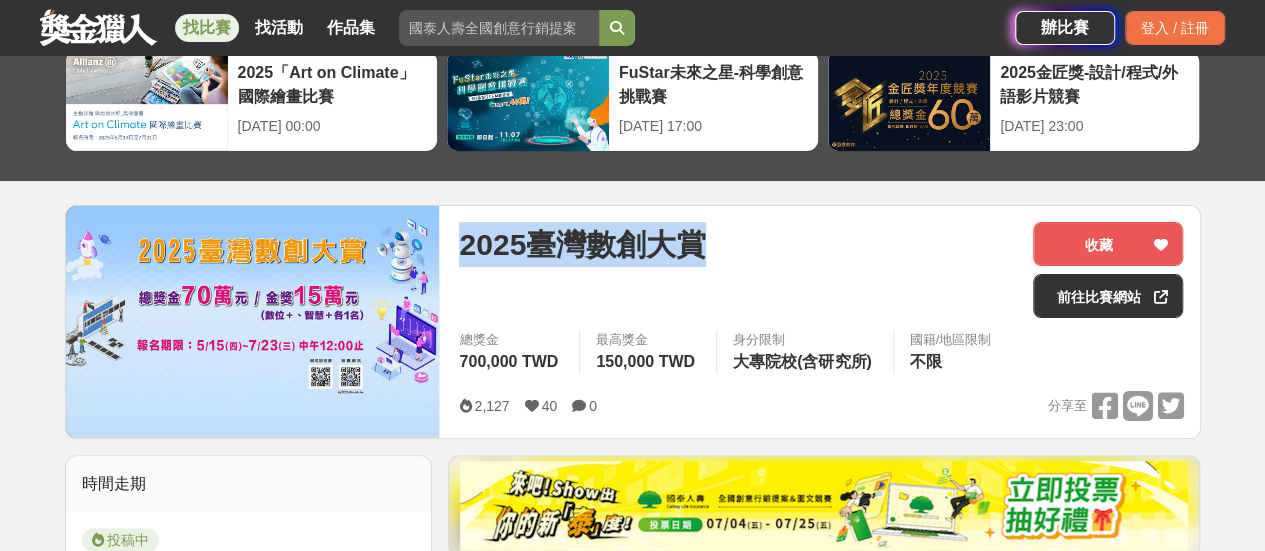 drag, startPoint x: 708, startPoint y: 240, endPoint x: 455, endPoint y: 244, distance: 253.03162 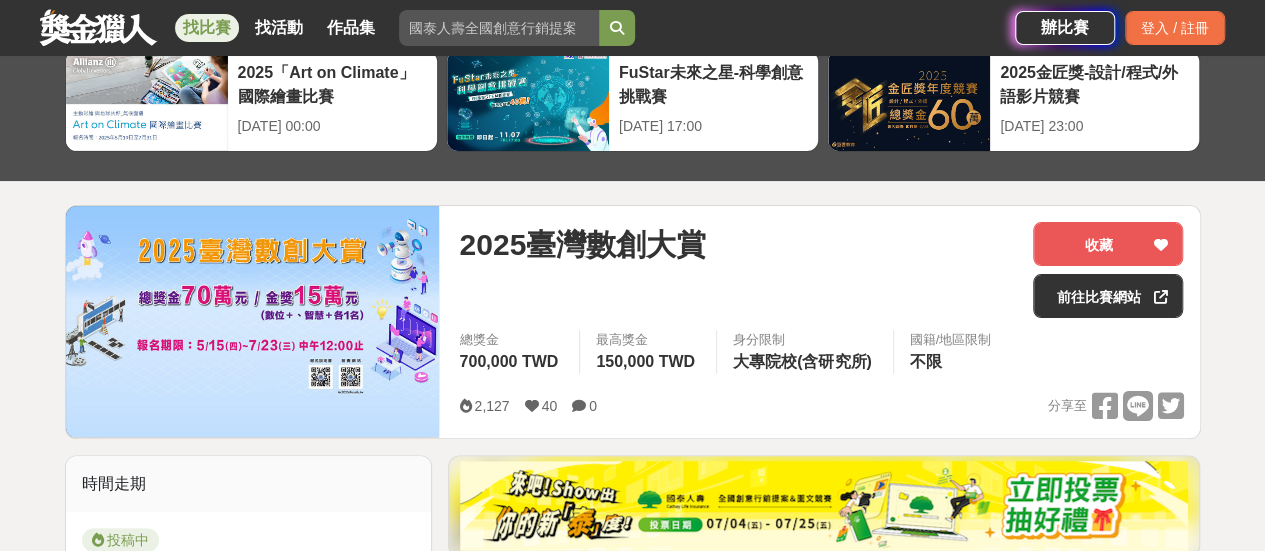 click on "2025臺灣數創大賞" at bounding box center [738, 244] 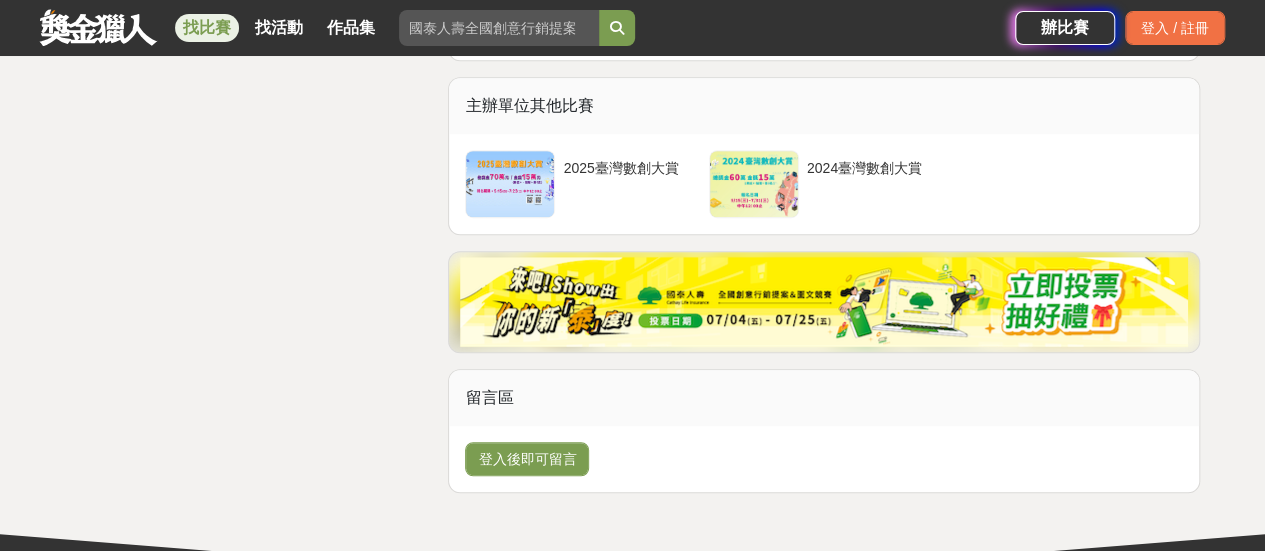 scroll, scrollTop: 4090, scrollLeft: 0, axis: vertical 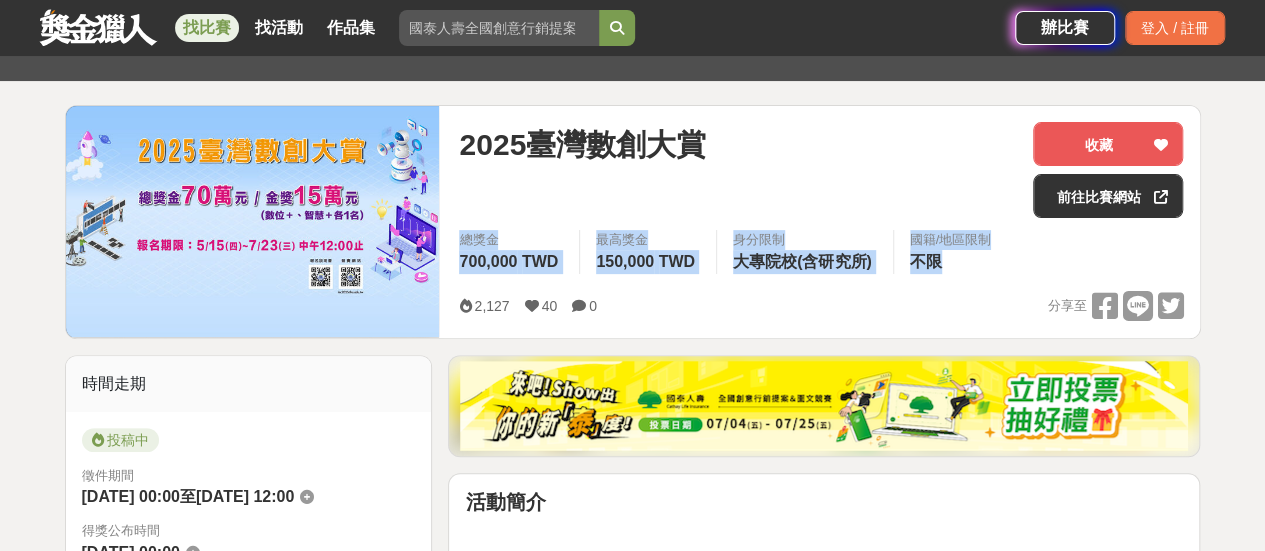 drag, startPoint x: 943, startPoint y: 259, endPoint x: 534, endPoint y: 208, distance: 412.16745 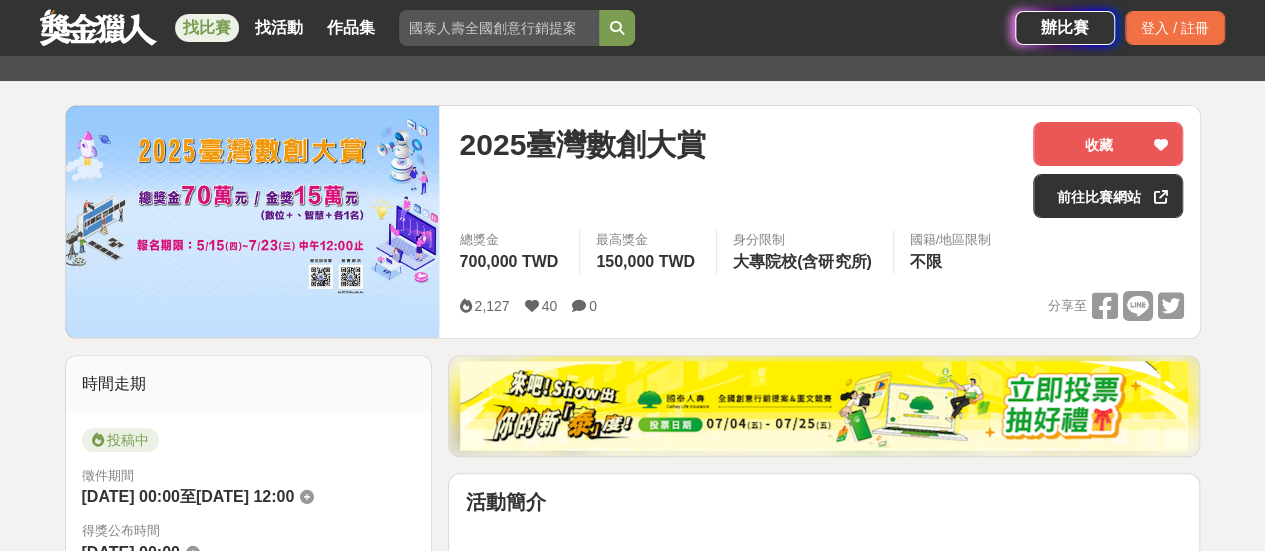 click on "2025臺灣數創大賞" at bounding box center (738, 170) 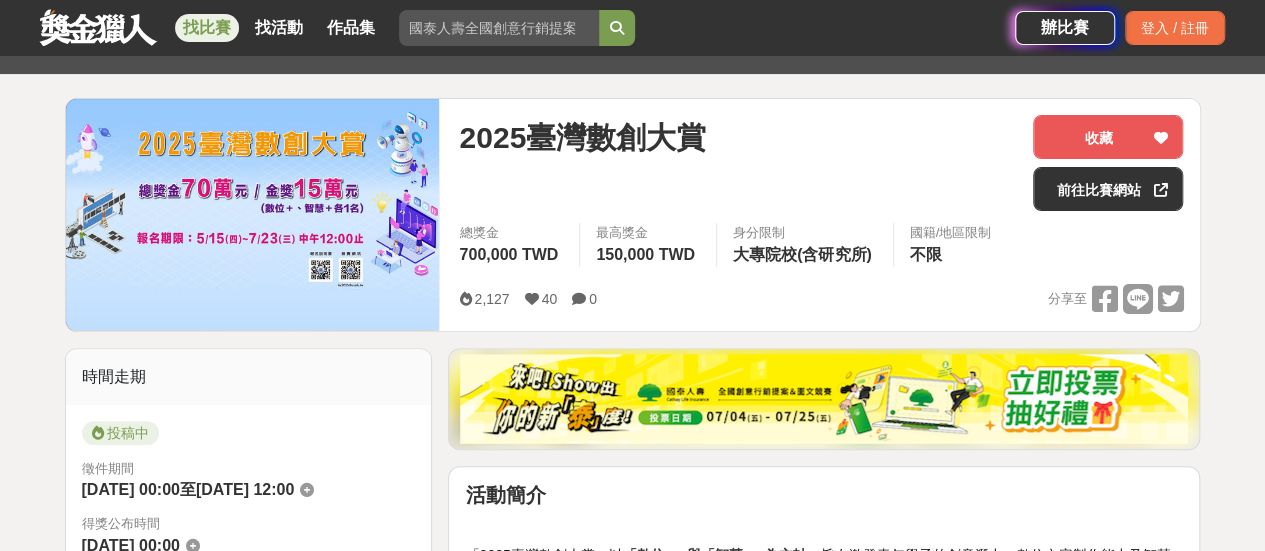 scroll, scrollTop: 177, scrollLeft: 0, axis: vertical 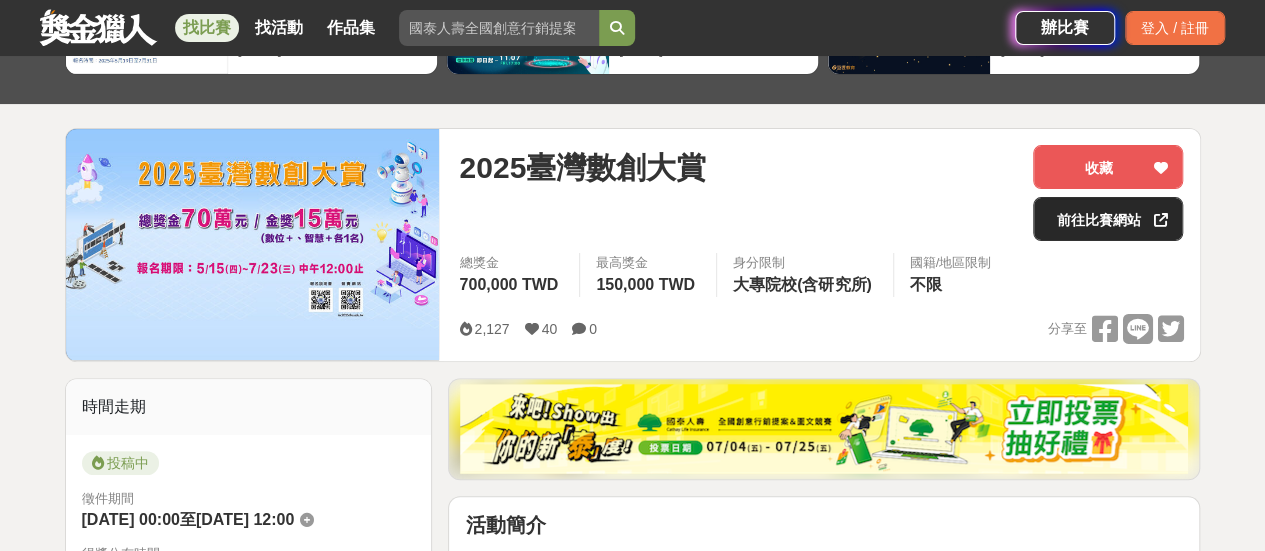 click on "前往比賽網站" at bounding box center (1108, 219) 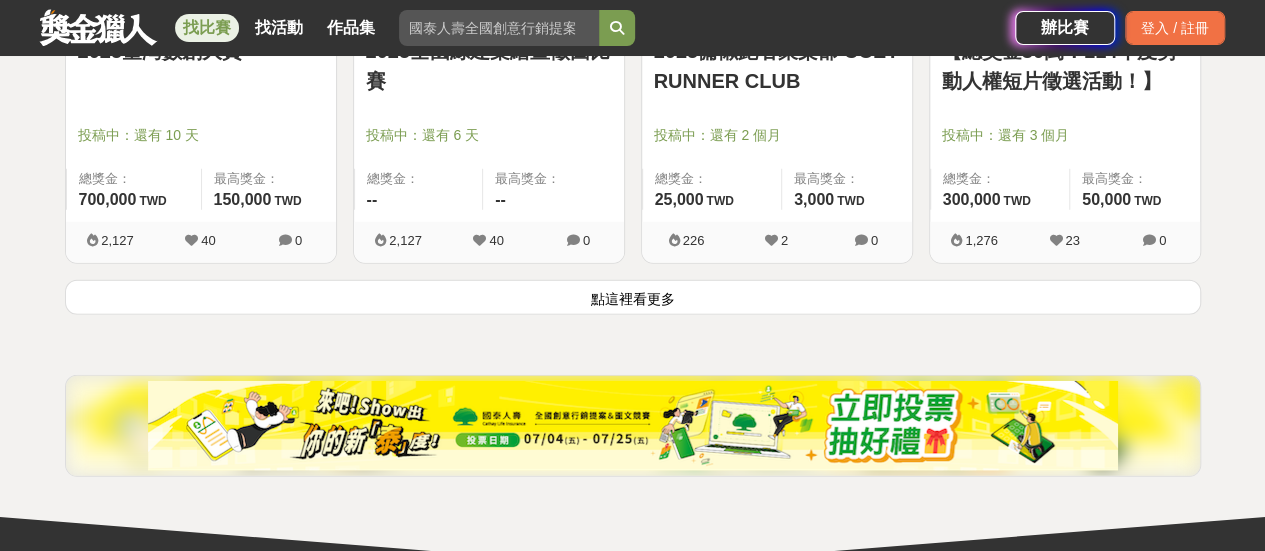 scroll, scrollTop: 17792, scrollLeft: 0, axis: vertical 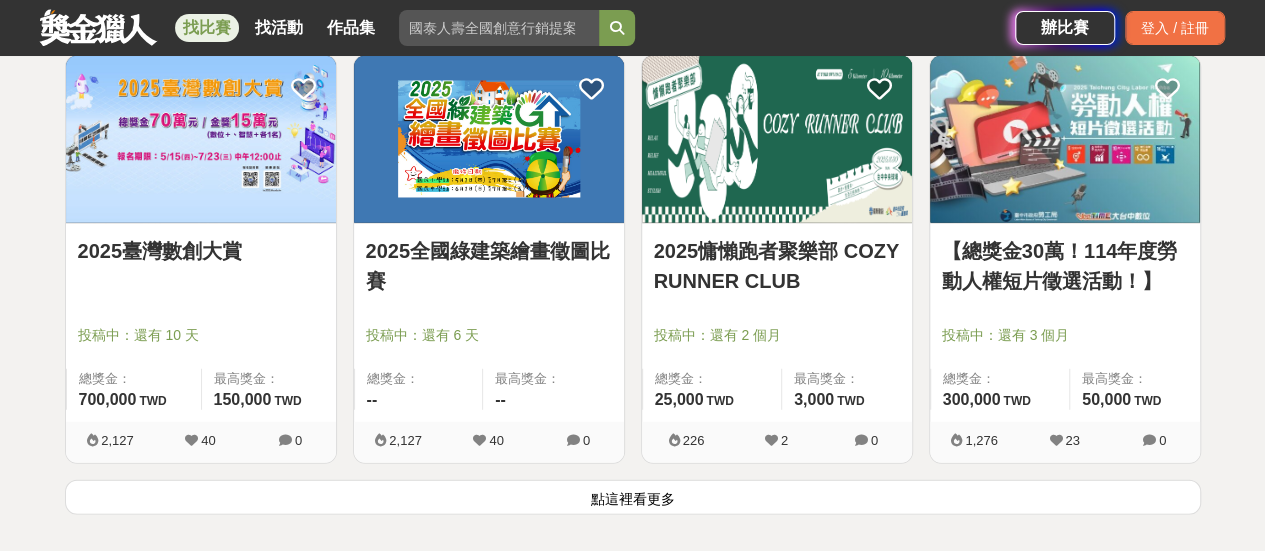 click on "點這裡看更多" at bounding box center [633, 497] 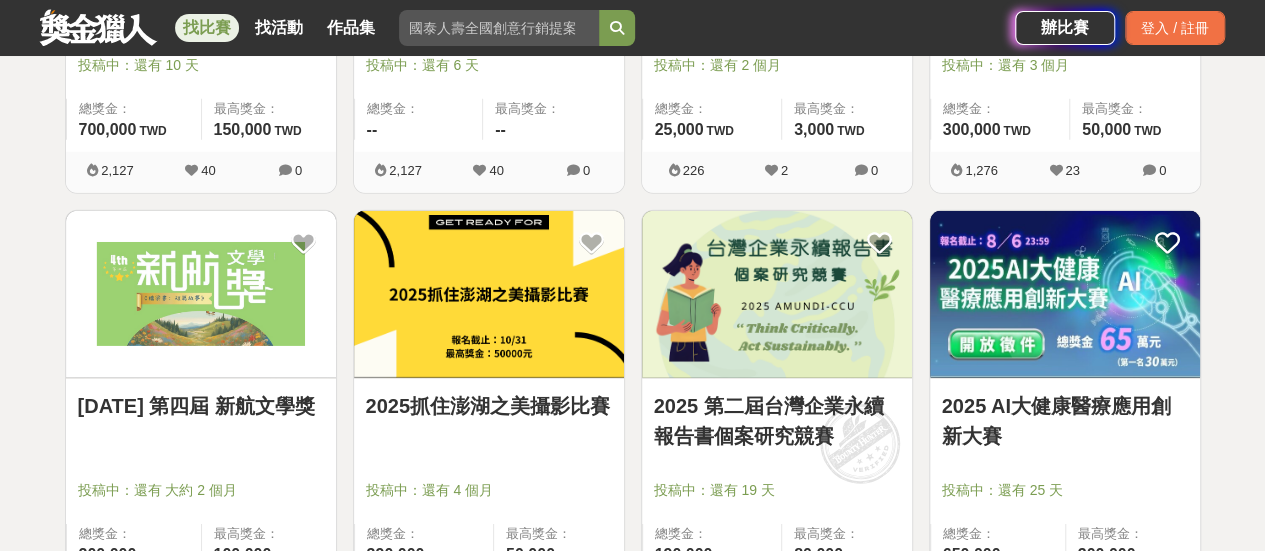 scroll, scrollTop: 18092, scrollLeft: 0, axis: vertical 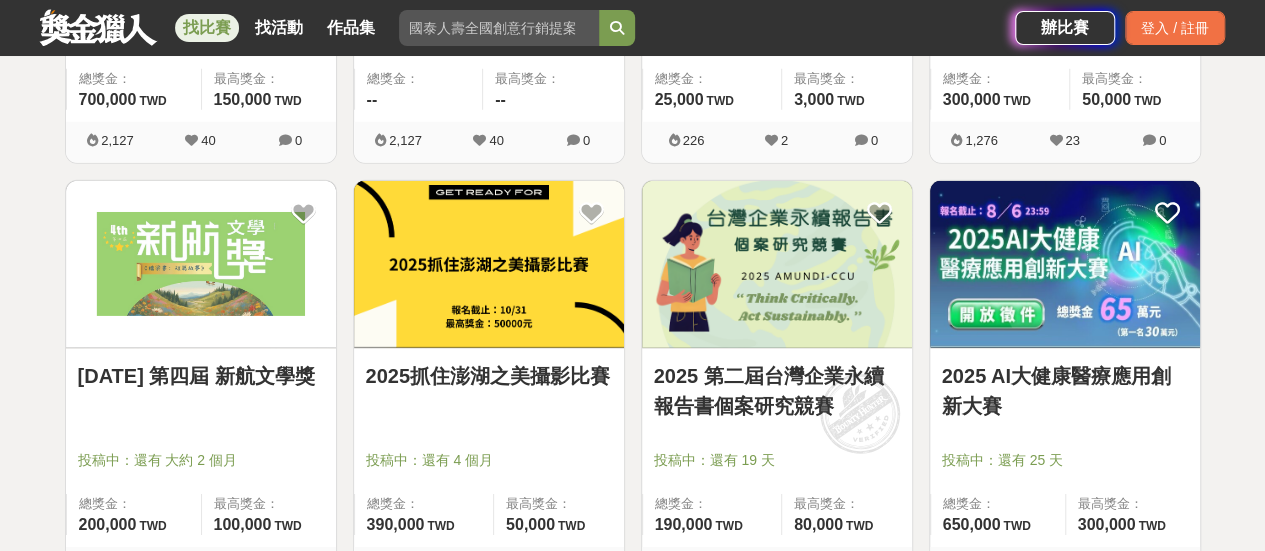 click on "2025 AI大健康醫療應用創新大賽" at bounding box center [1065, 391] 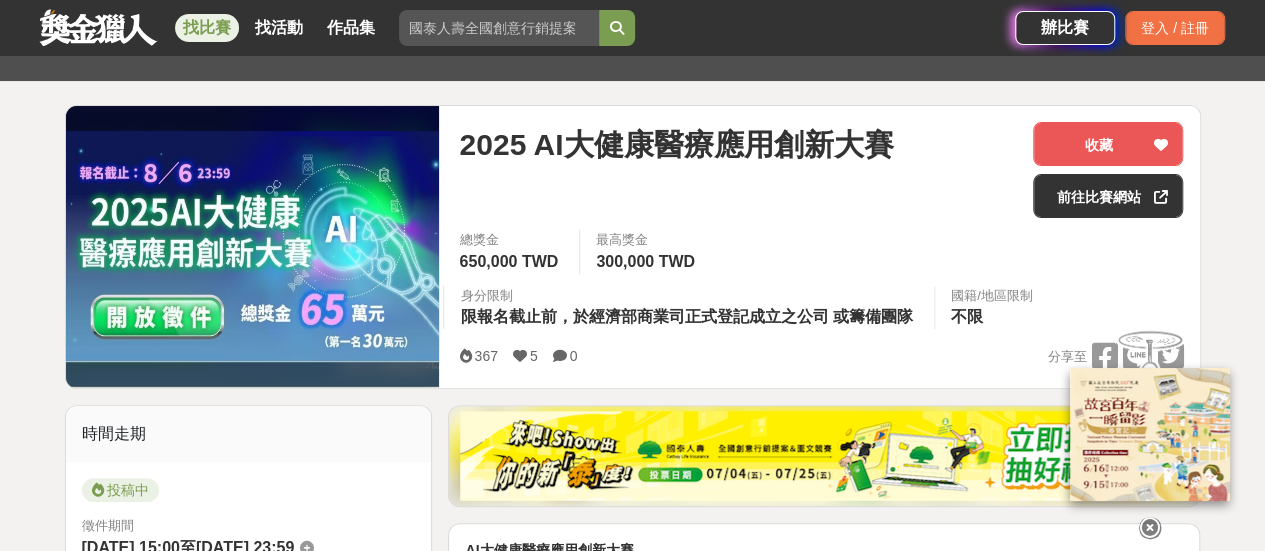 scroll, scrollTop: 400, scrollLeft: 0, axis: vertical 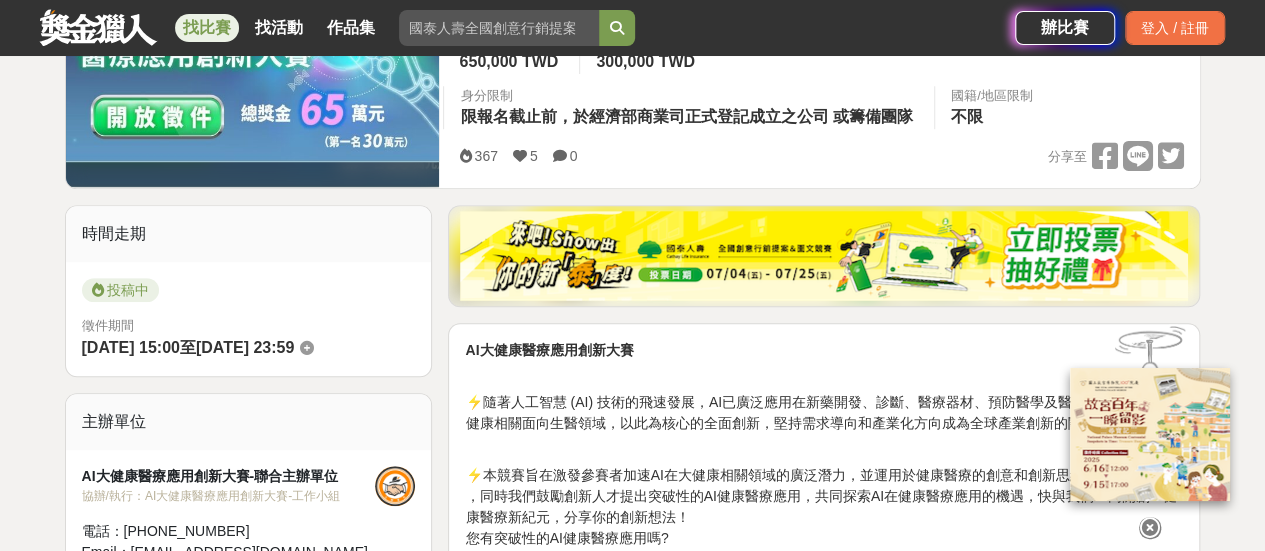 click at bounding box center (1150, 528) 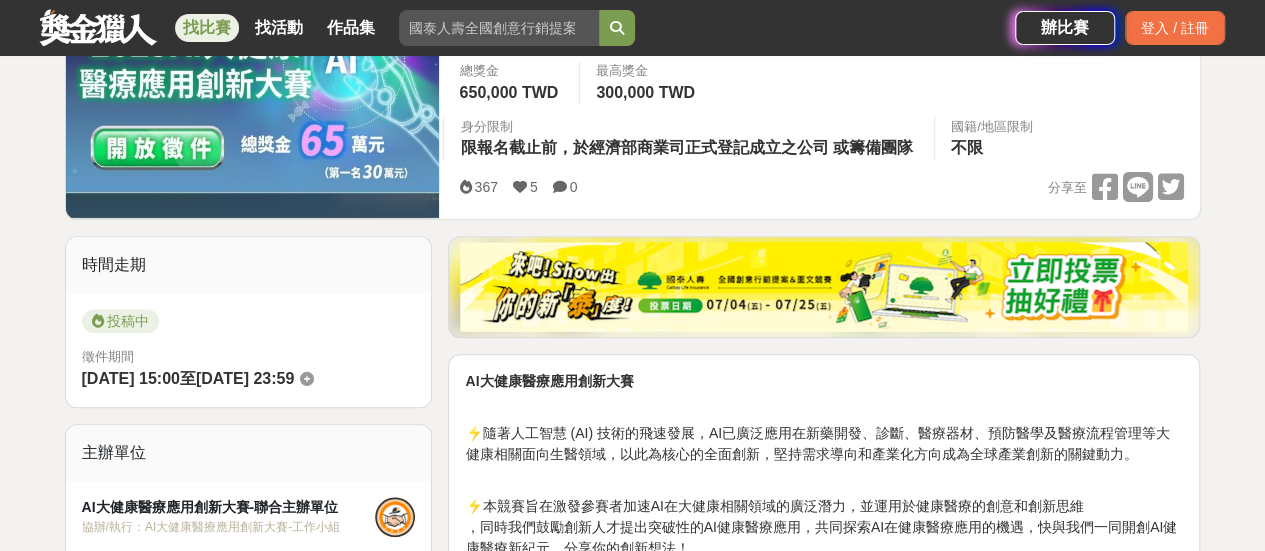 scroll, scrollTop: 400, scrollLeft: 0, axis: vertical 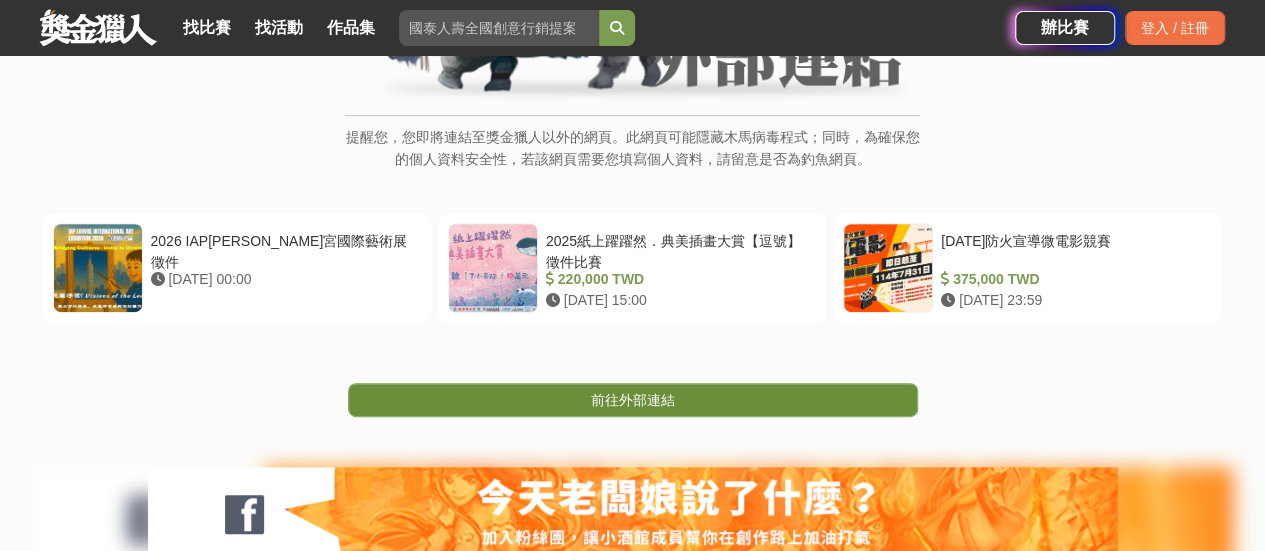click on "前往外部連結" at bounding box center [633, 400] 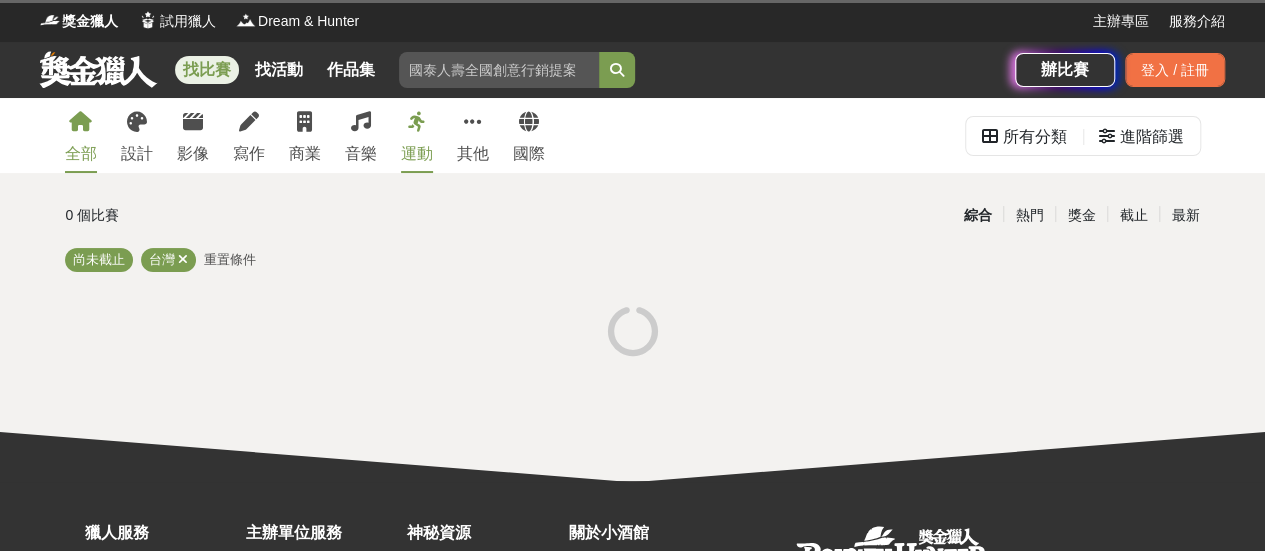 scroll, scrollTop: 12, scrollLeft: 0, axis: vertical 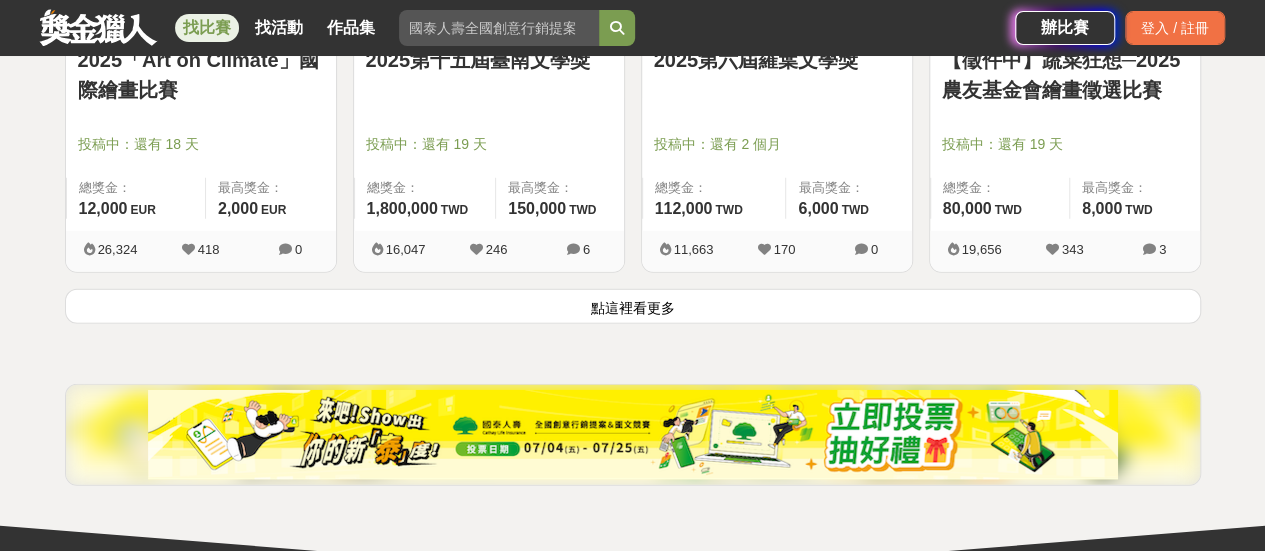 click on "點這裡看更多" at bounding box center (633, 306) 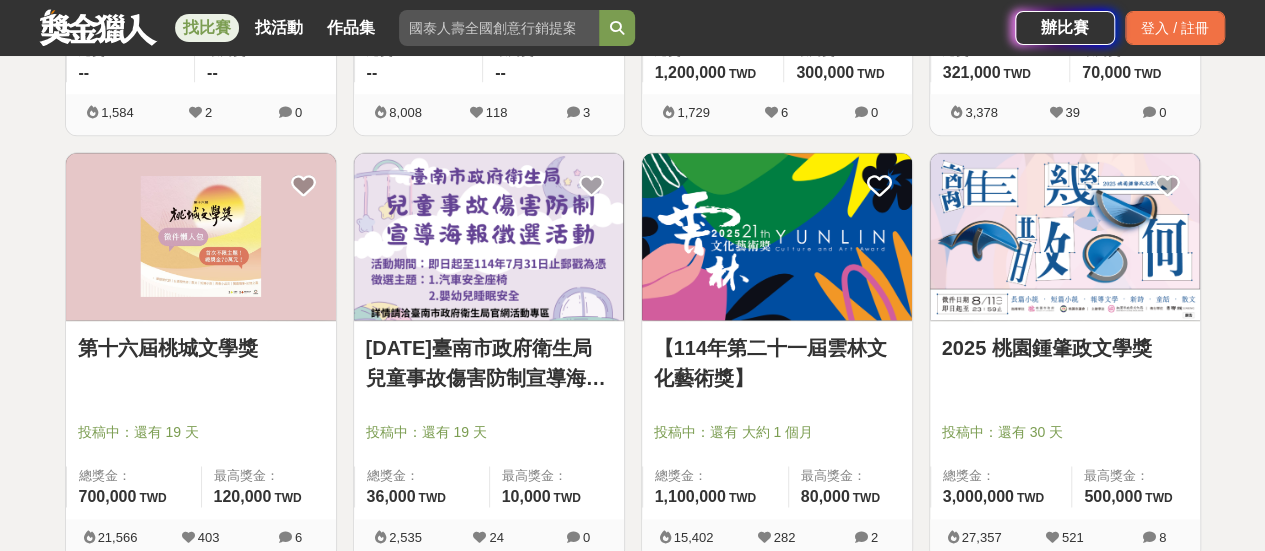 scroll, scrollTop: 5136, scrollLeft: 0, axis: vertical 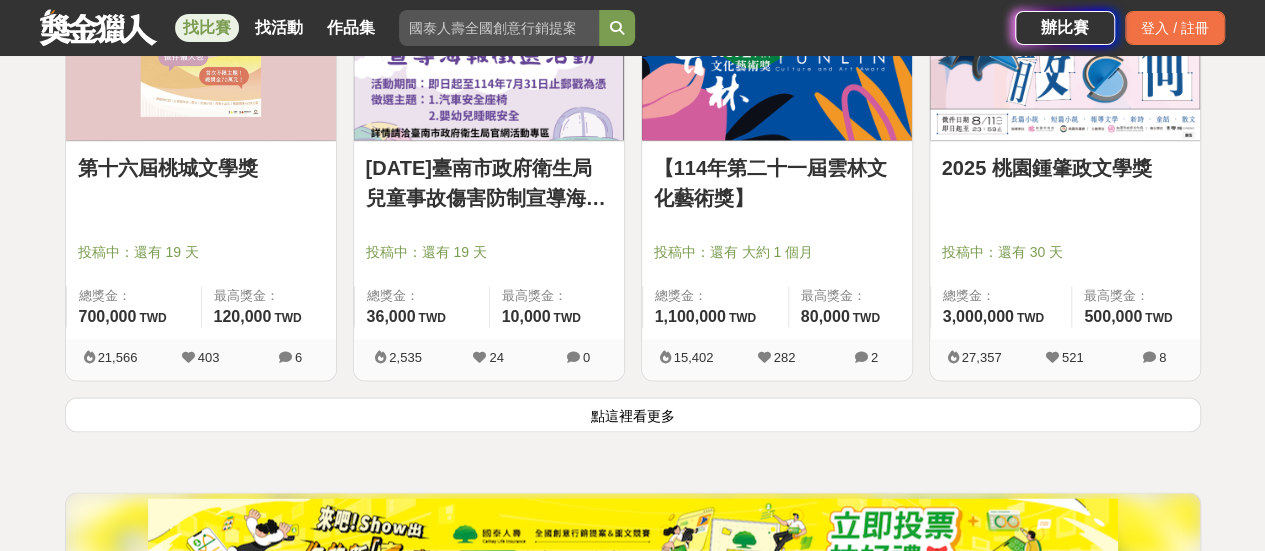 click on "點這裡看更多" at bounding box center [633, 414] 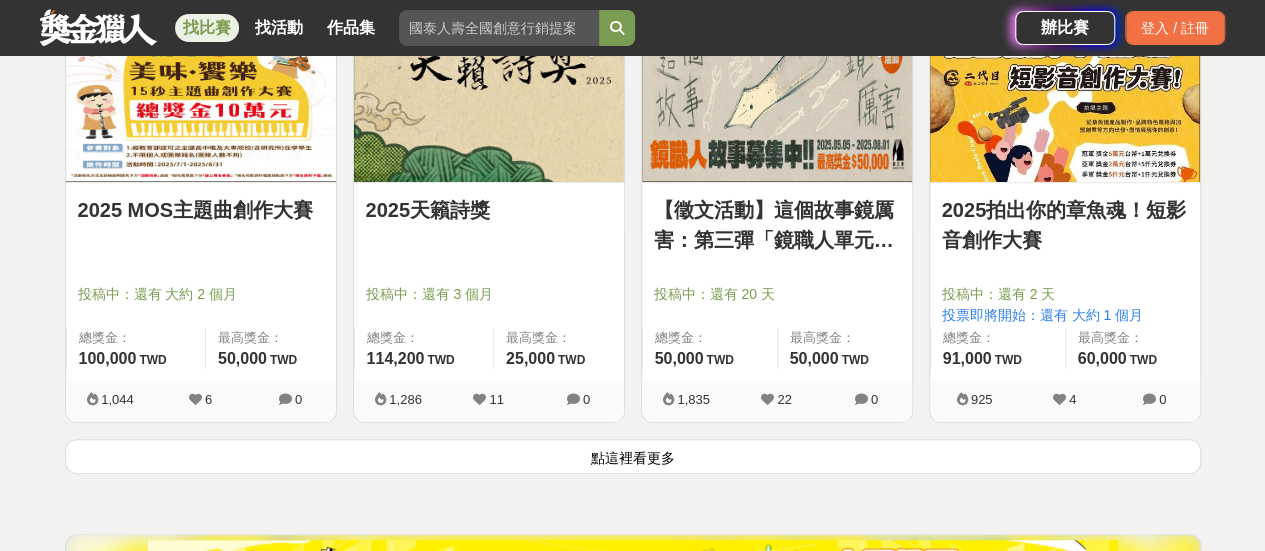scroll, scrollTop: 7736, scrollLeft: 0, axis: vertical 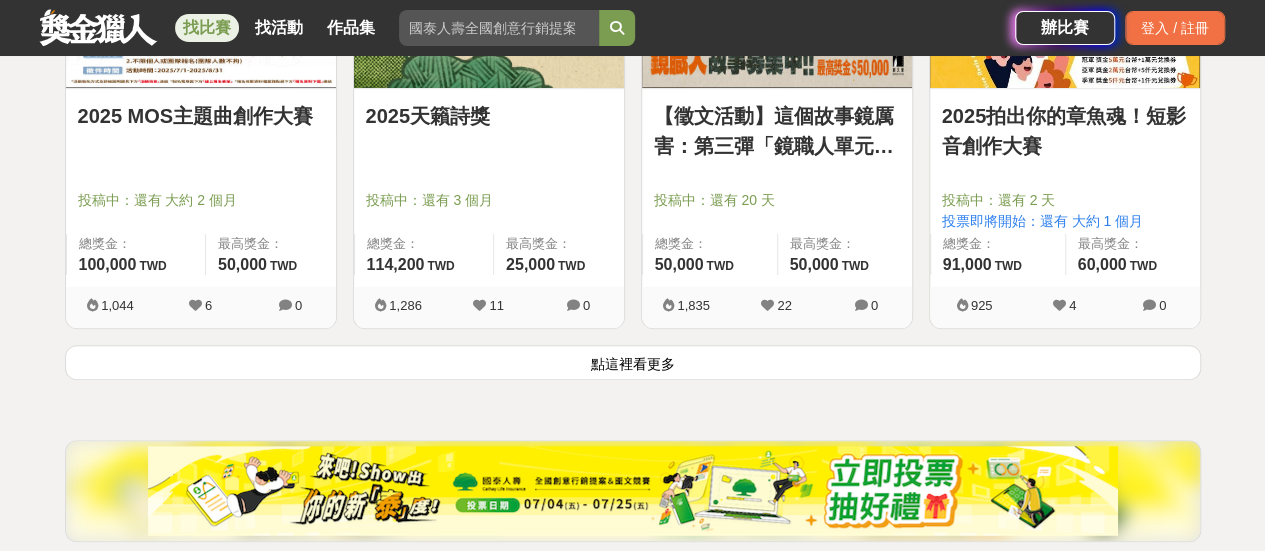 click on "點這裡看更多" at bounding box center [633, 362] 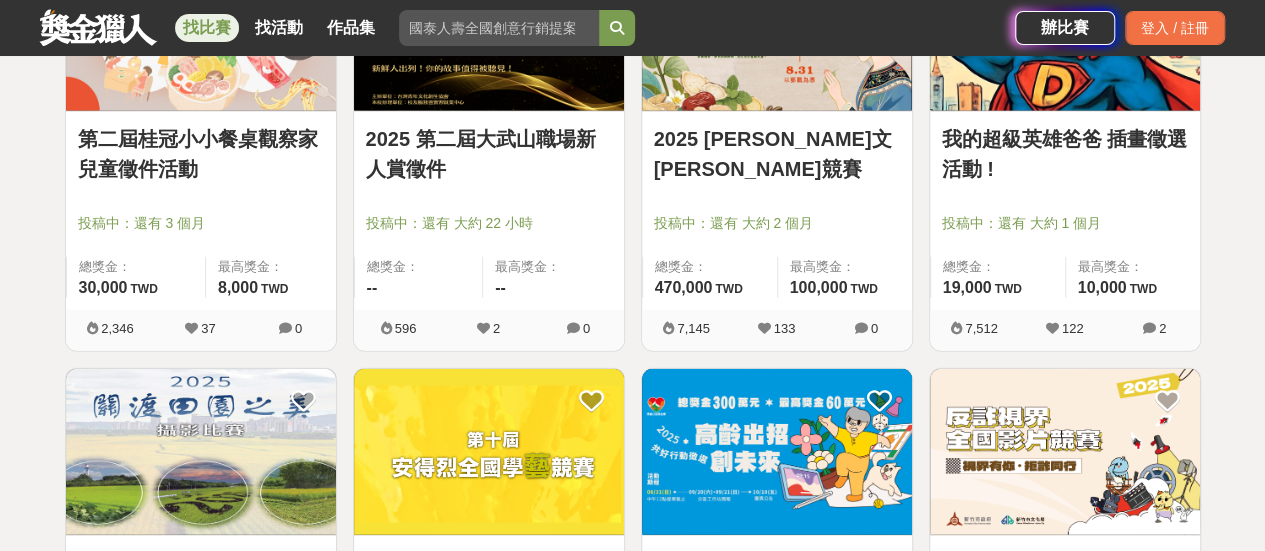 scroll, scrollTop: 10136, scrollLeft: 0, axis: vertical 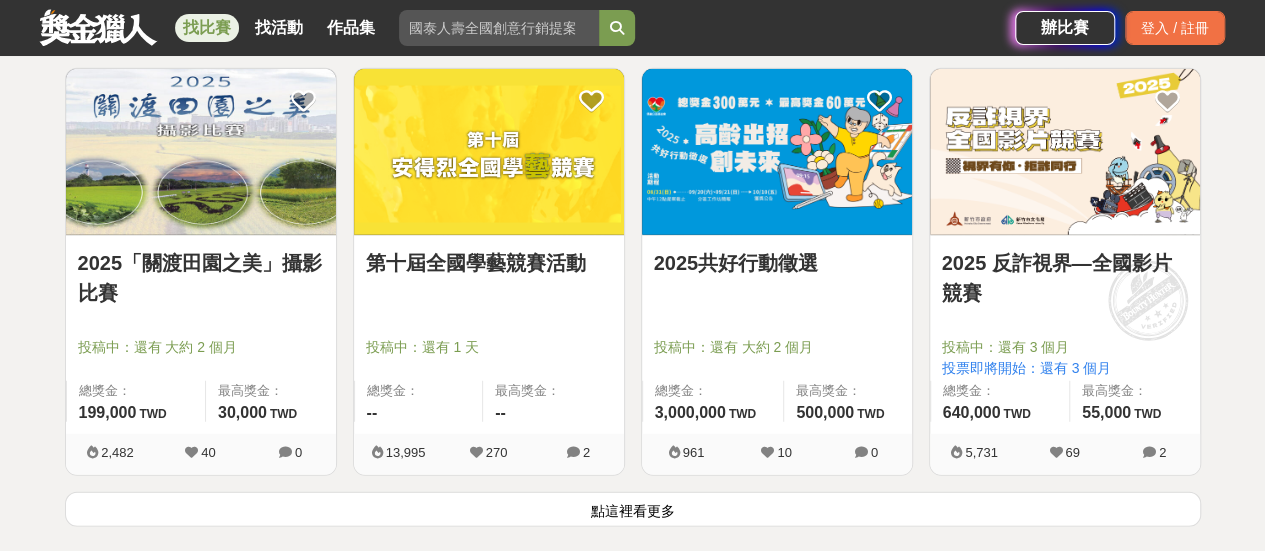 click on "點這裡看更多" at bounding box center (633, 509) 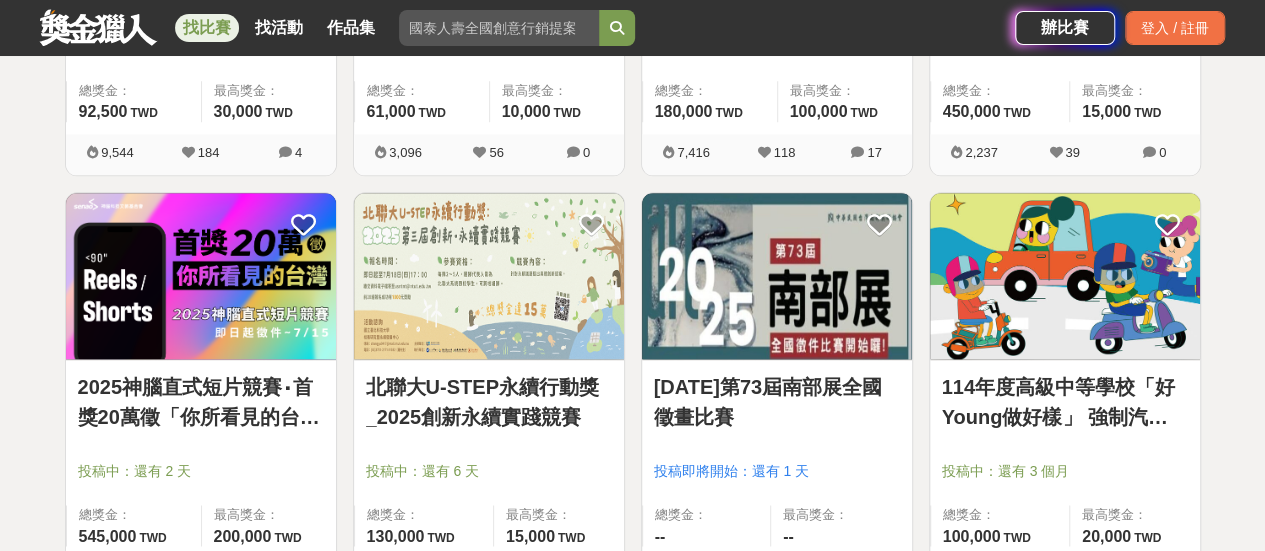 scroll, scrollTop: 12836, scrollLeft: 0, axis: vertical 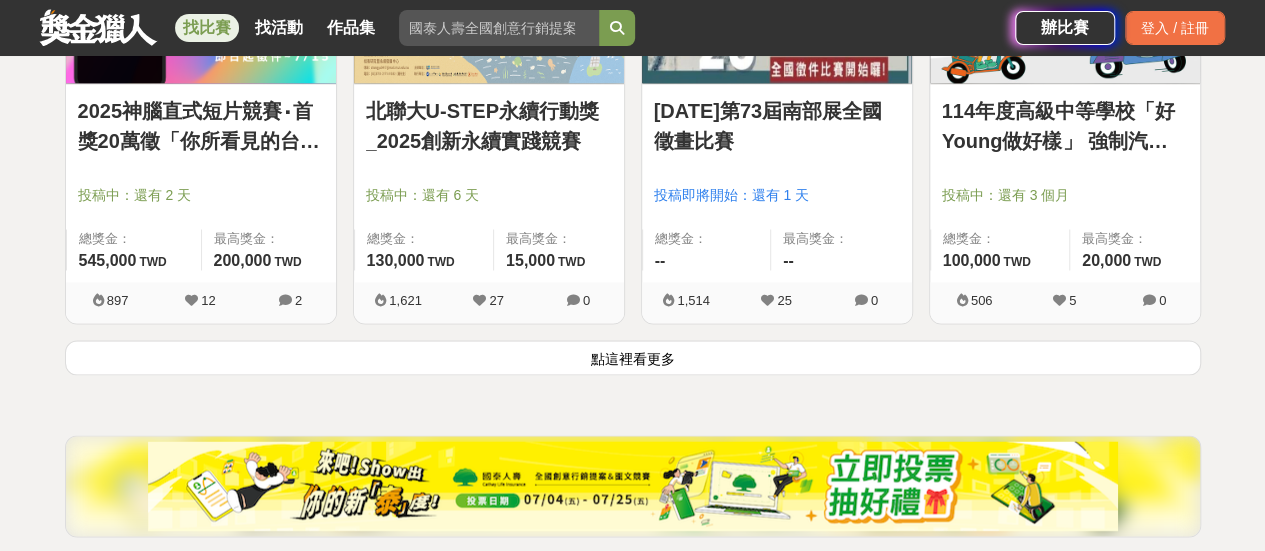 click on "點這裡看更多" at bounding box center (633, 357) 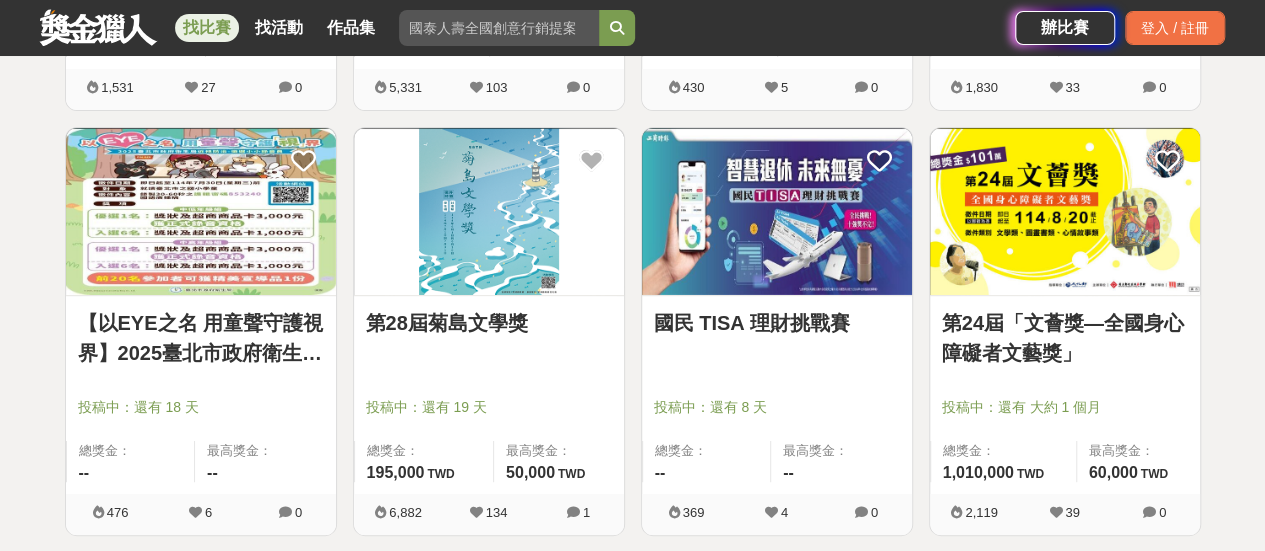 scroll, scrollTop: 15336, scrollLeft: 0, axis: vertical 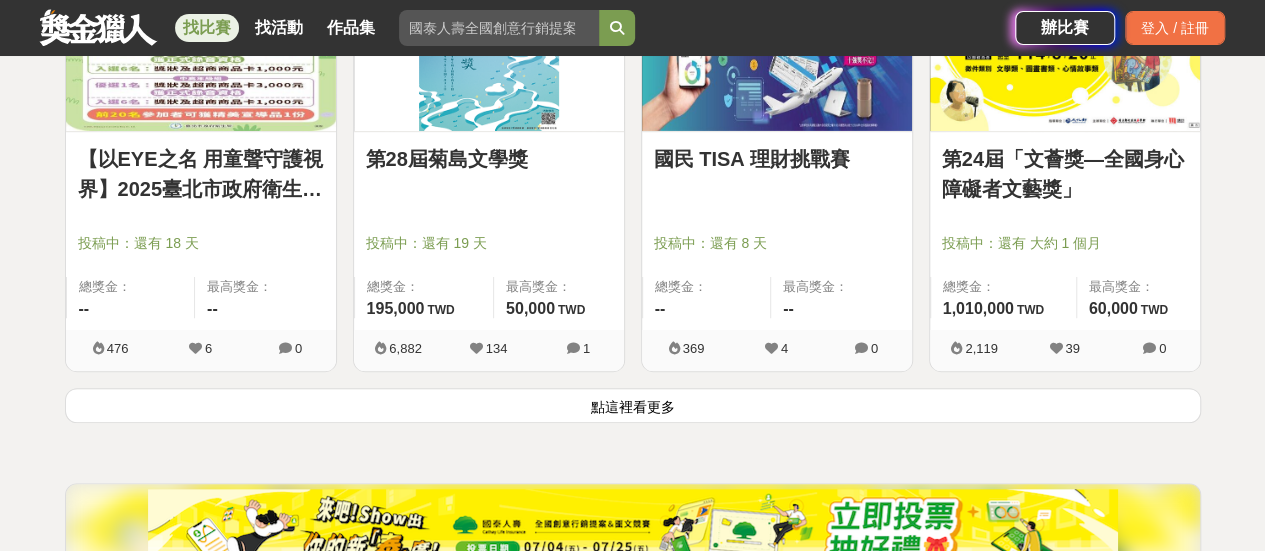 click on "點這裡看更多" at bounding box center (633, 405) 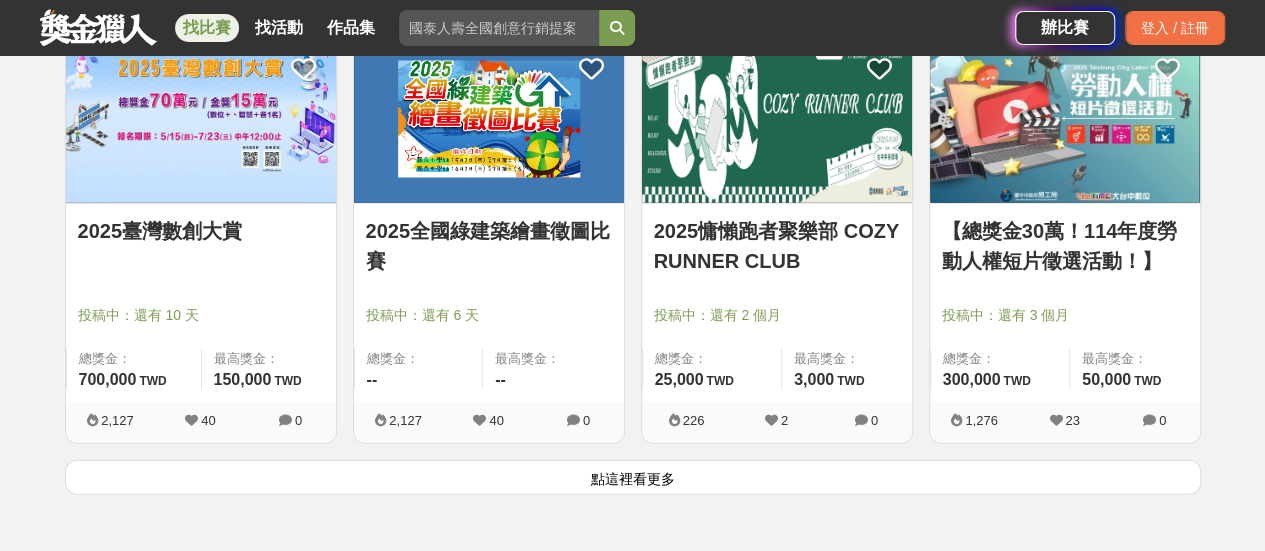 scroll, scrollTop: 17936, scrollLeft: 0, axis: vertical 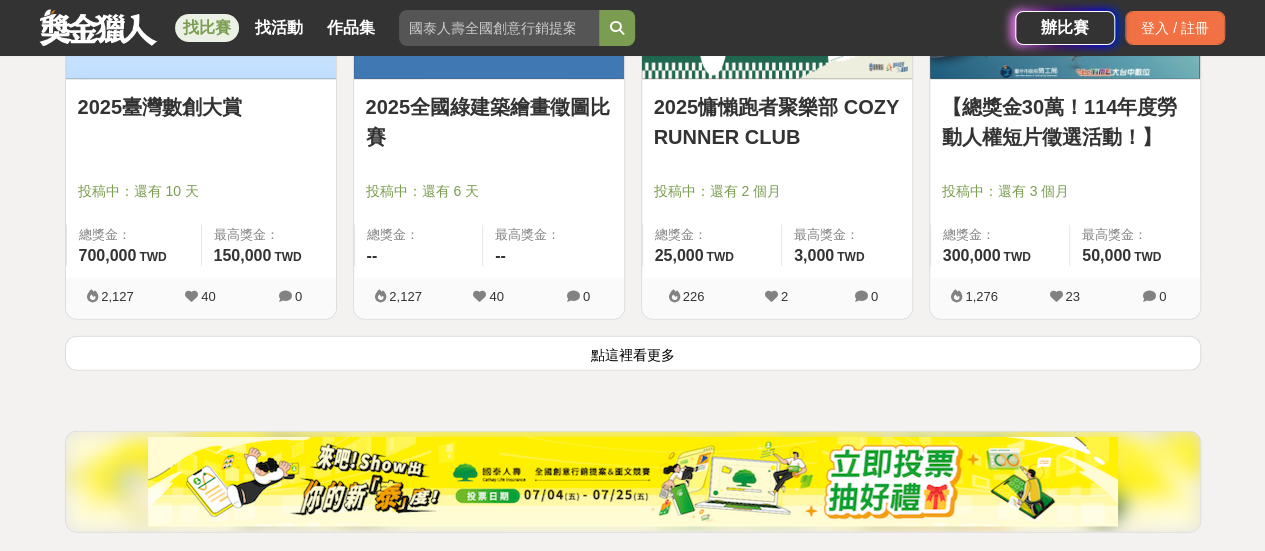 click on "點這裡看更多" at bounding box center (633, 353) 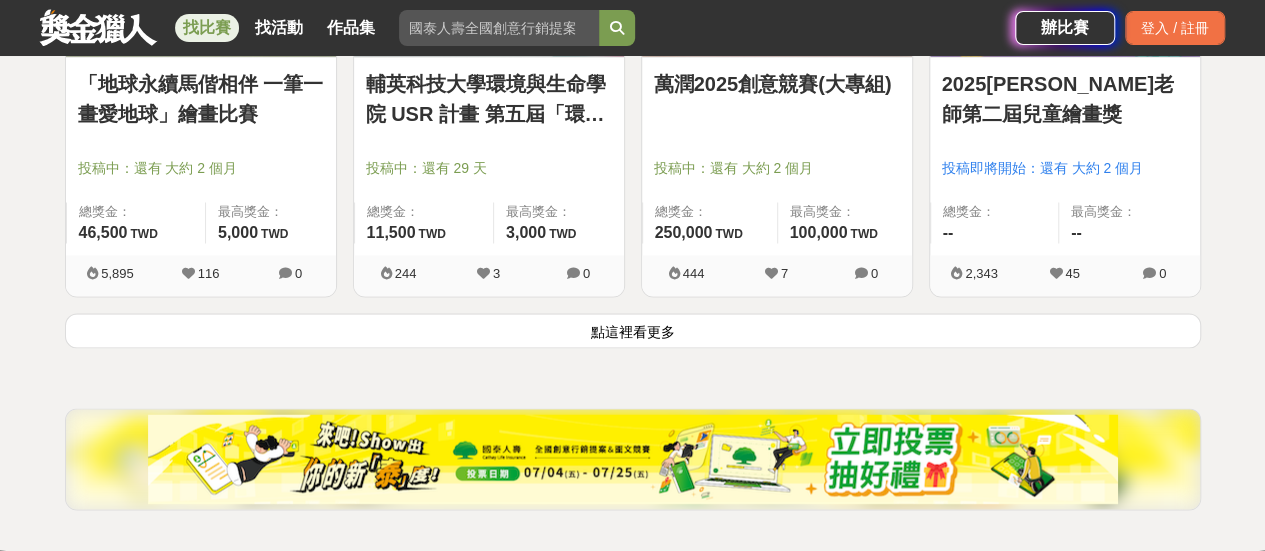 scroll, scrollTop: 20506, scrollLeft: 0, axis: vertical 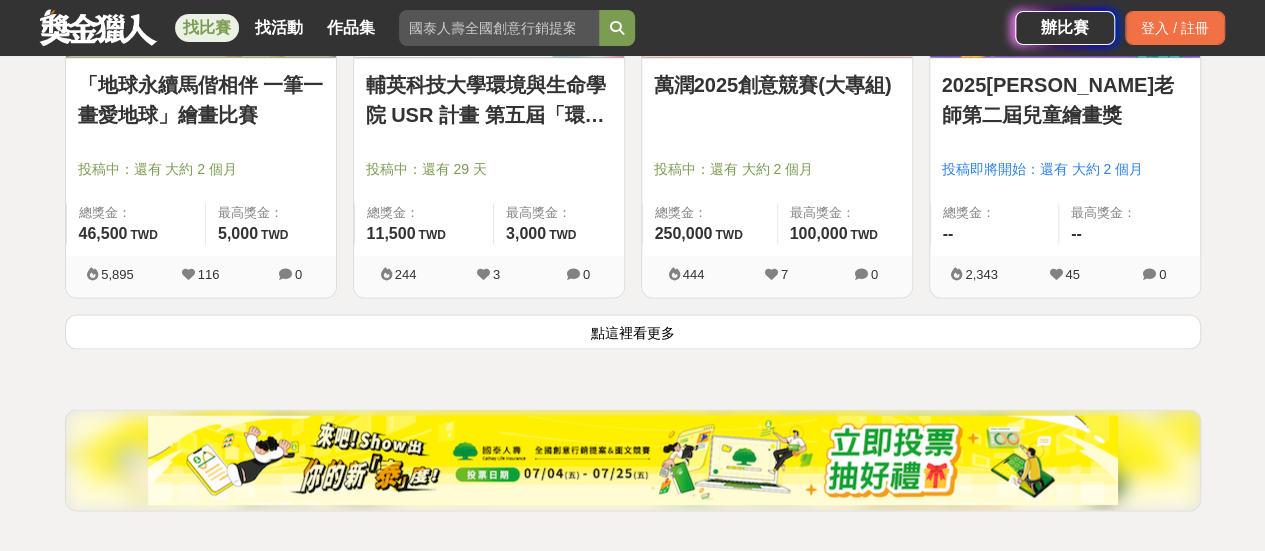click on "點這裡看更多" at bounding box center (633, 331) 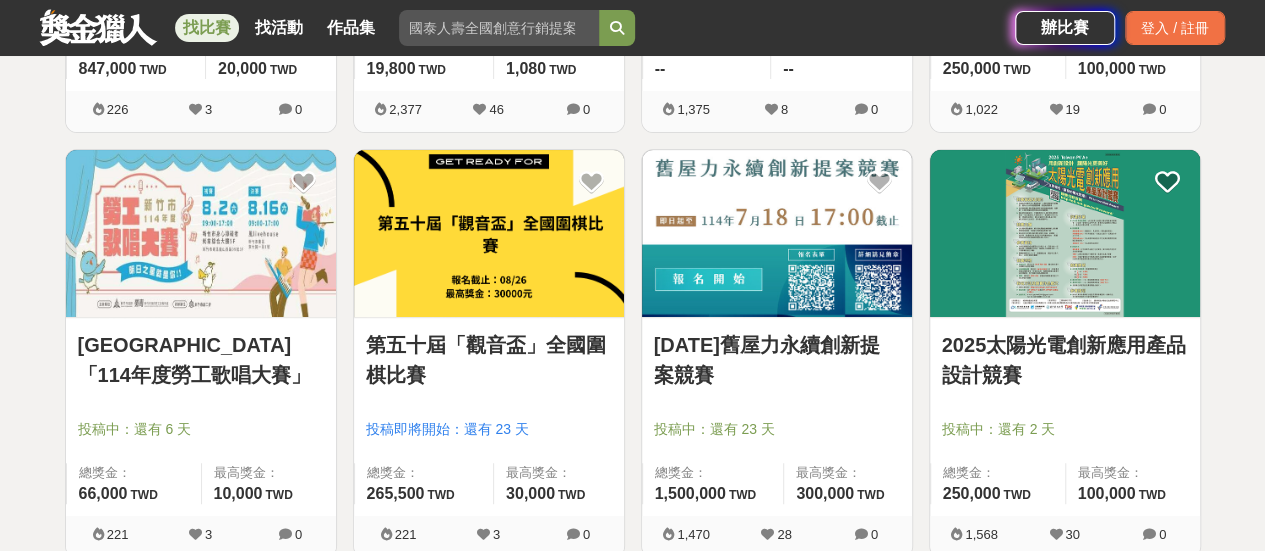 scroll, scrollTop: 22906, scrollLeft: 0, axis: vertical 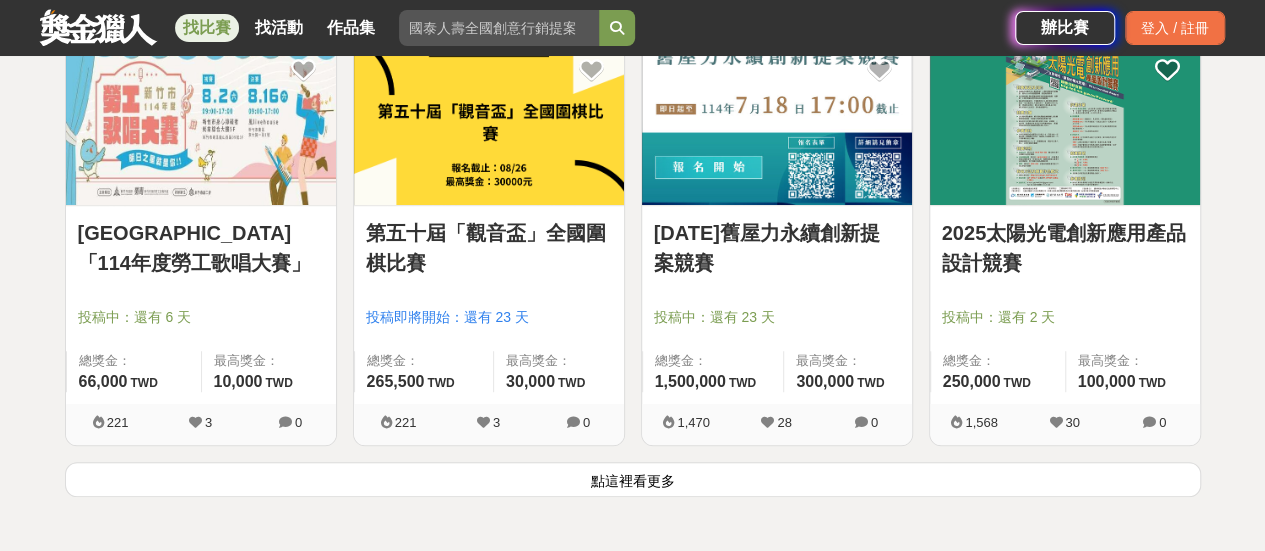 click on "點這裡看更多" at bounding box center (633, 479) 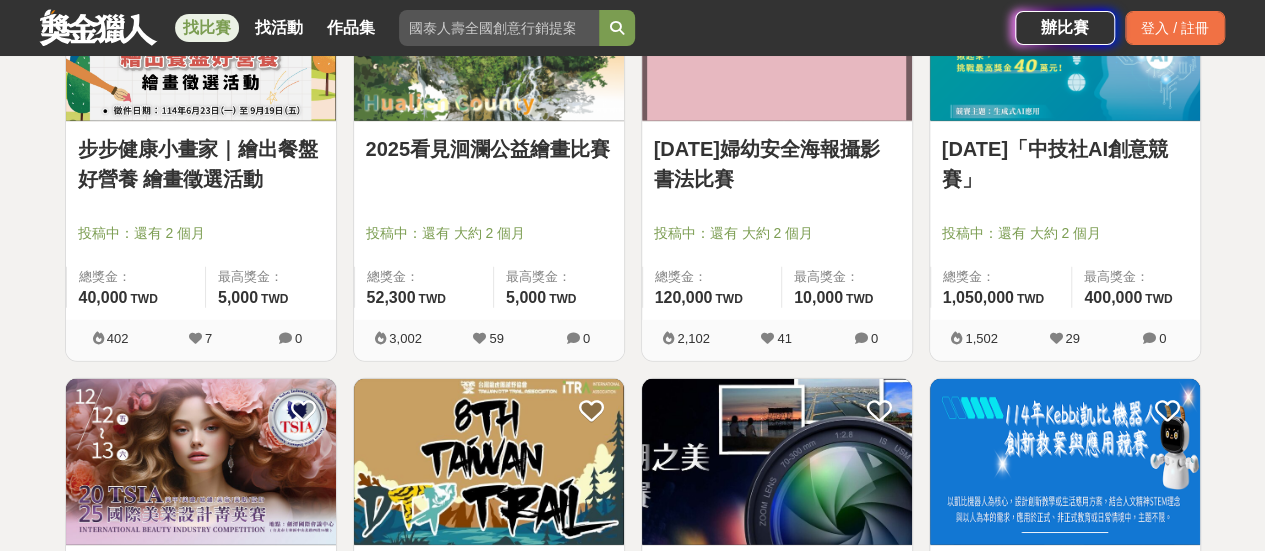 scroll, scrollTop: 25006, scrollLeft: 0, axis: vertical 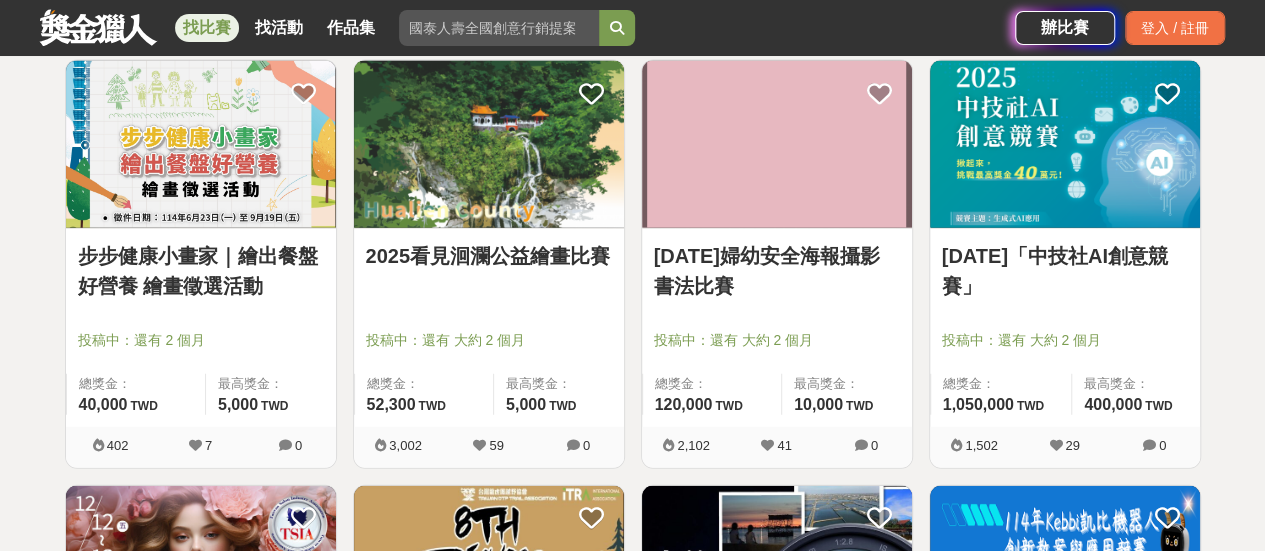 click on "2025年「中技社AI創意競賽」" at bounding box center [1065, 271] 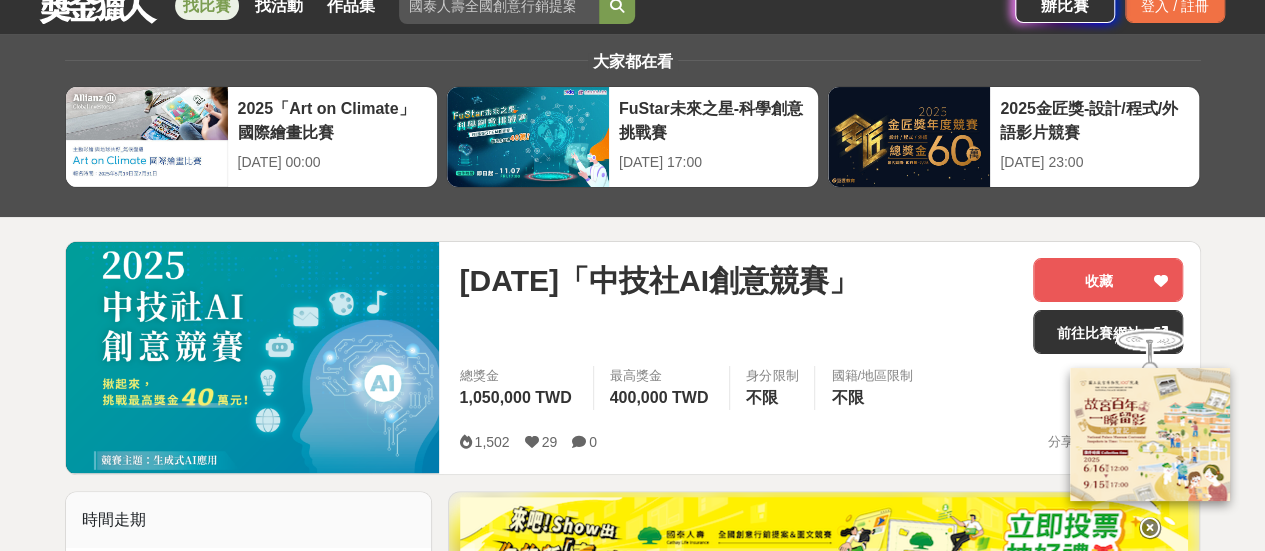 scroll, scrollTop: 200, scrollLeft: 0, axis: vertical 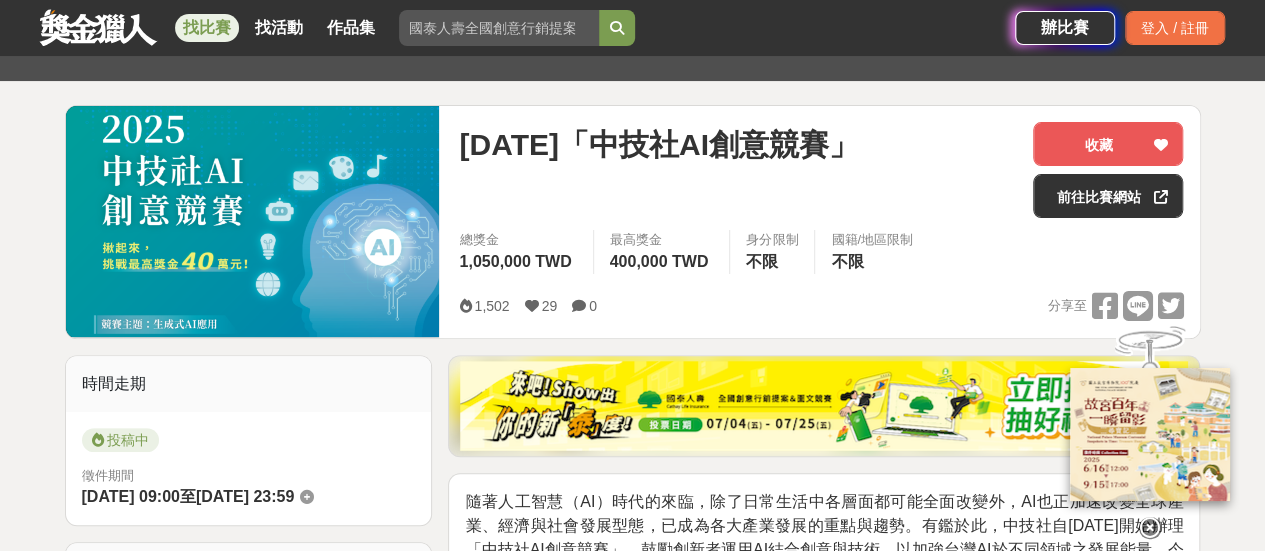 click at bounding box center [1150, 528] 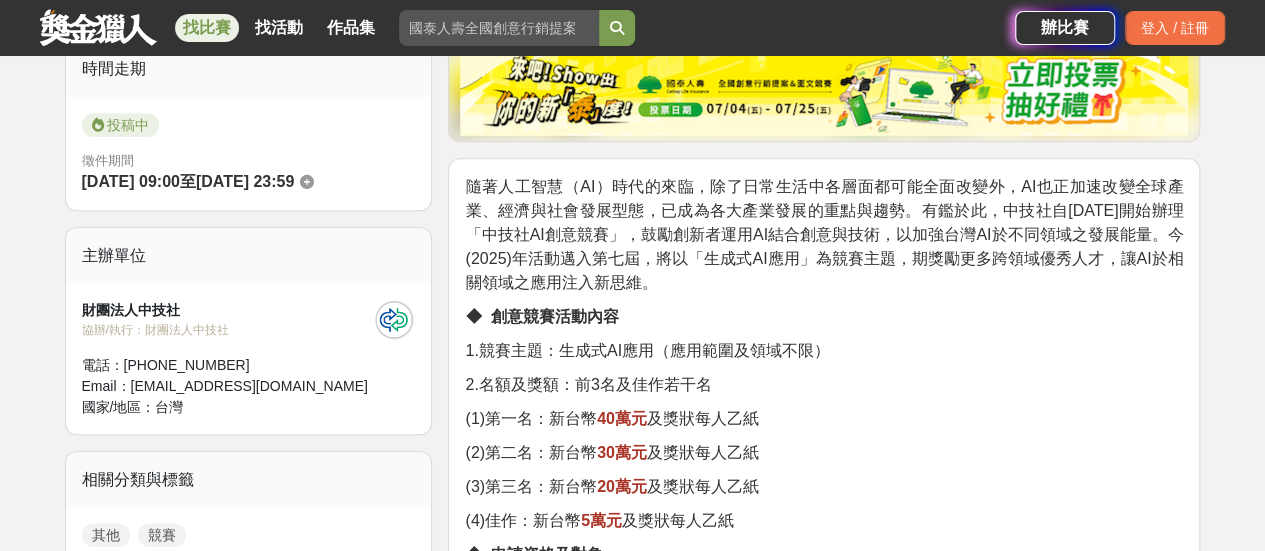 scroll, scrollTop: 600, scrollLeft: 0, axis: vertical 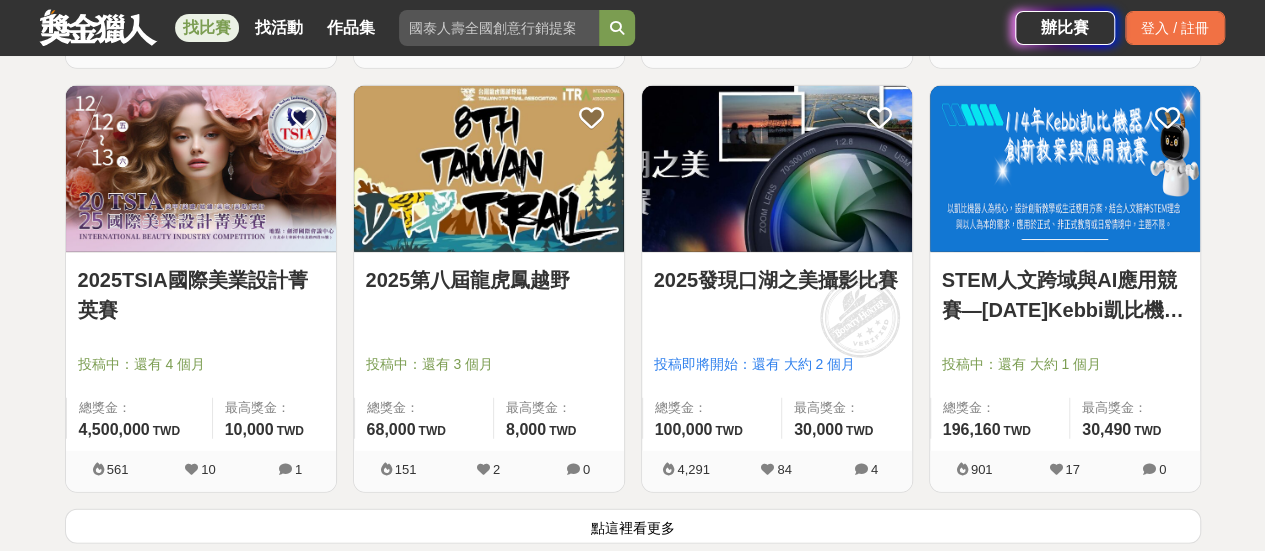 click on "點這裡看更多" at bounding box center (633, 526) 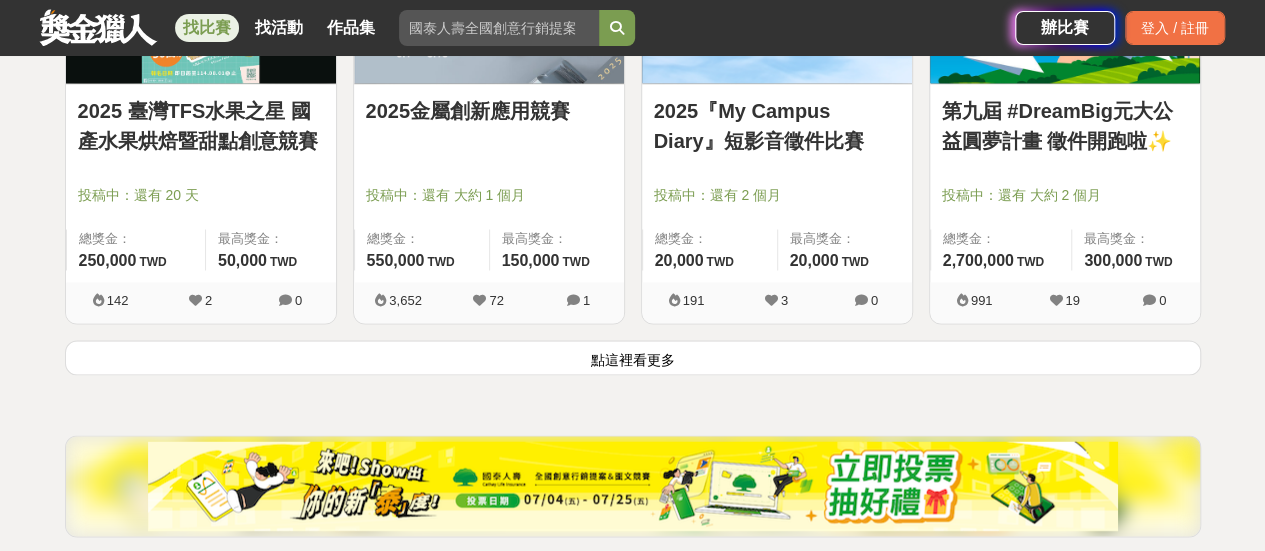 scroll, scrollTop: 28306, scrollLeft: 0, axis: vertical 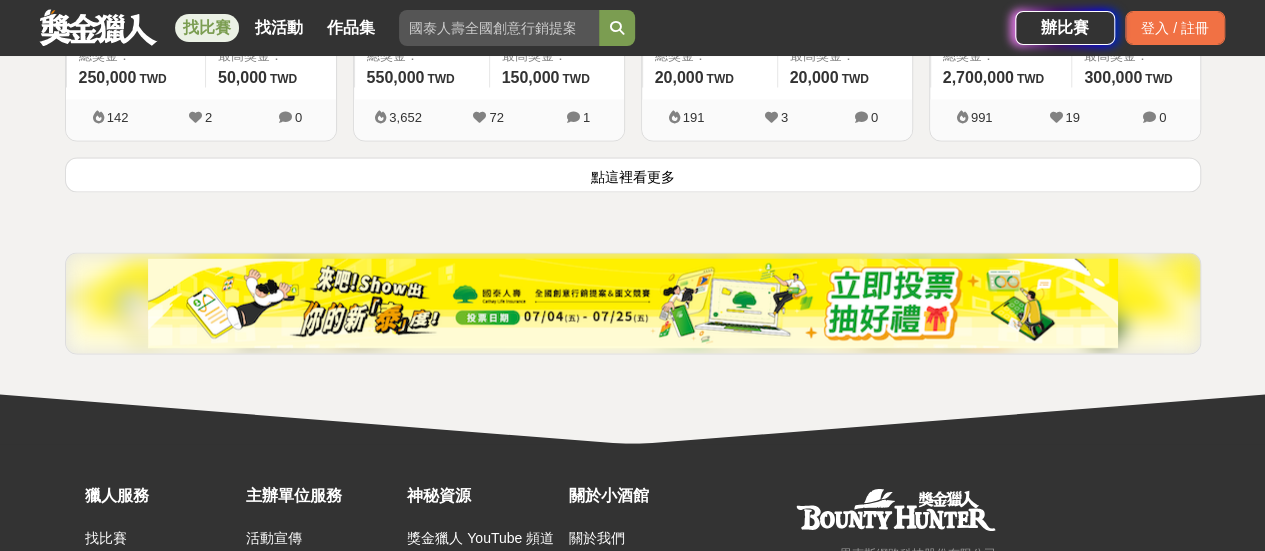 click on "點這裡看更多" at bounding box center (633, 174) 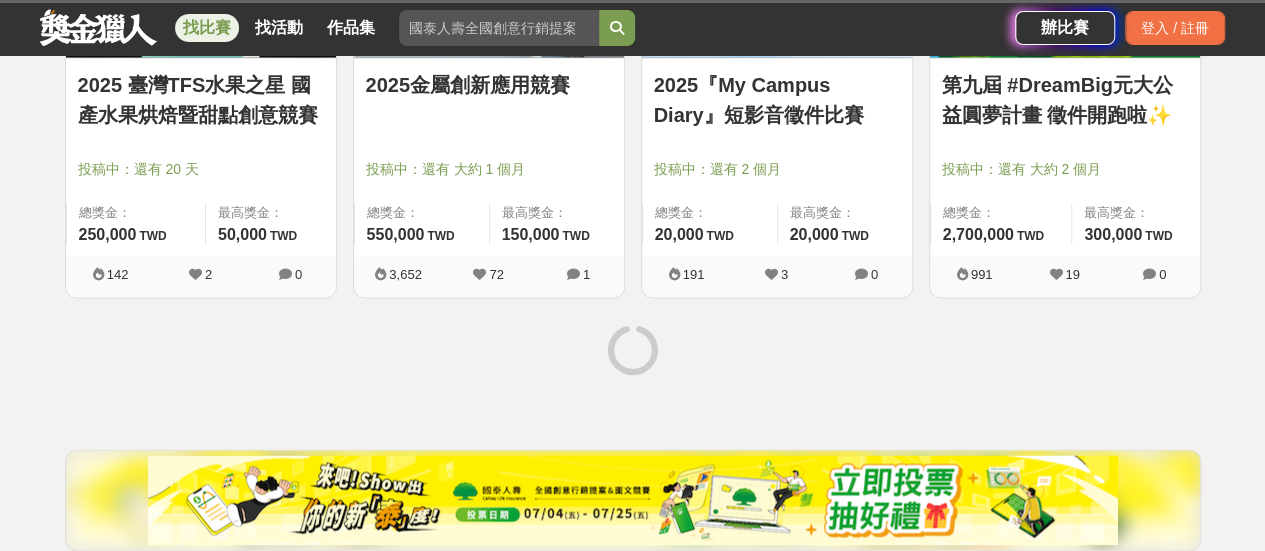 scroll, scrollTop: 28006, scrollLeft: 0, axis: vertical 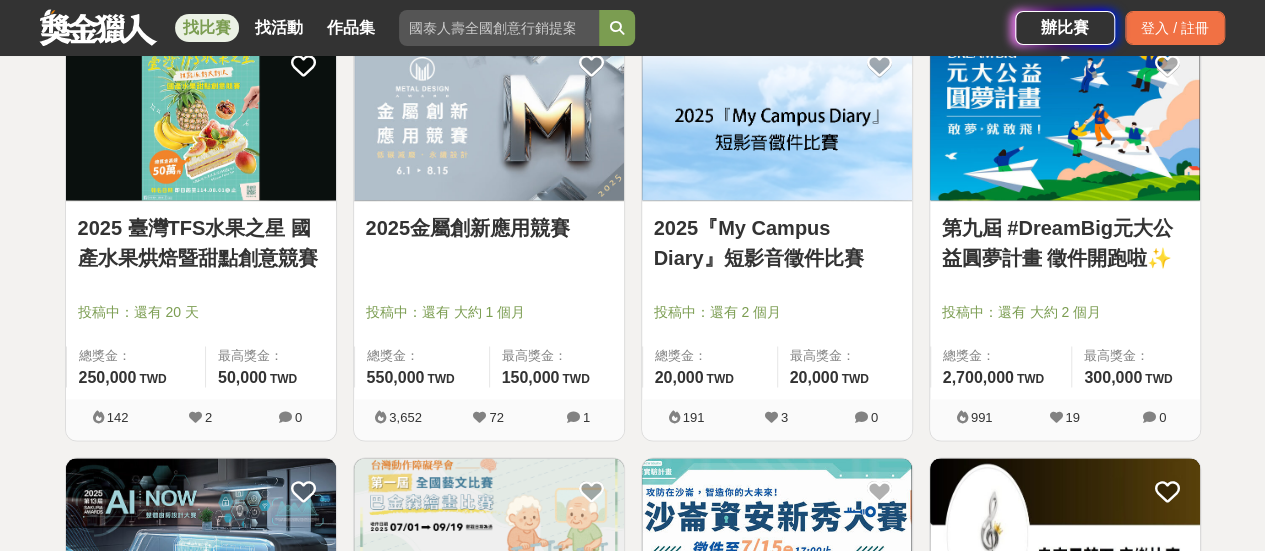 click on "2025金屬創新應用競賽" at bounding box center [489, 228] 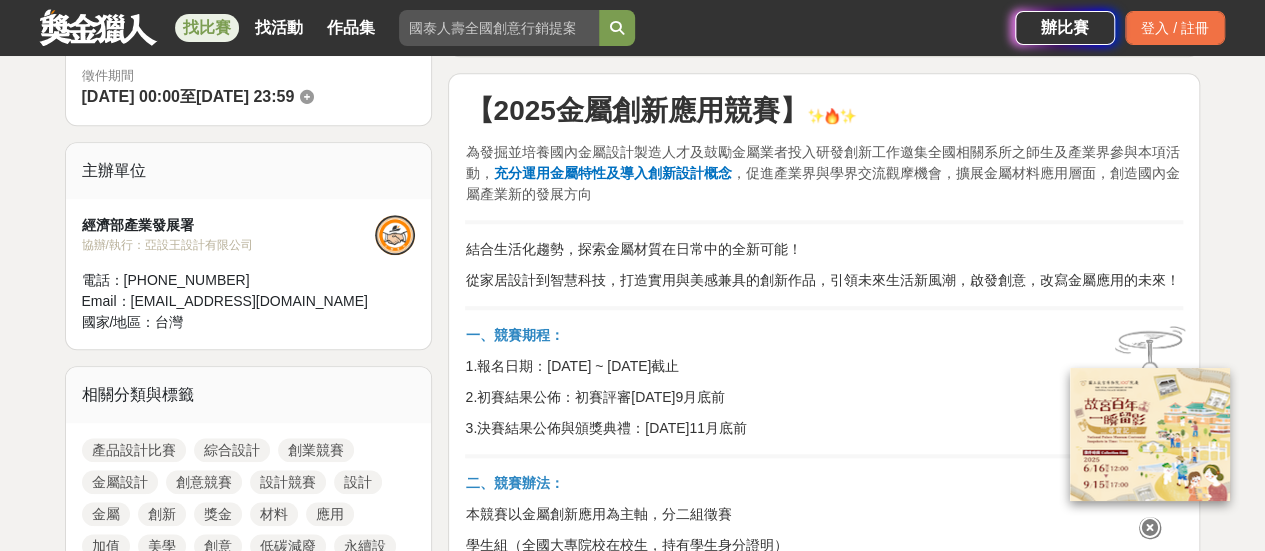 scroll, scrollTop: 1000, scrollLeft: 0, axis: vertical 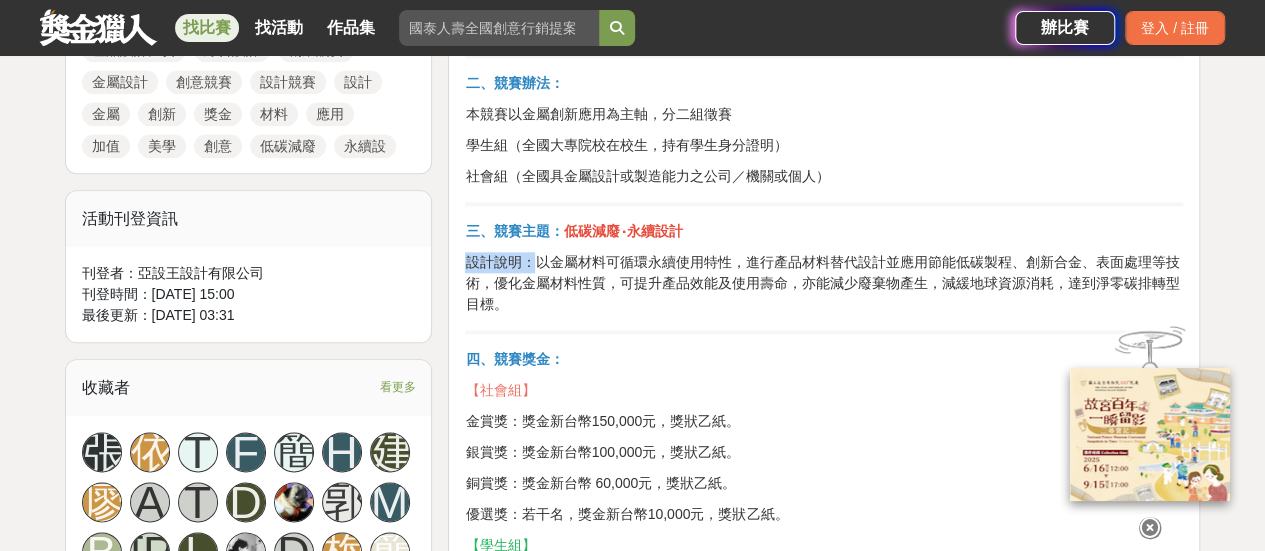 drag, startPoint x: 466, startPoint y: 261, endPoint x: 540, endPoint y: 266, distance: 74.168724 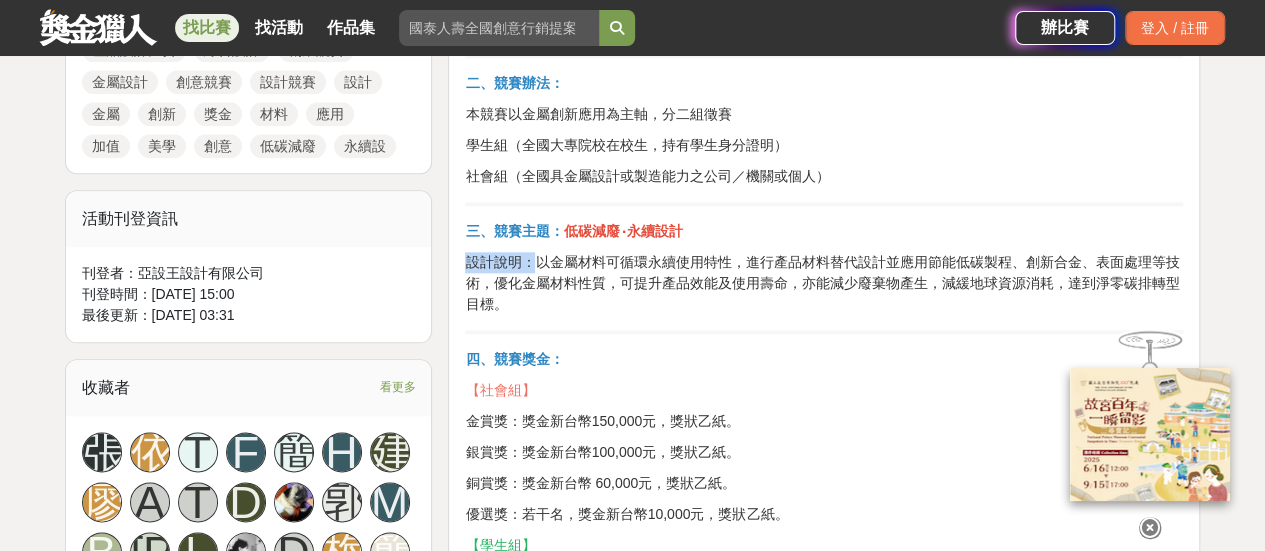 click on "設計說明：以金屬材料可循環永續使用特性，進行產品材料替代設計並應用節能低碳製程、創新合金、表面處理等技術，優化金屬材料性質，可提升產品效能及使用壽命，亦能減少廢棄物產生，減緩地球資源消耗，達到淨零碳排轉型目標。" at bounding box center [824, 283] 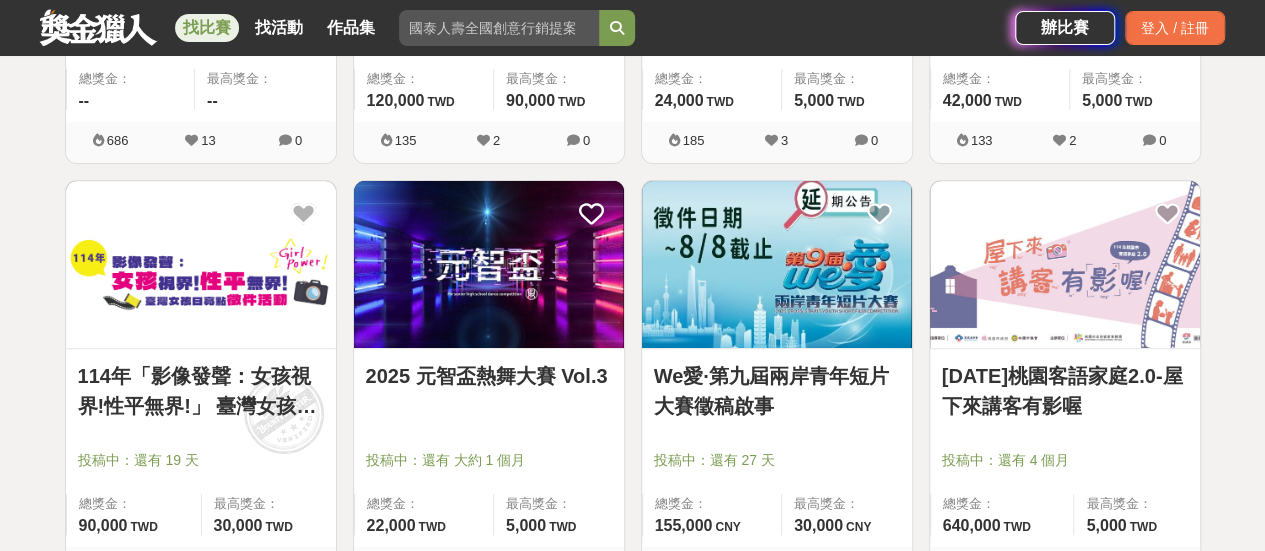 scroll, scrollTop: 30506, scrollLeft: 0, axis: vertical 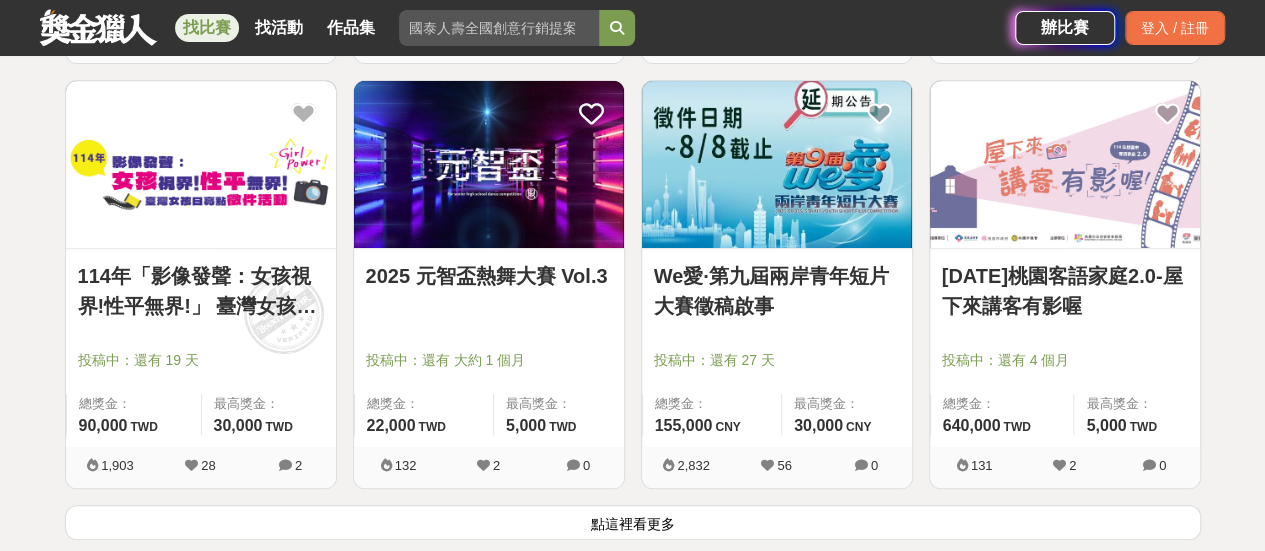 click on "點這裡看更多" at bounding box center (633, 522) 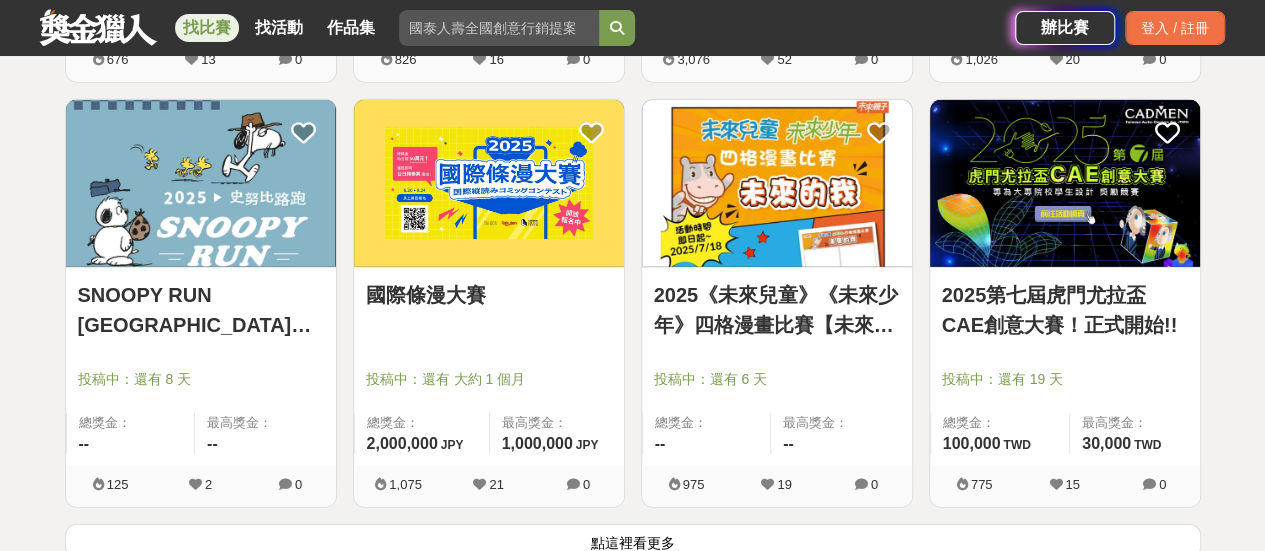 scroll, scrollTop: 33106, scrollLeft: 0, axis: vertical 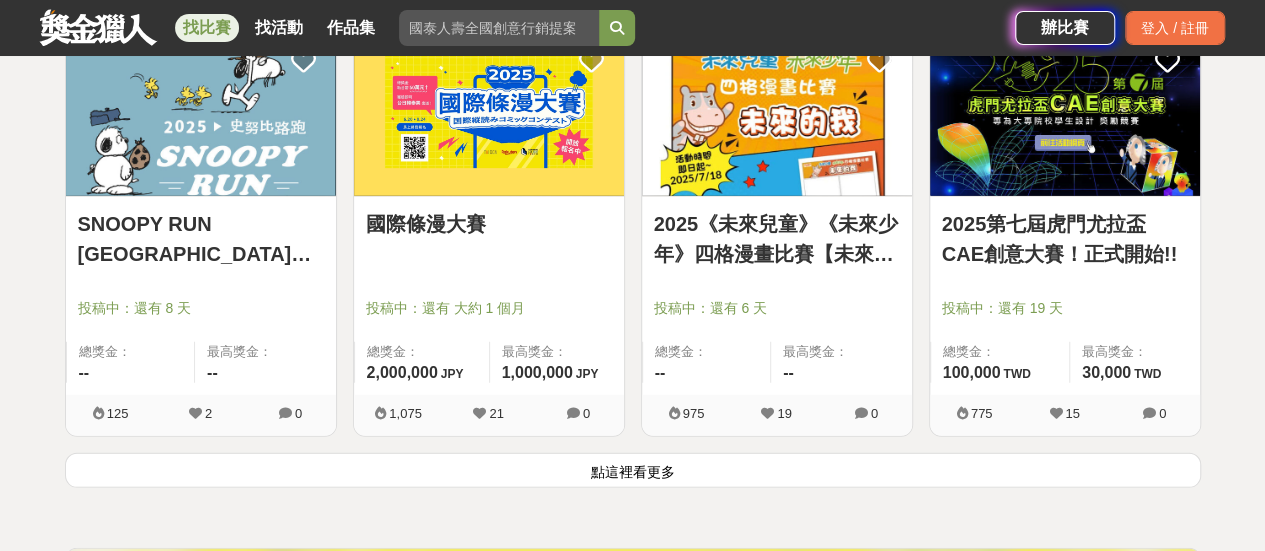 drag, startPoint x: 566, startPoint y: 429, endPoint x: 550, endPoint y: 441, distance: 20 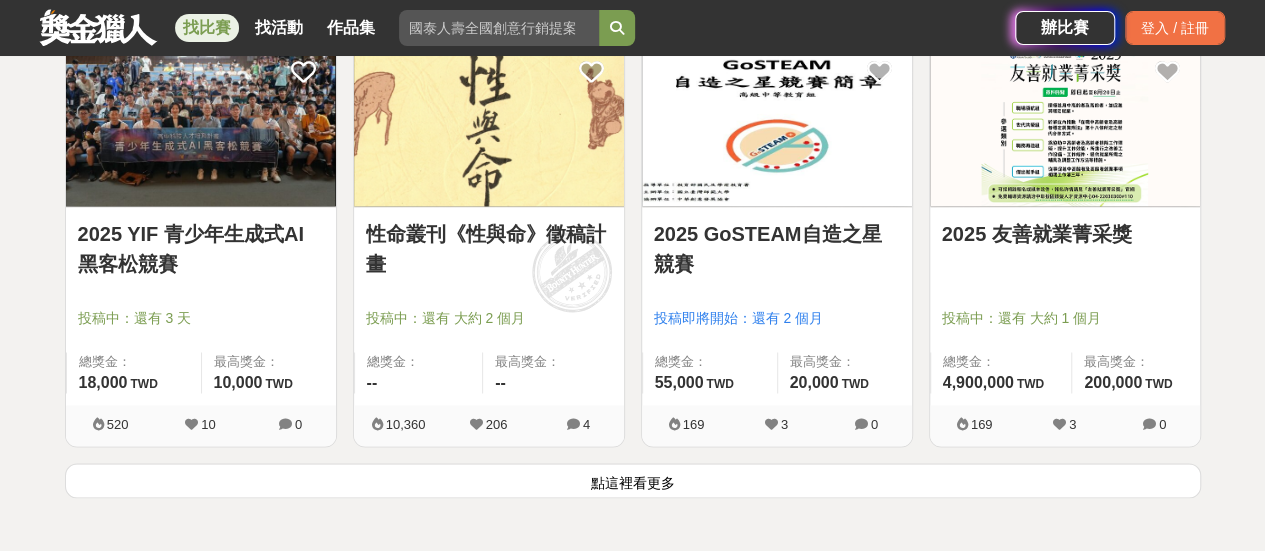 scroll, scrollTop: 35806, scrollLeft: 0, axis: vertical 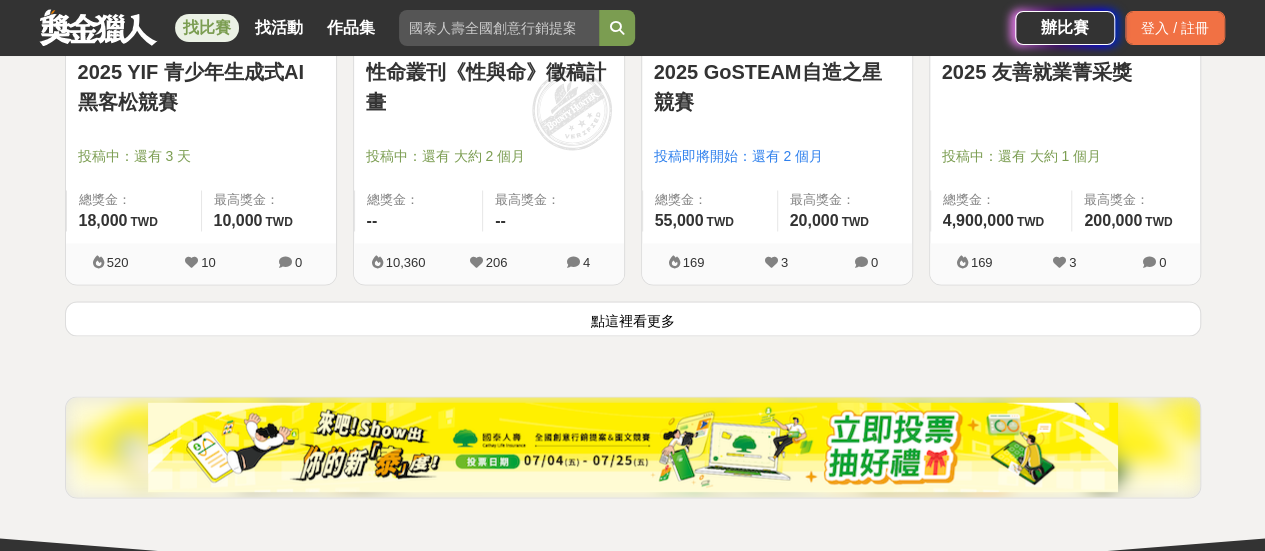 click on "點這裡看更多" at bounding box center [633, 318] 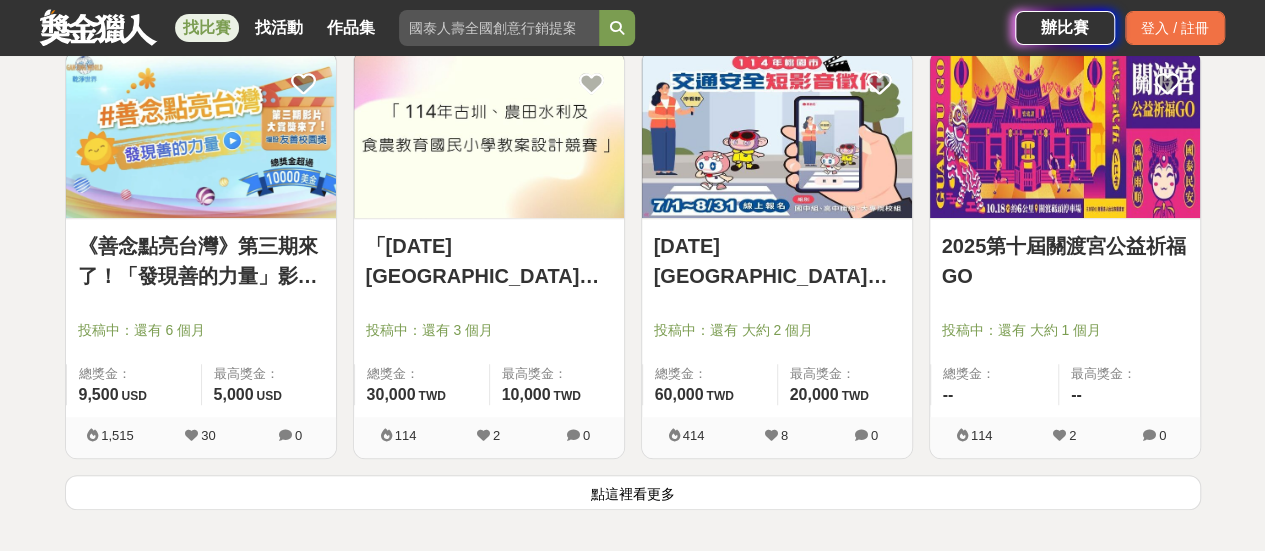 scroll, scrollTop: 38206, scrollLeft: 0, axis: vertical 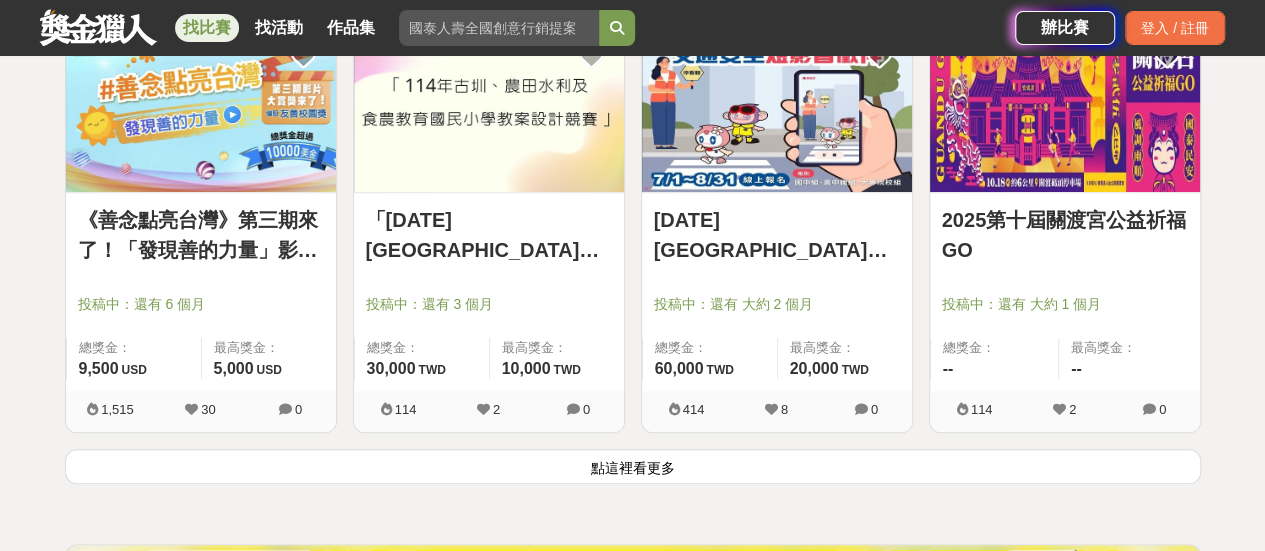 click on "點這裡看更多" at bounding box center [633, 466] 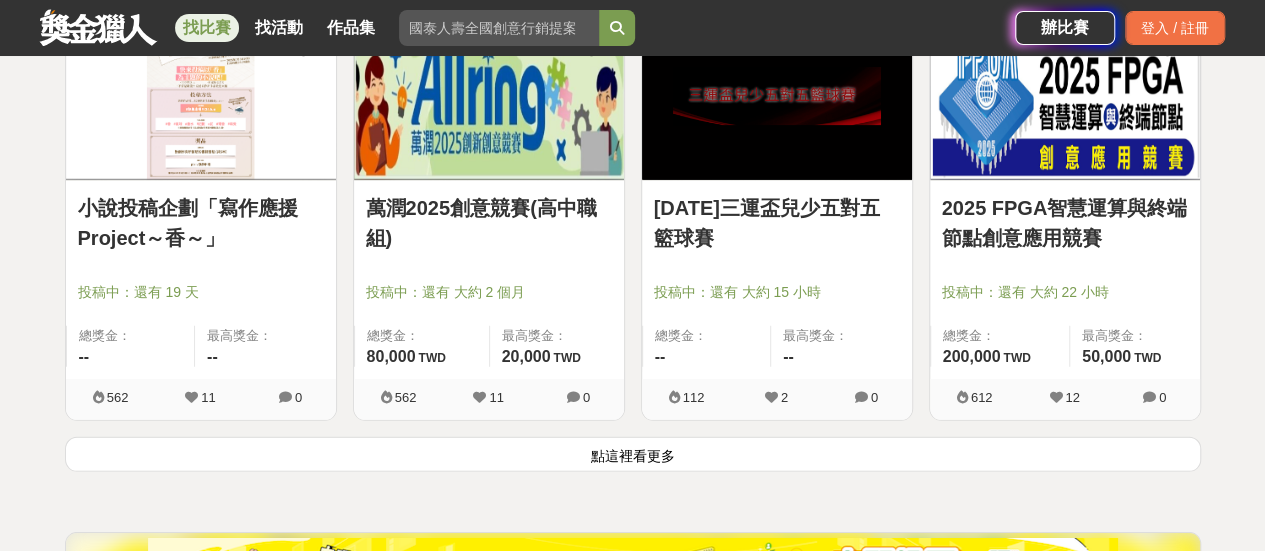 scroll, scrollTop: 40806, scrollLeft: 0, axis: vertical 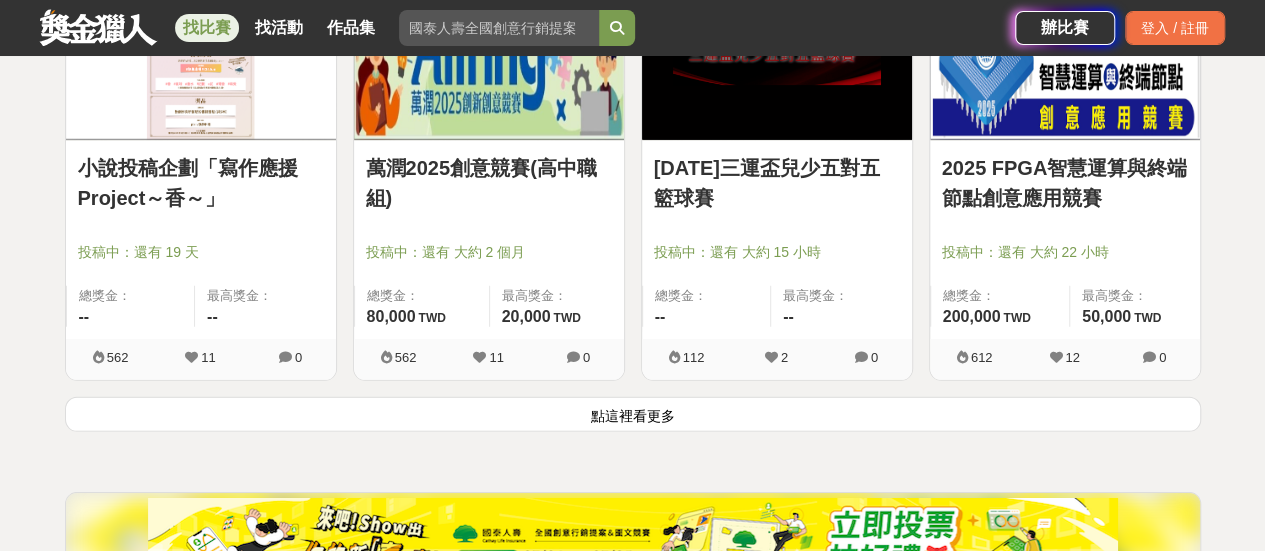 click on "點這裡看更多" at bounding box center (633, 414) 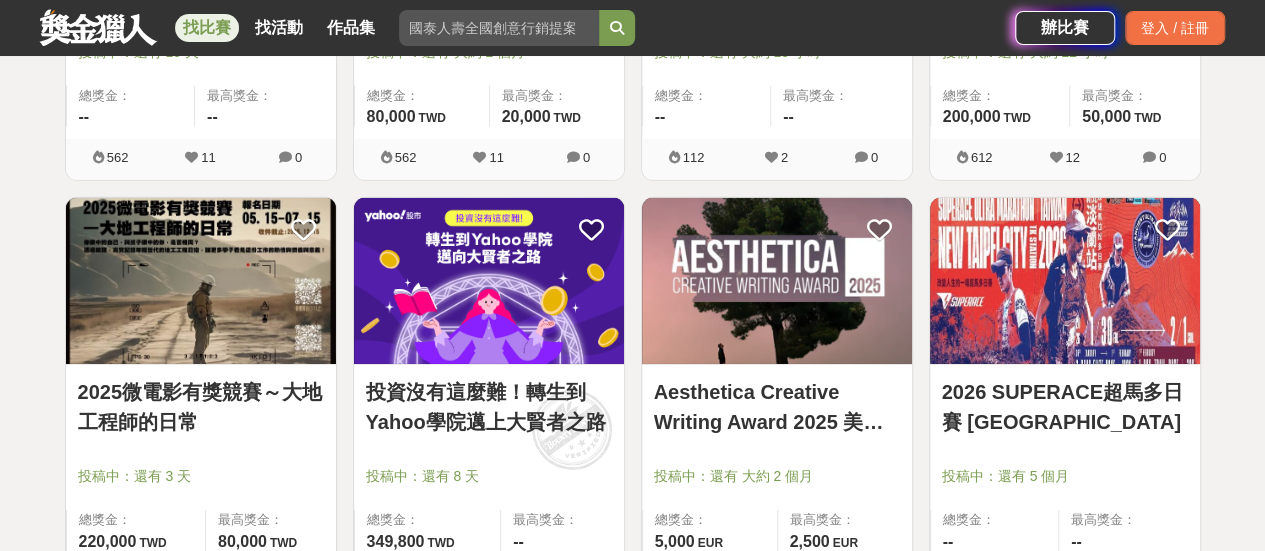 scroll, scrollTop: 41406, scrollLeft: 0, axis: vertical 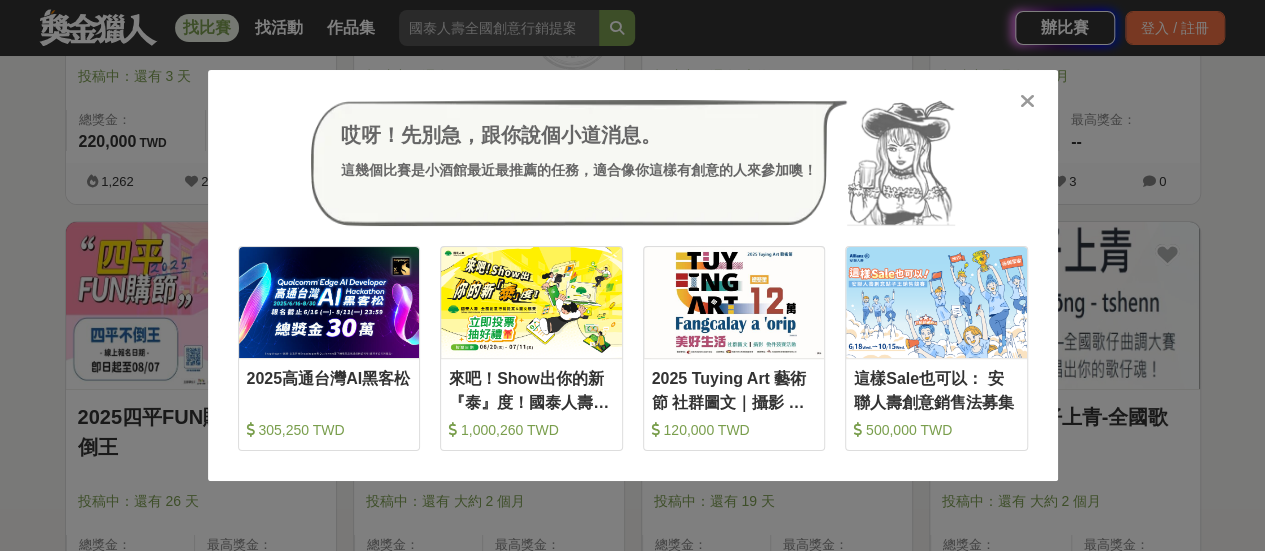 click at bounding box center (1027, 101) 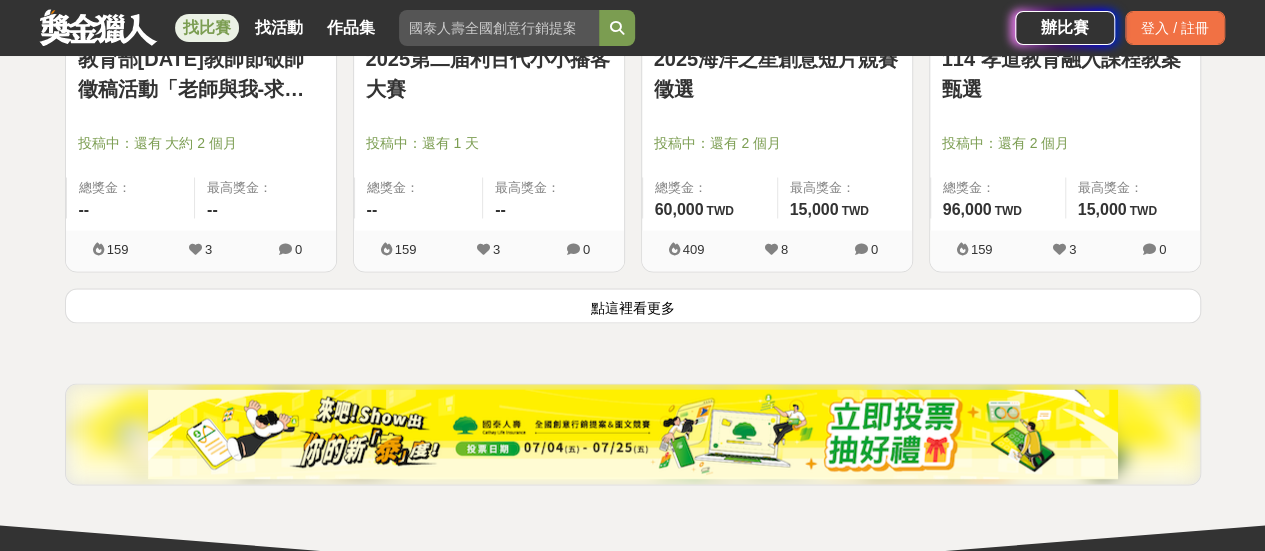 scroll, scrollTop: 43406, scrollLeft: 0, axis: vertical 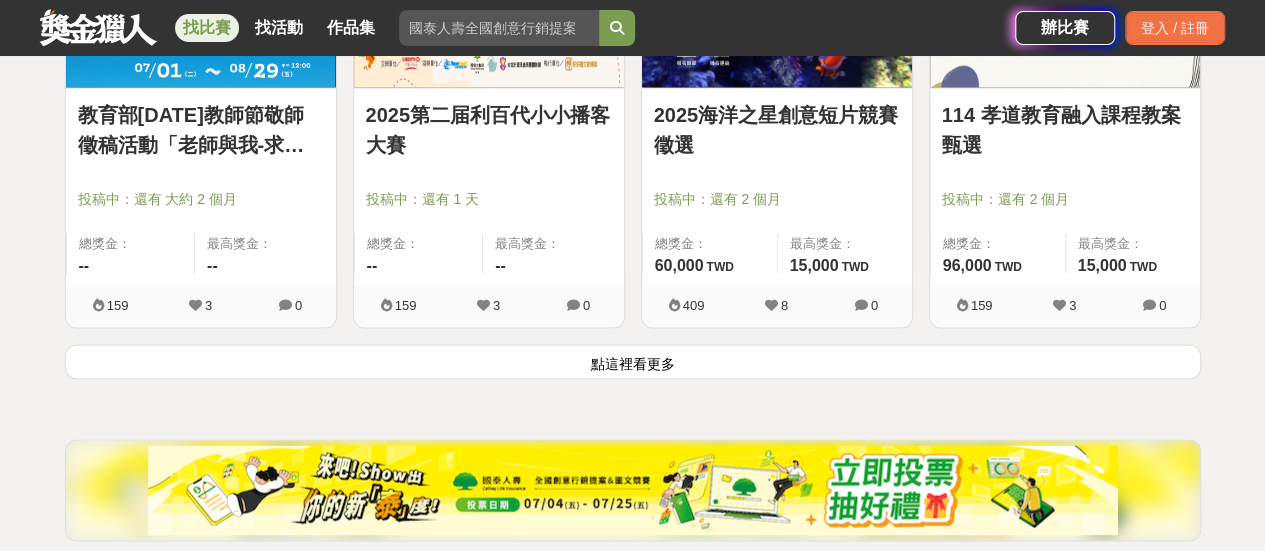 click on "點這裡看更多" at bounding box center [633, 361] 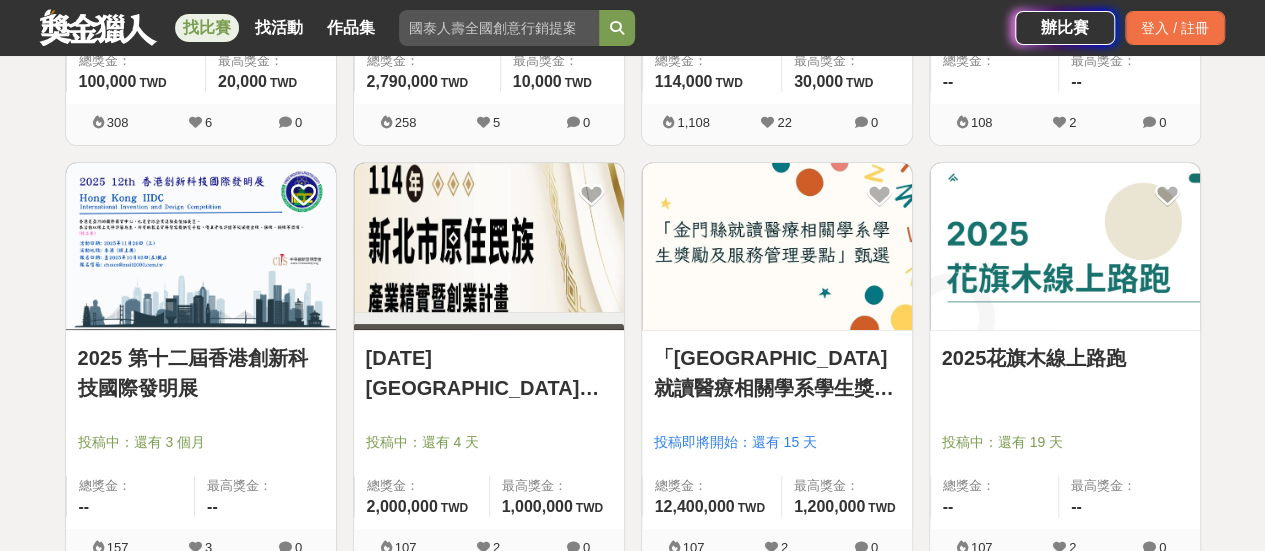 scroll, scrollTop: 45306, scrollLeft: 0, axis: vertical 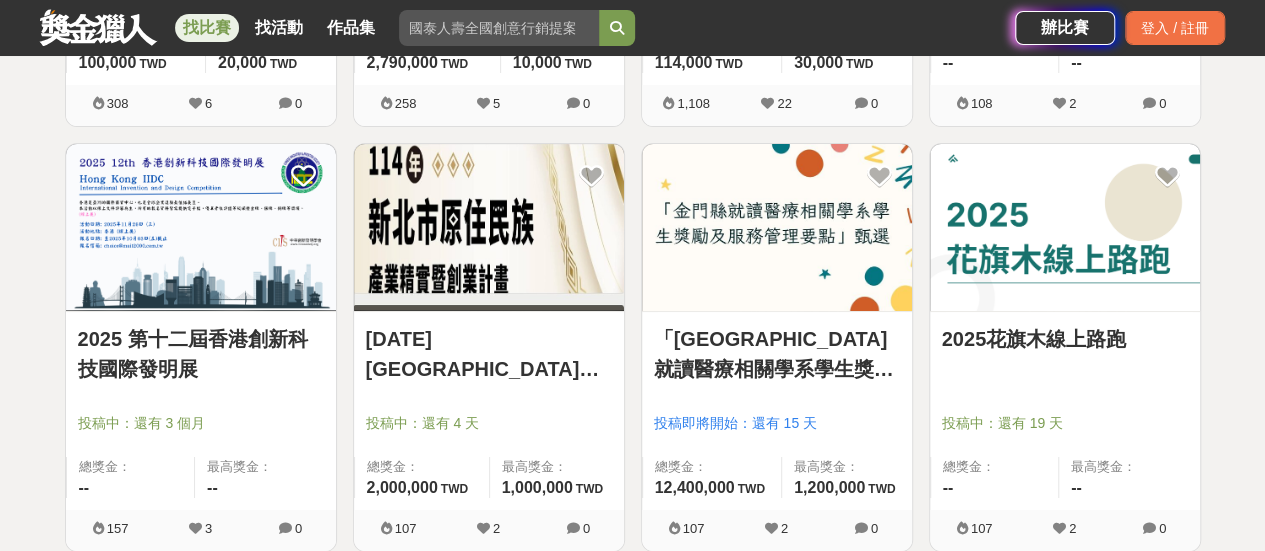 click on "「金門縣就讀醫療相關學系學生獎勵及服務管理要點」甄選" at bounding box center (777, 354) 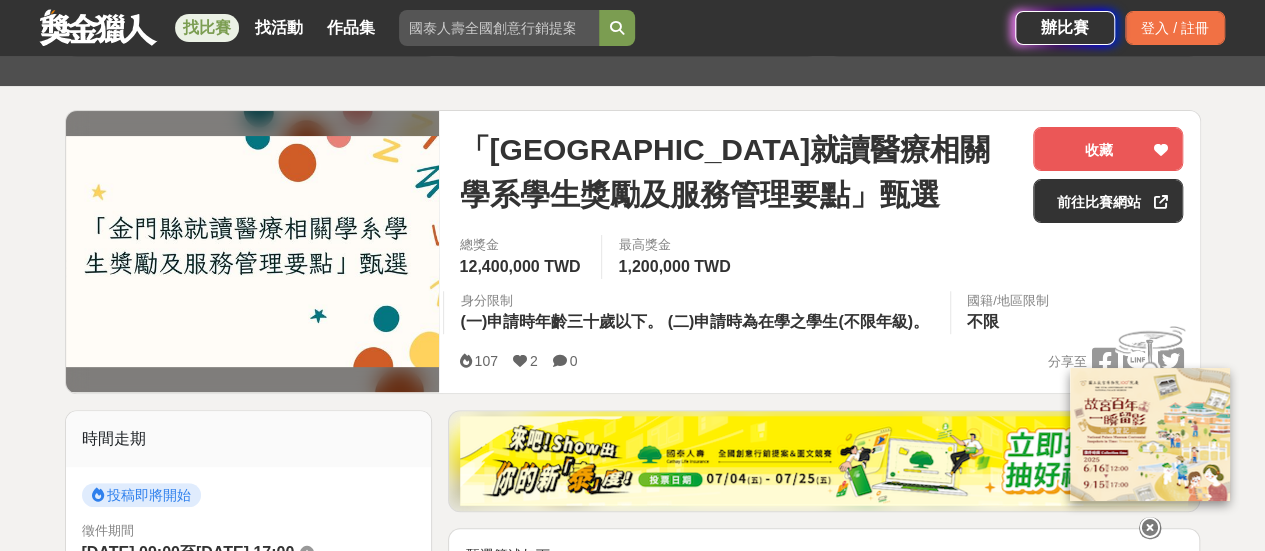 scroll, scrollTop: 200, scrollLeft: 0, axis: vertical 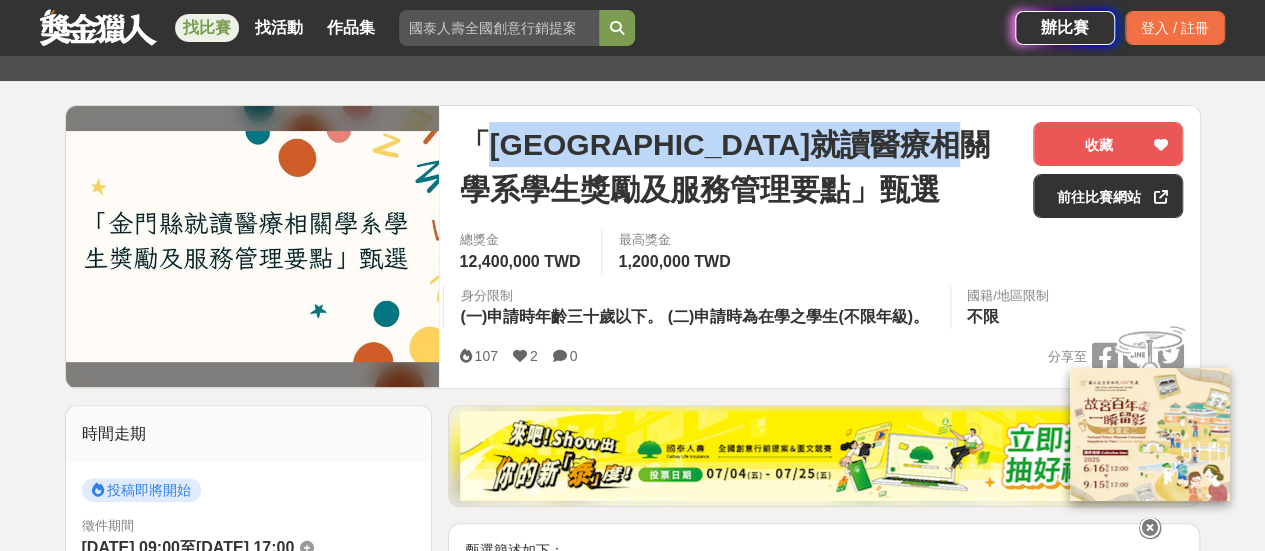 drag, startPoint x: 493, startPoint y: 146, endPoint x: 596, endPoint y: 194, distance: 113.63538 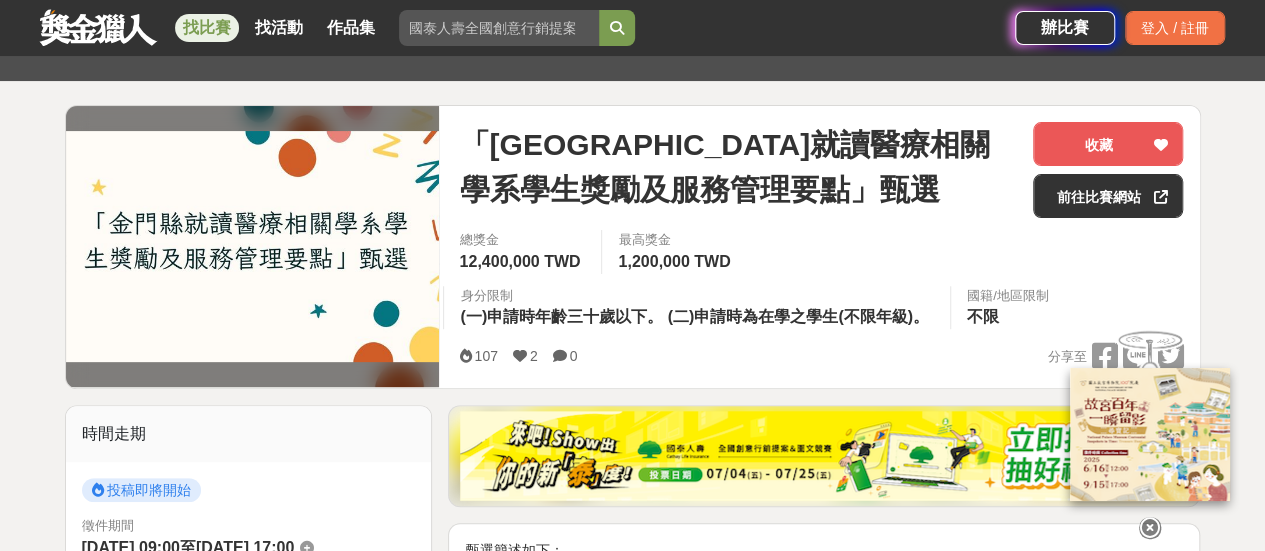 click at bounding box center (1150, 528) 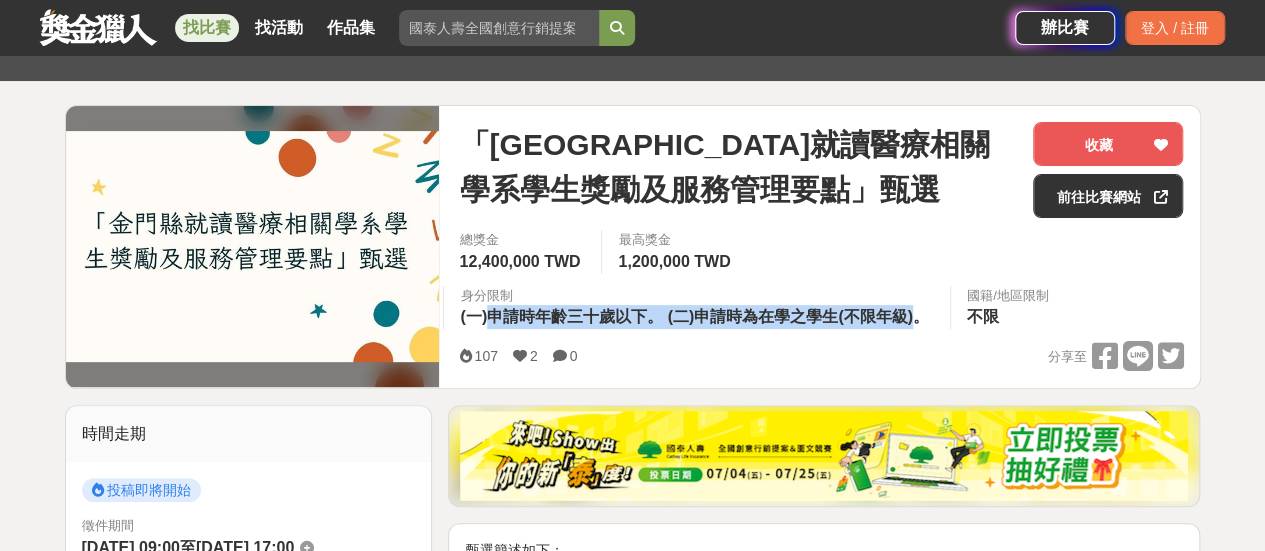 drag, startPoint x: 488, startPoint y: 315, endPoint x: 920, endPoint y: 320, distance: 432.02893 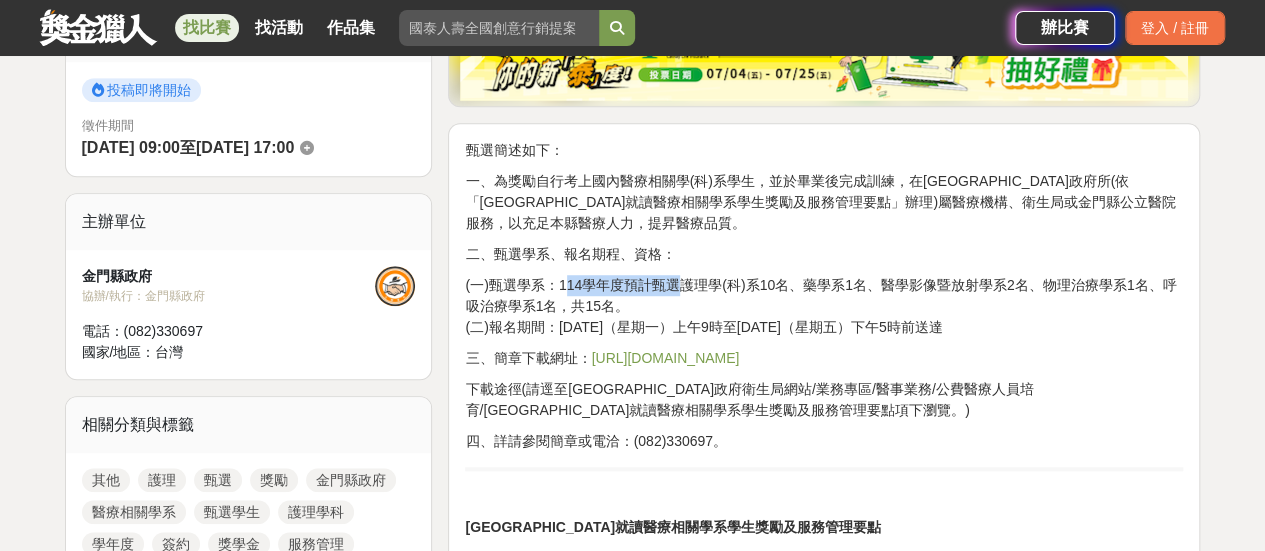 drag, startPoint x: 564, startPoint y: 290, endPoint x: 672, endPoint y: 287, distance: 108.04166 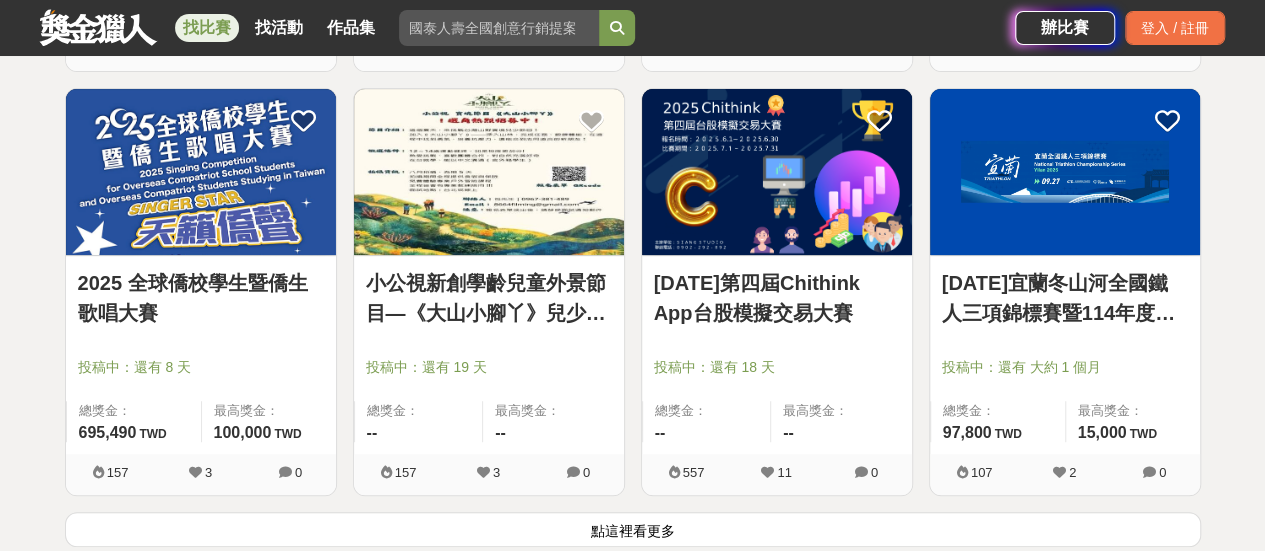 scroll, scrollTop: 45806, scrollLeft: 0, axis: vertical 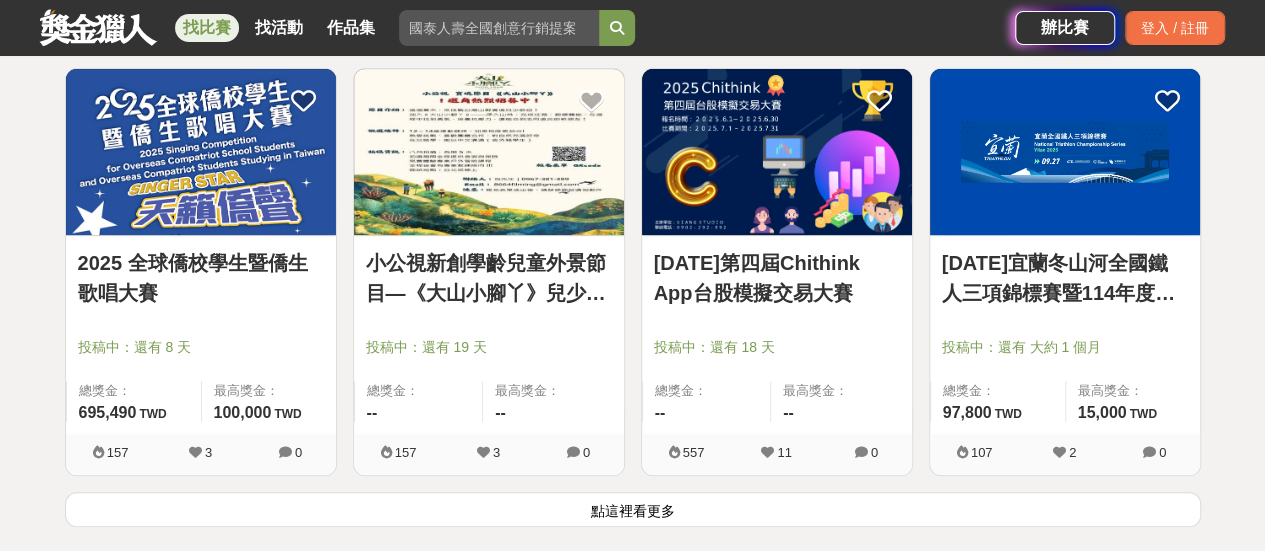 click on "點這裡看更多" at bounding box center [633, 509] 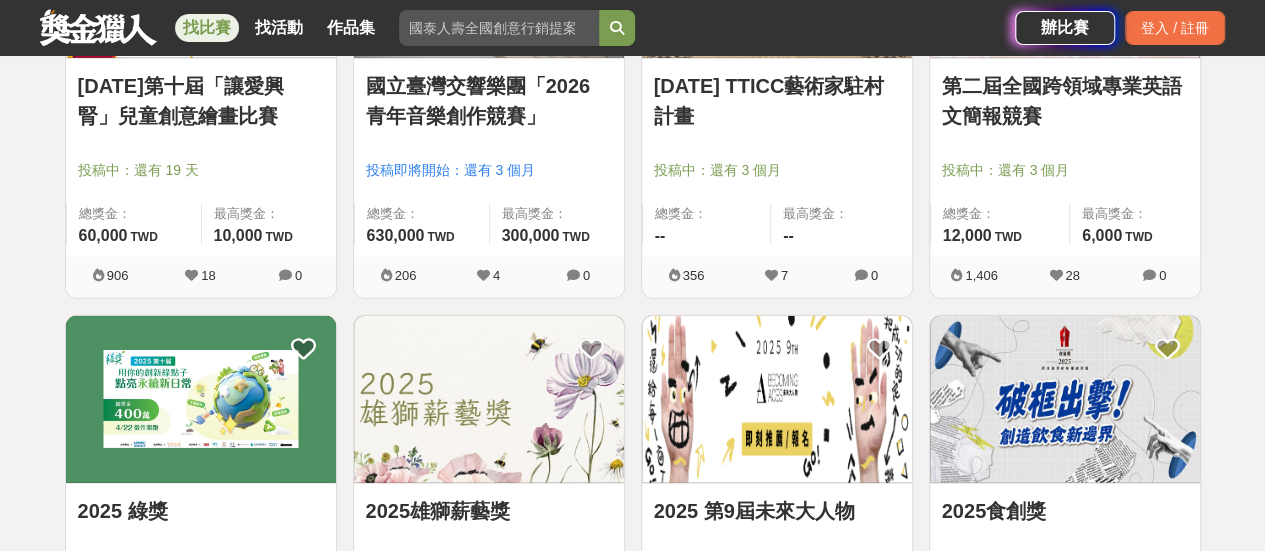 scroll, scrollTop: 48406, scrollLeft: 0, axis: vertical 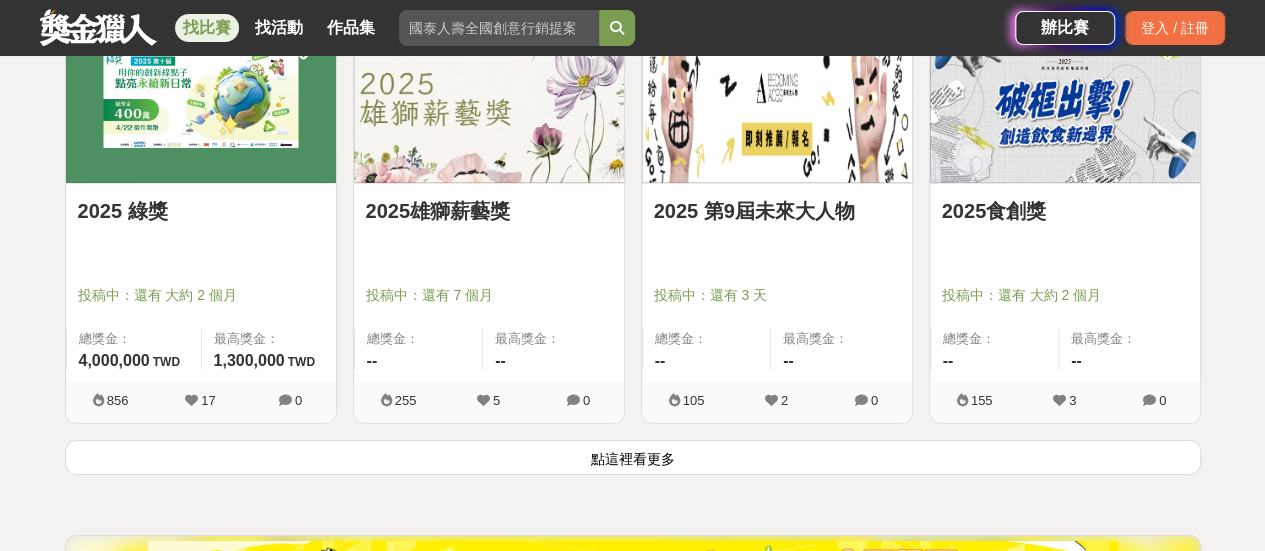 click on "點這裡看更多" at bounding box center (633, 457) 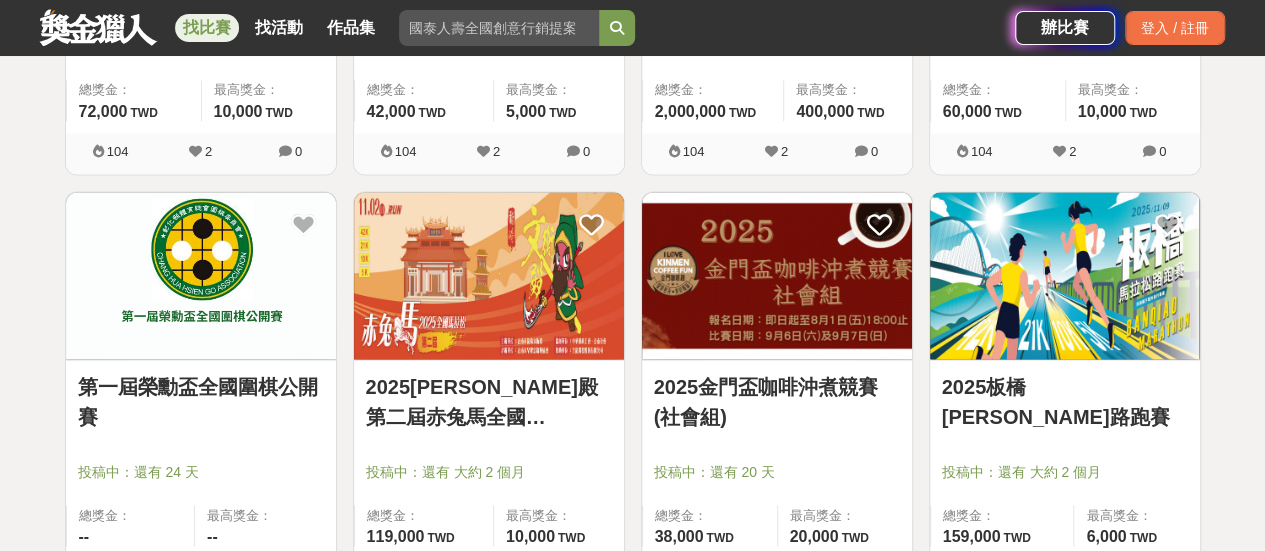 scroll, scrollTop: 50906, scrollLeft: 0, axis: vertical 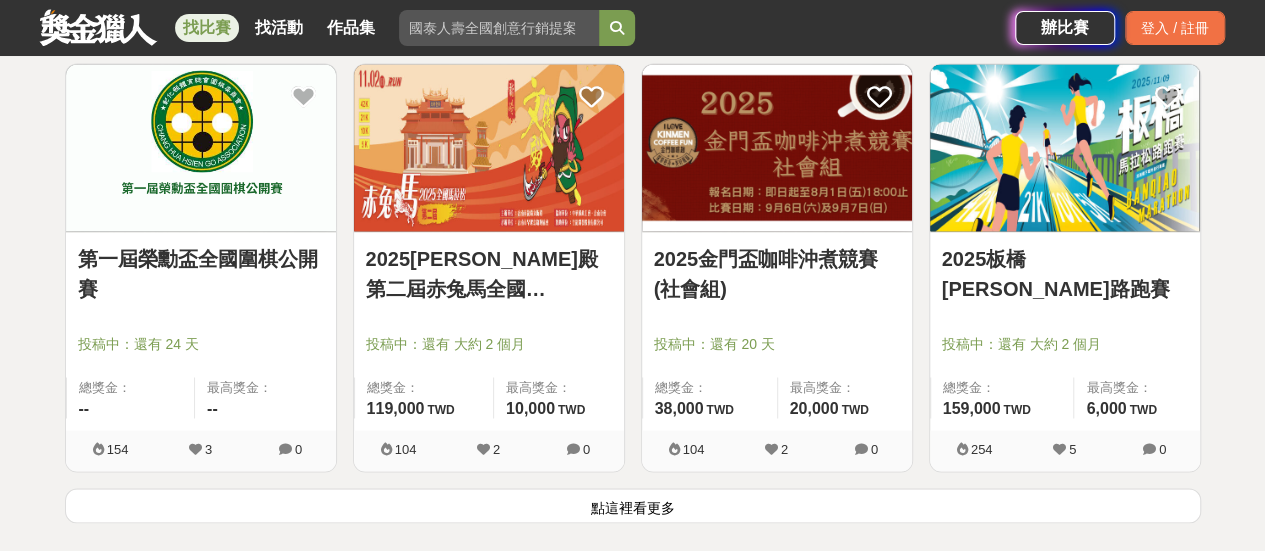 click on "點這裡看更多" at bounding box center (633, 505) 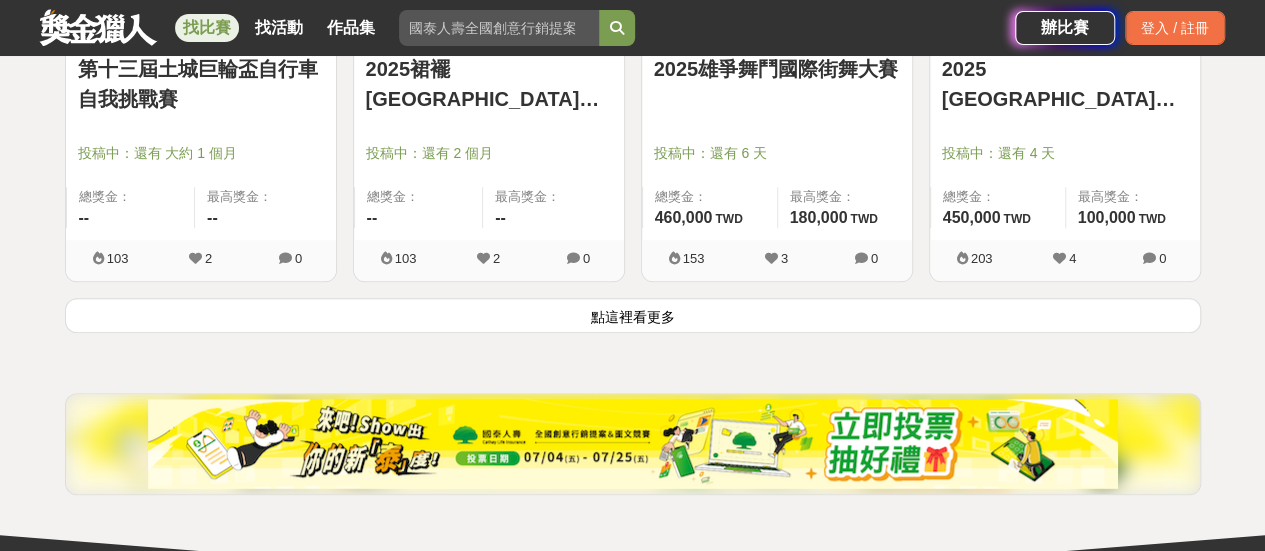 scroll, scrollTop: 53706, scrollLeft: 0, axis: vertical 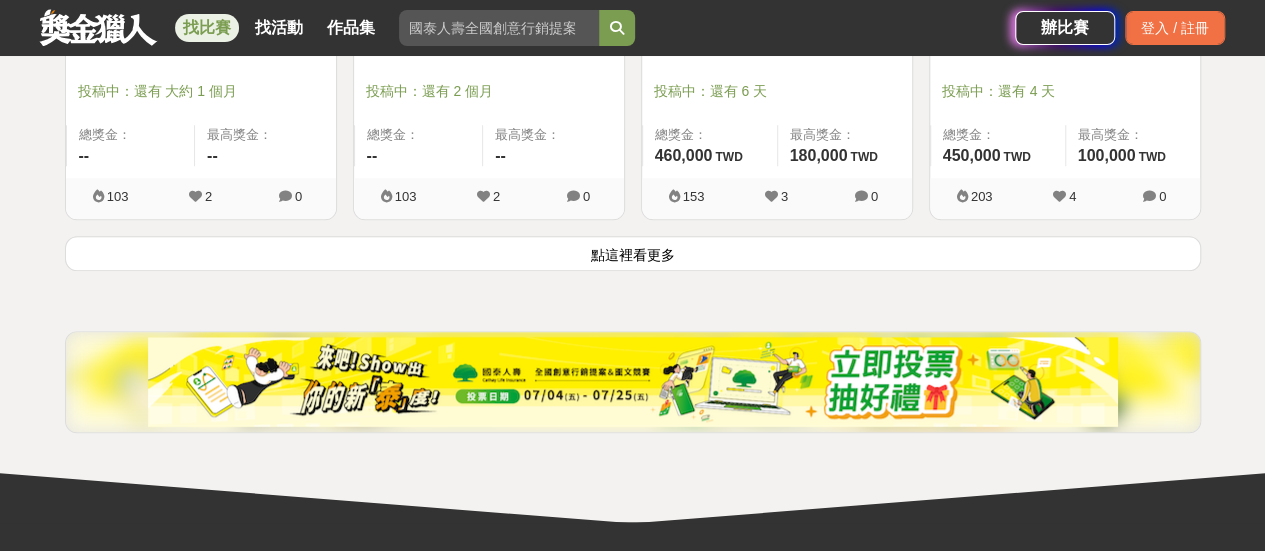 click on "點這裡看更多" at bounding box center [633, 253] 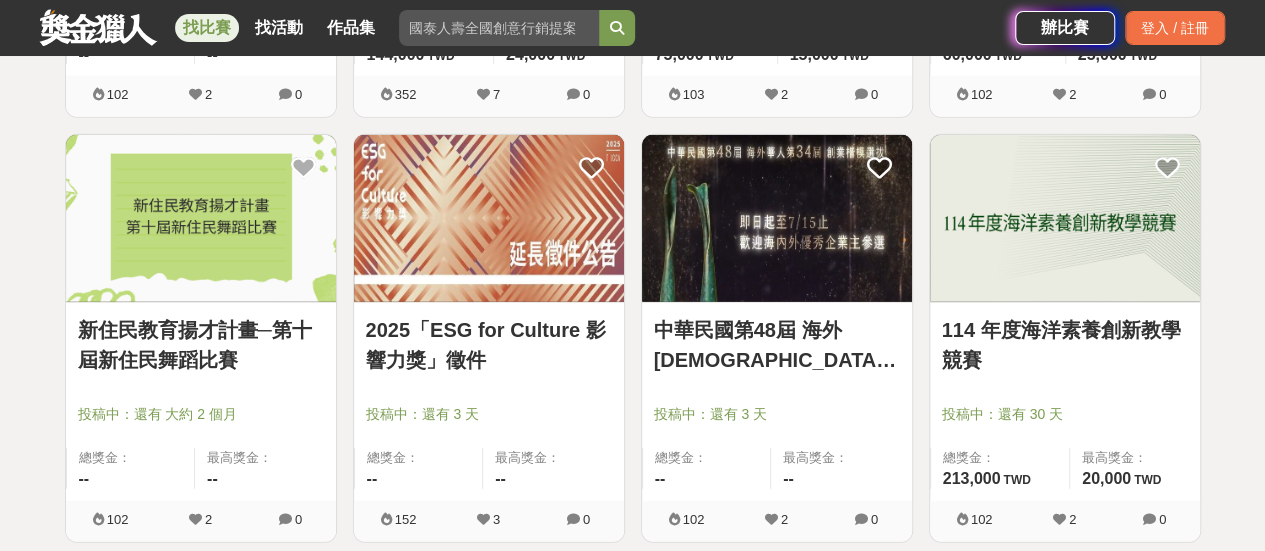 scroll, scrollTop: 55946, scrollLeft: 0, axis: vertical 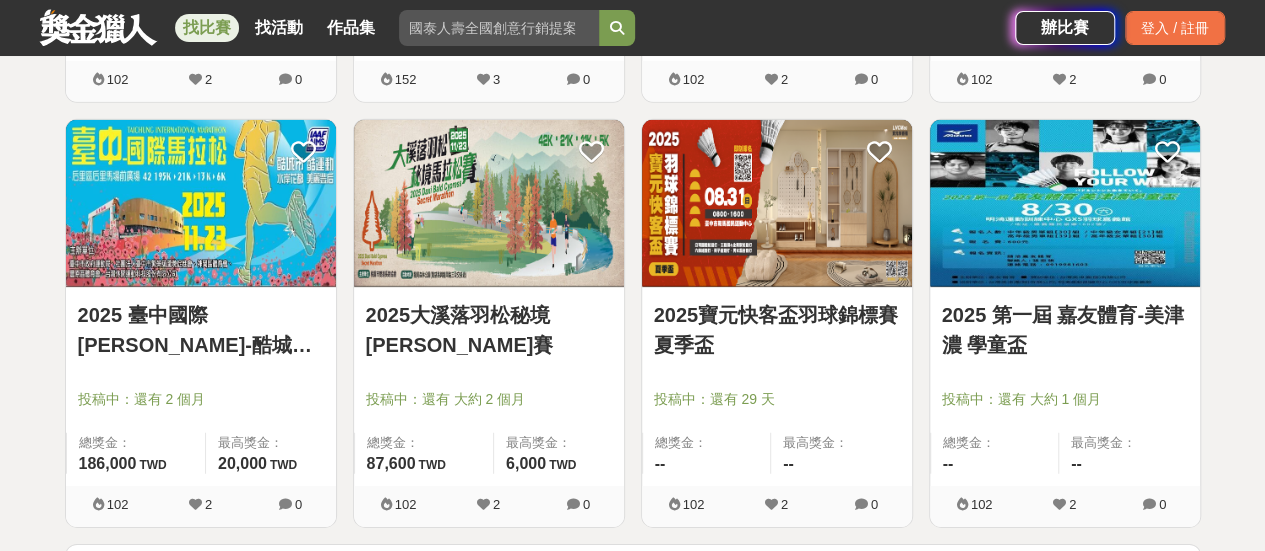 click on "點這裡看更多" at bounding box center [633, 561] 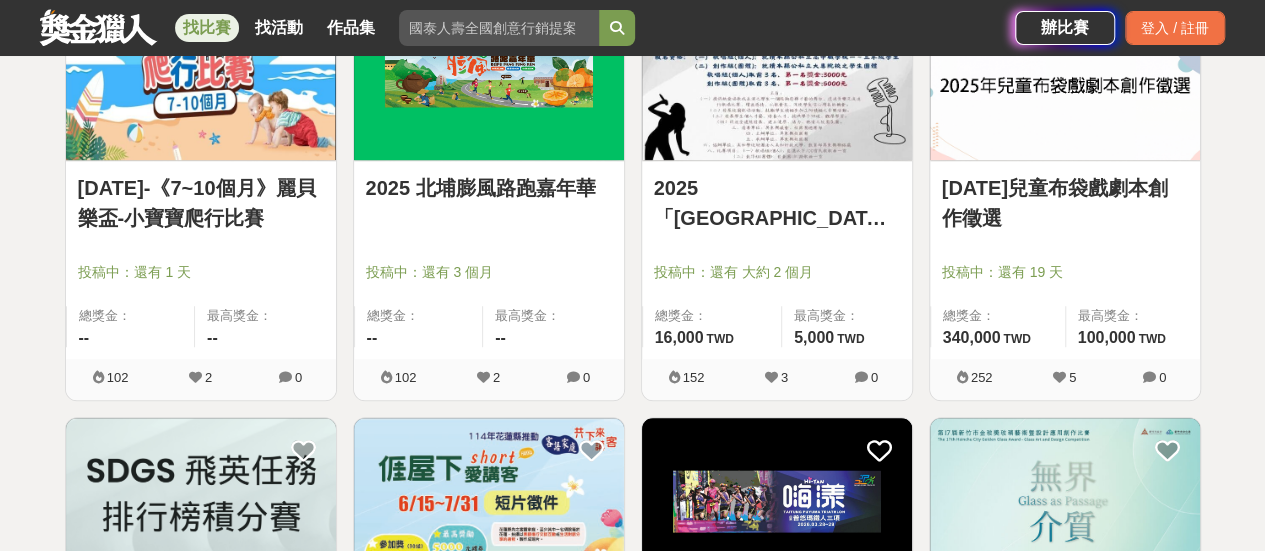 scroll, scrollTop: 58096, scrollLeft: 0, axis: vertical 